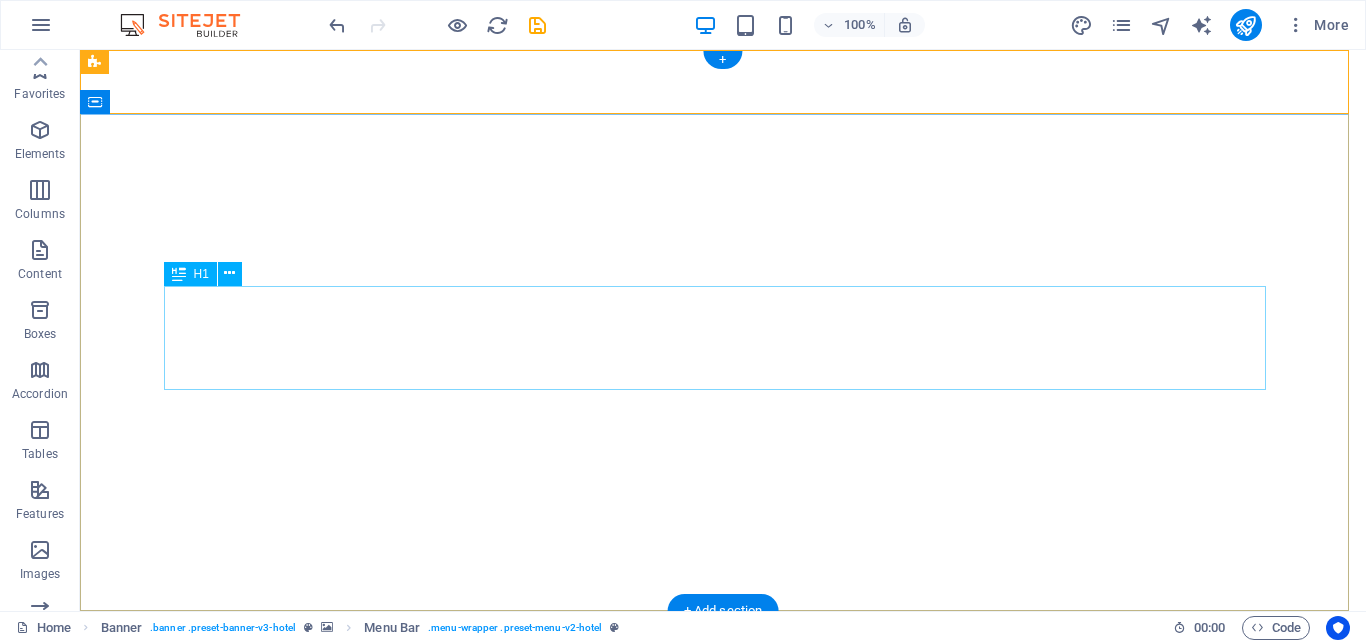 scroll, scrollTop: 0, scrollLeft: 0, axis: both 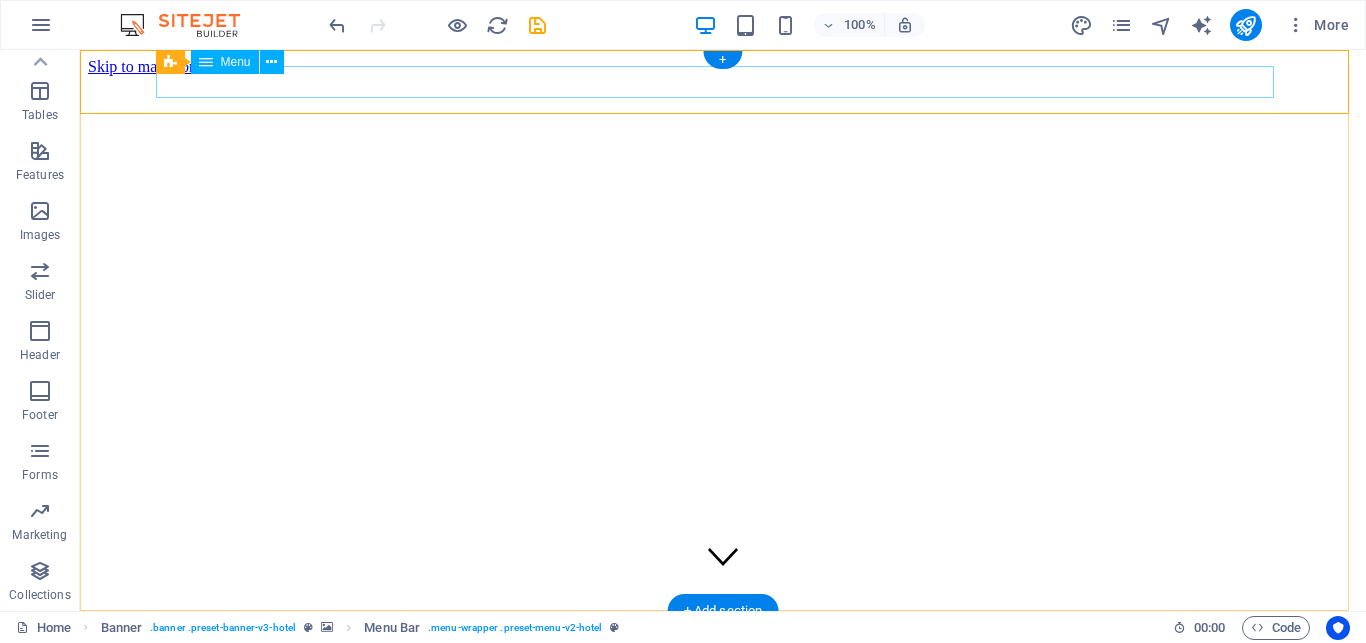 click on "Home Suites Experiences Contact" at bounding box center [723, 707] 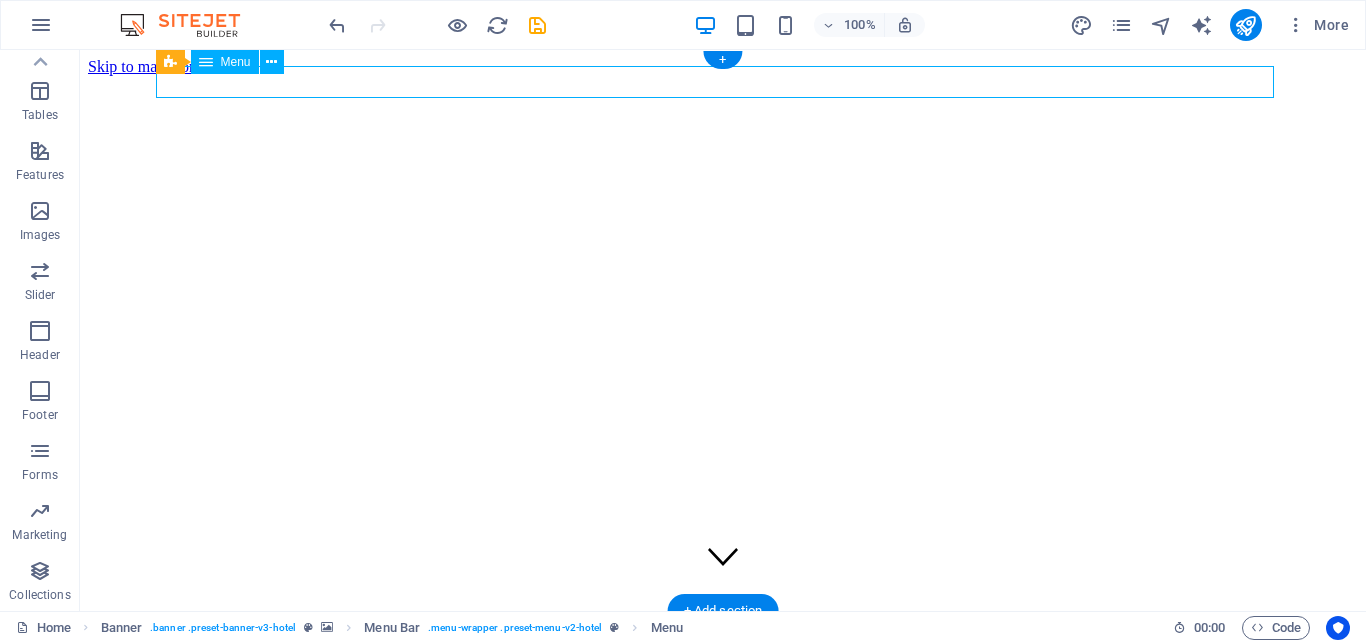 click on "Home Suites Experiences Contact" at bounding box center [723, 707] 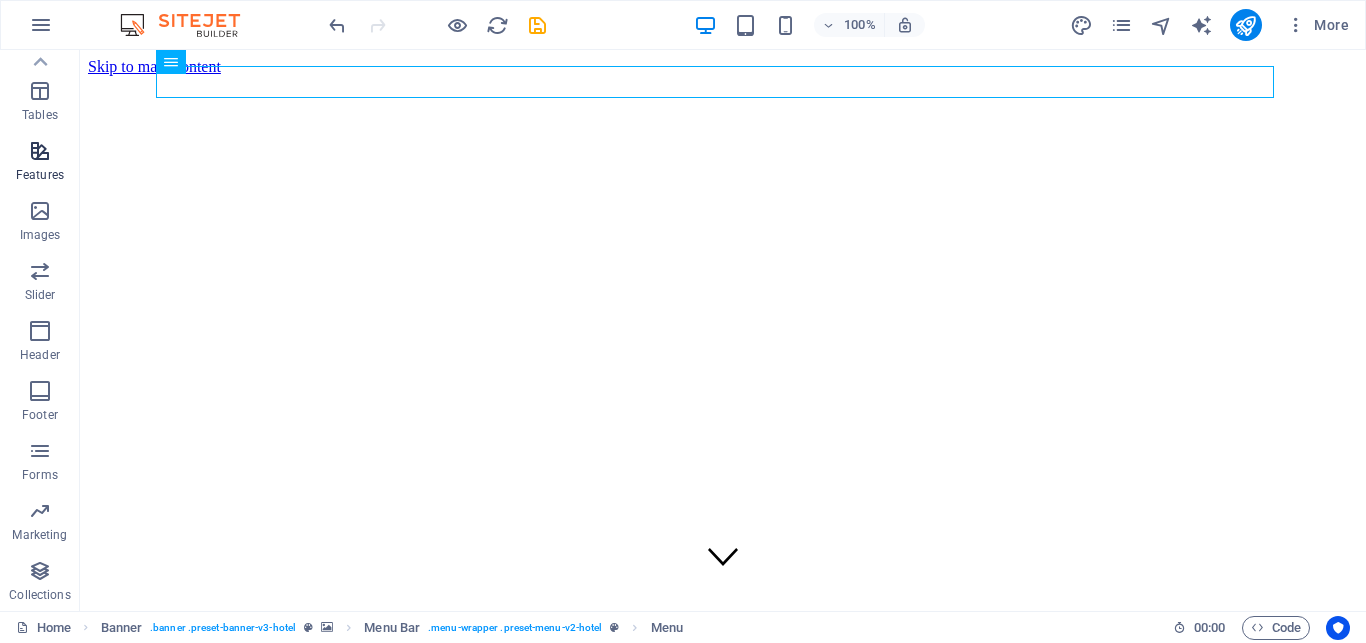 click at bounding box center [40, 151] 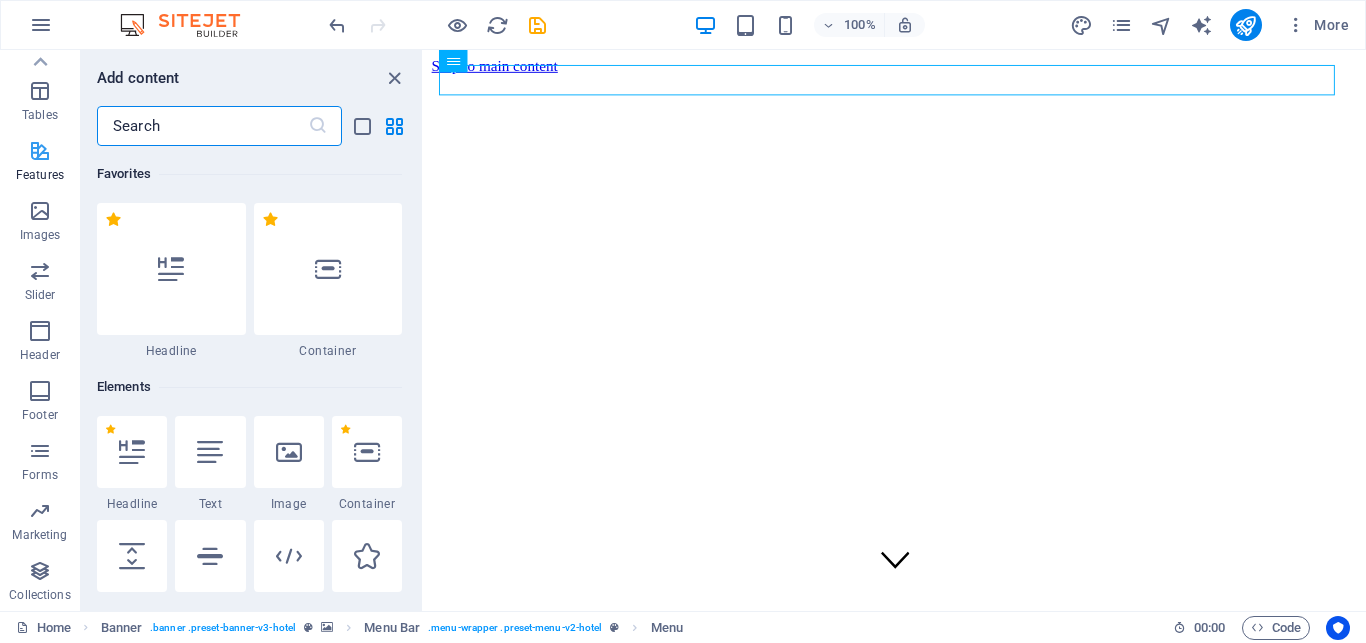 scroll, scrollTop: 339, scrollLeft: 0, axis: vertical 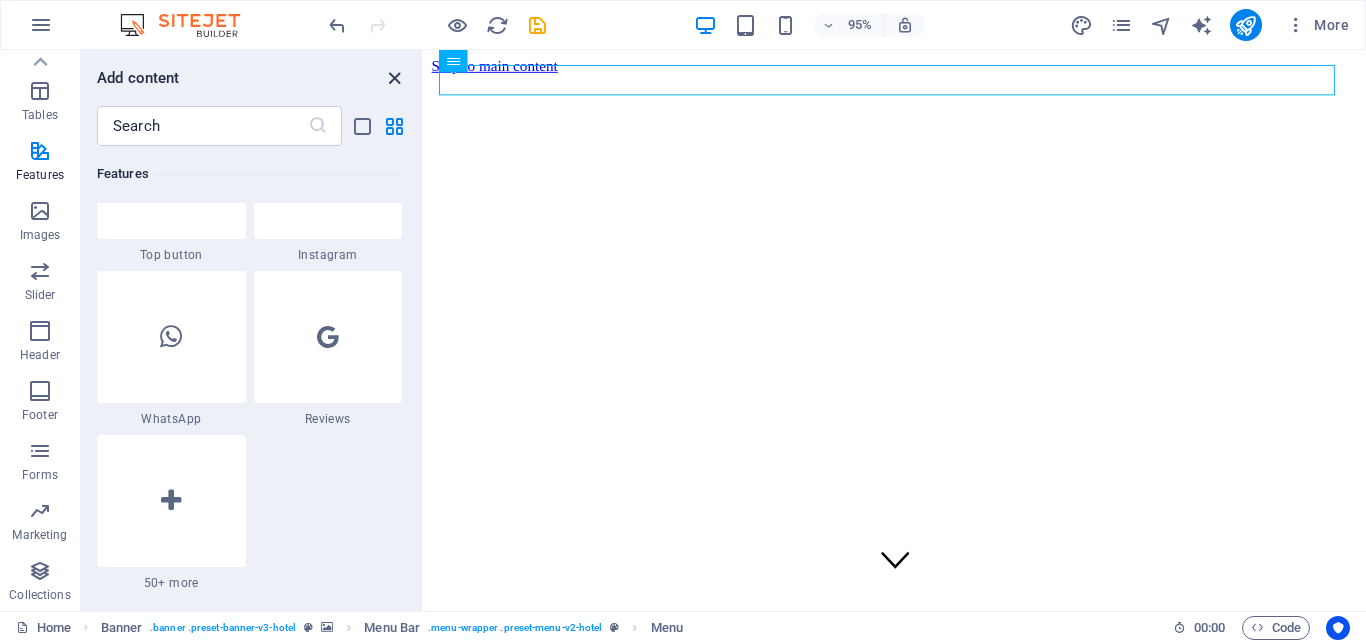 drag, startPoint x: 388, startPoint y: 73, endPoint x: 303, endPoint y: 25, distance: 97.6166 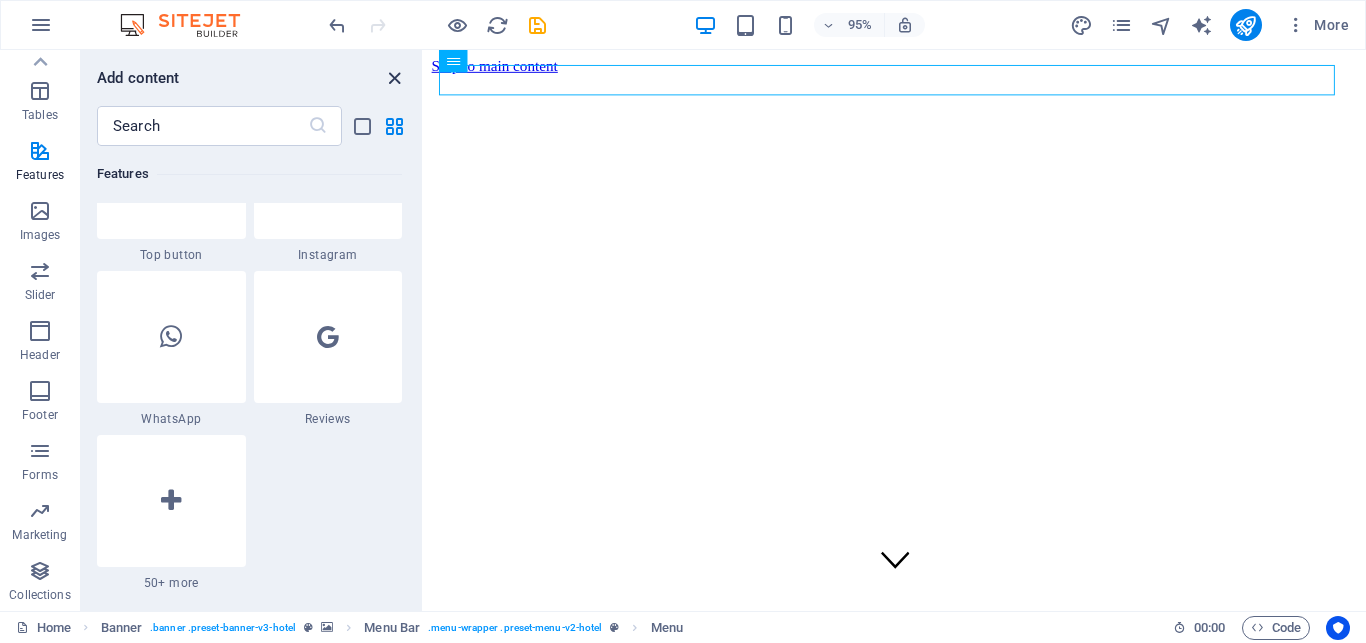 click at bounding box center (394, 78) 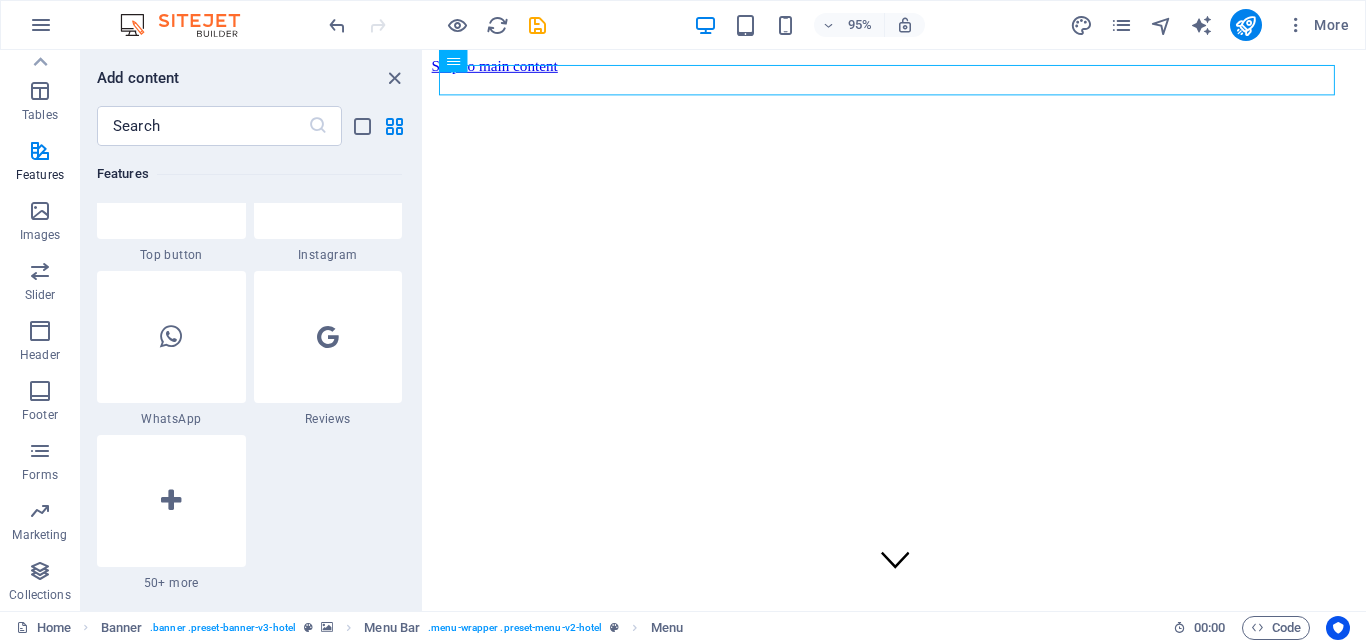 scroll, scrollTop: 339, scrollLeft: 0, axis: vertical 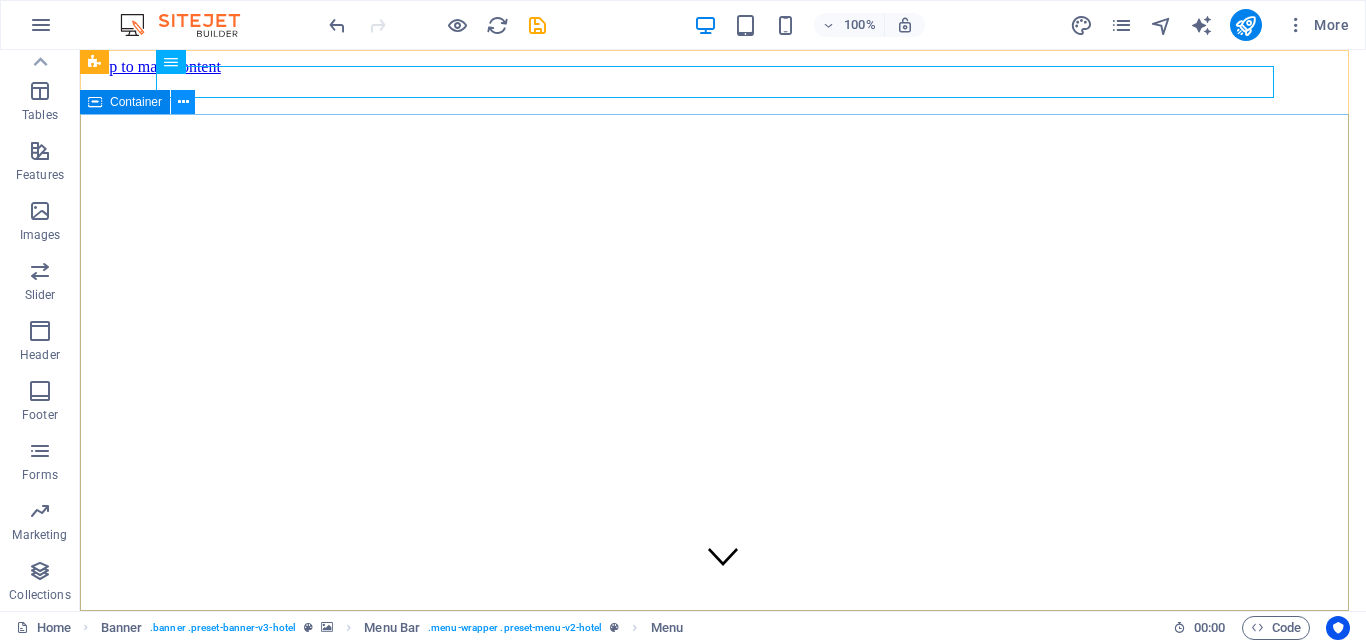click at bounding box center (183, 102) 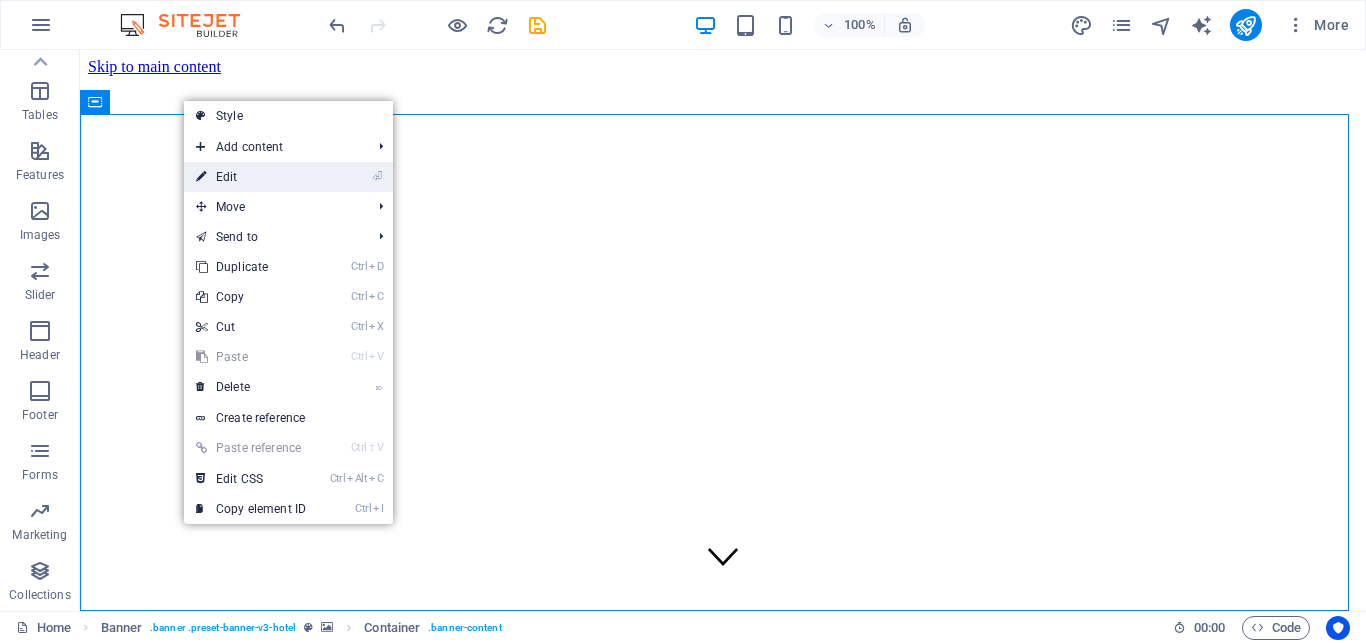 click on "⏎  Edit" at bounding box center [251, 177] 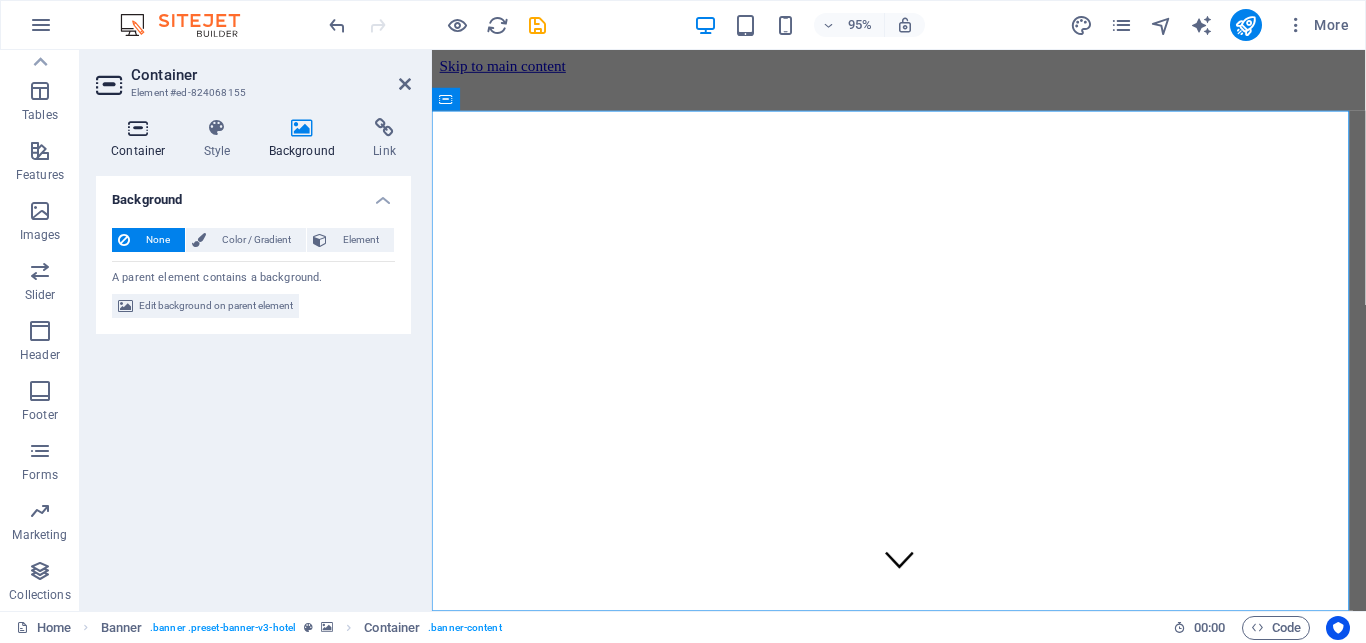 click on "Container" at bounding box center (142, 139) 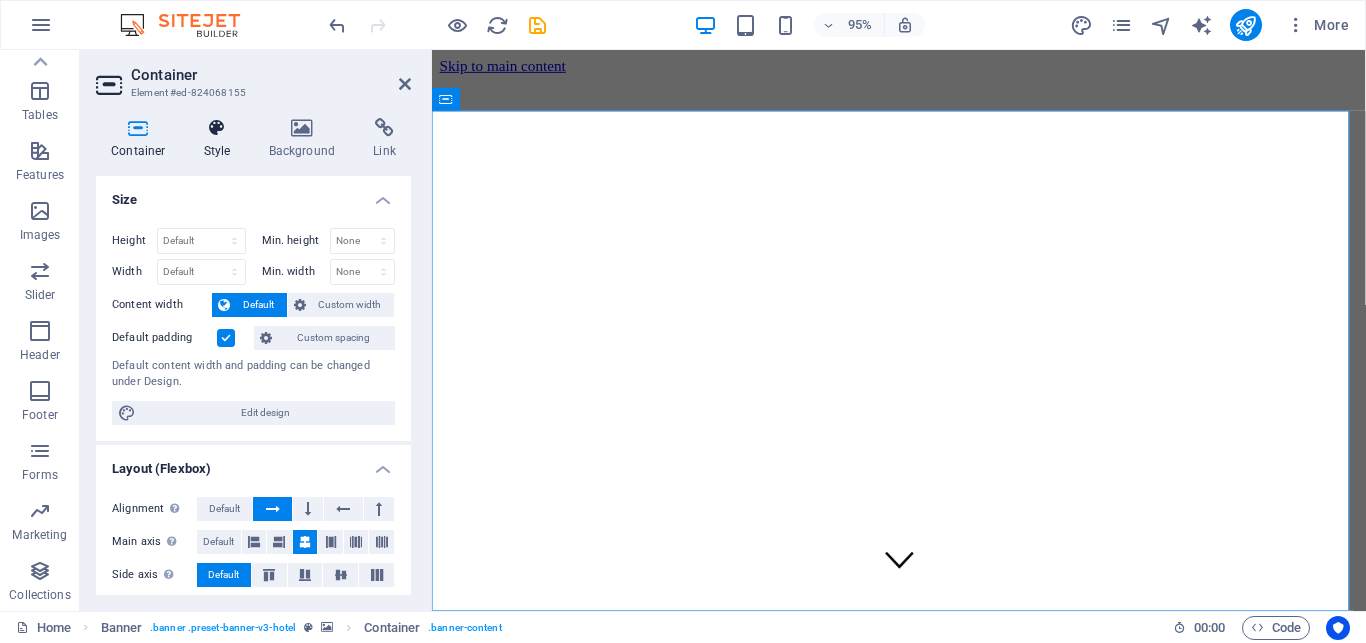 click on "Style" at bounding box center (221, 139) 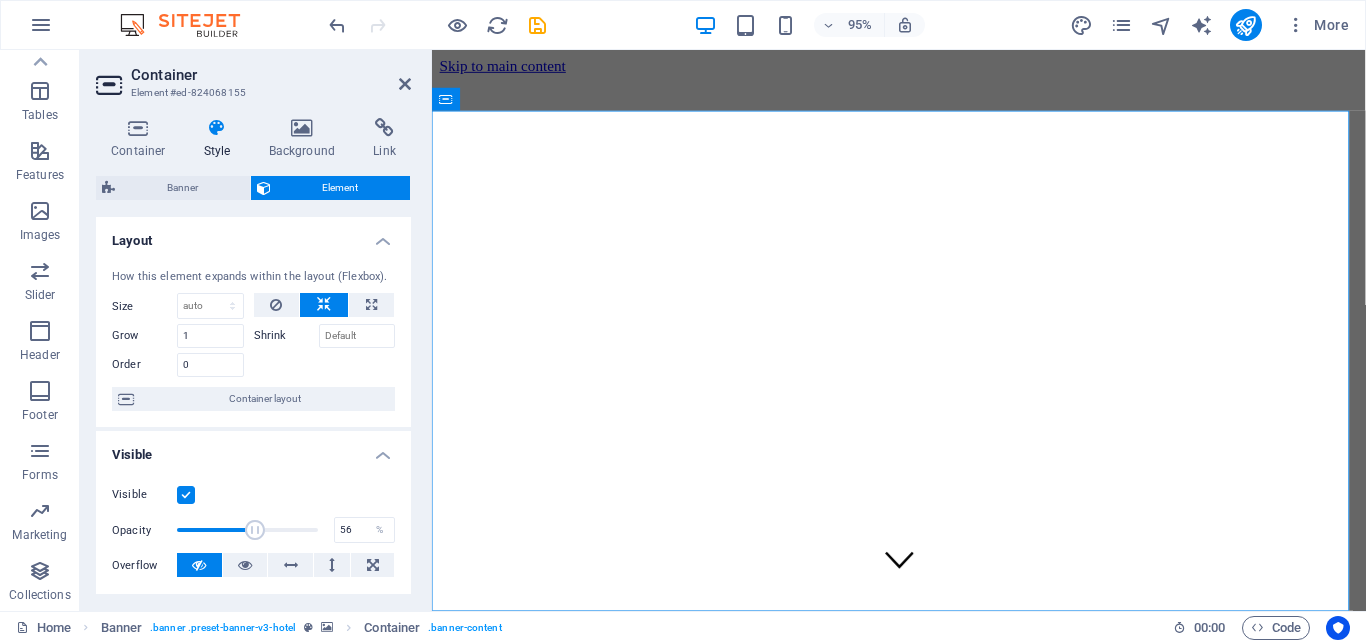 drag, startPoint x: 298, startPoint y: 547, endPoint x: 246, endPoint y: 542, distance: 52.23983 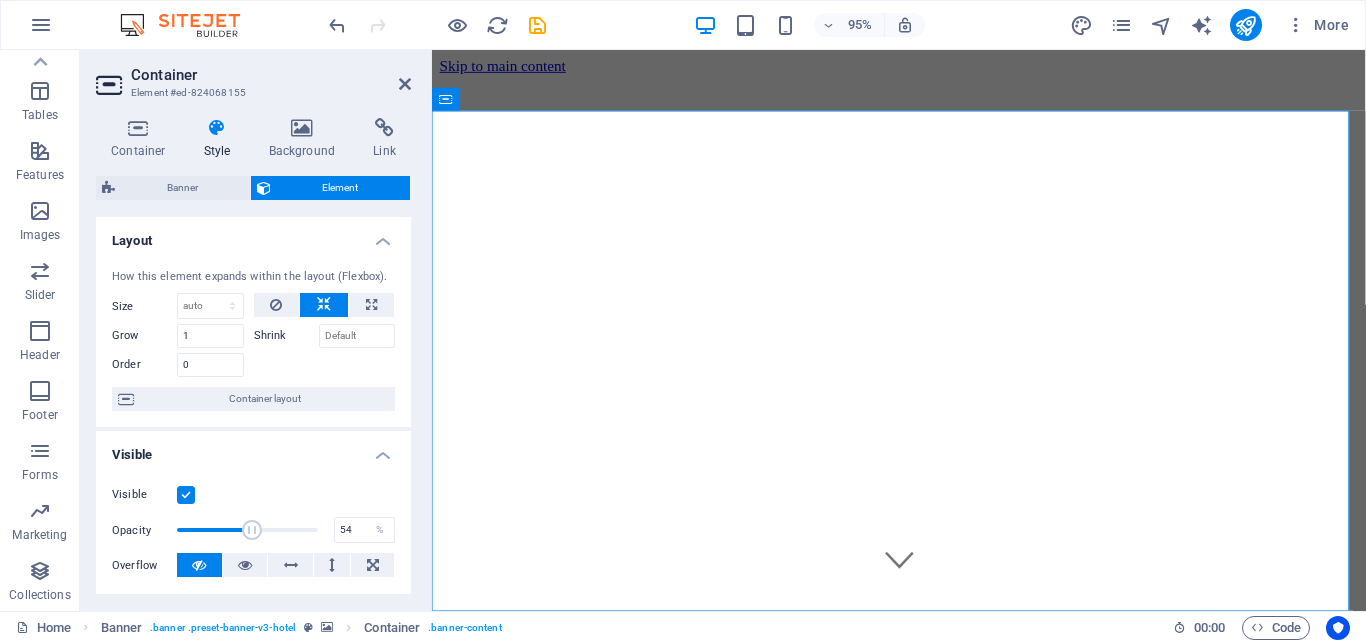 click at bounding box center [252, 530] 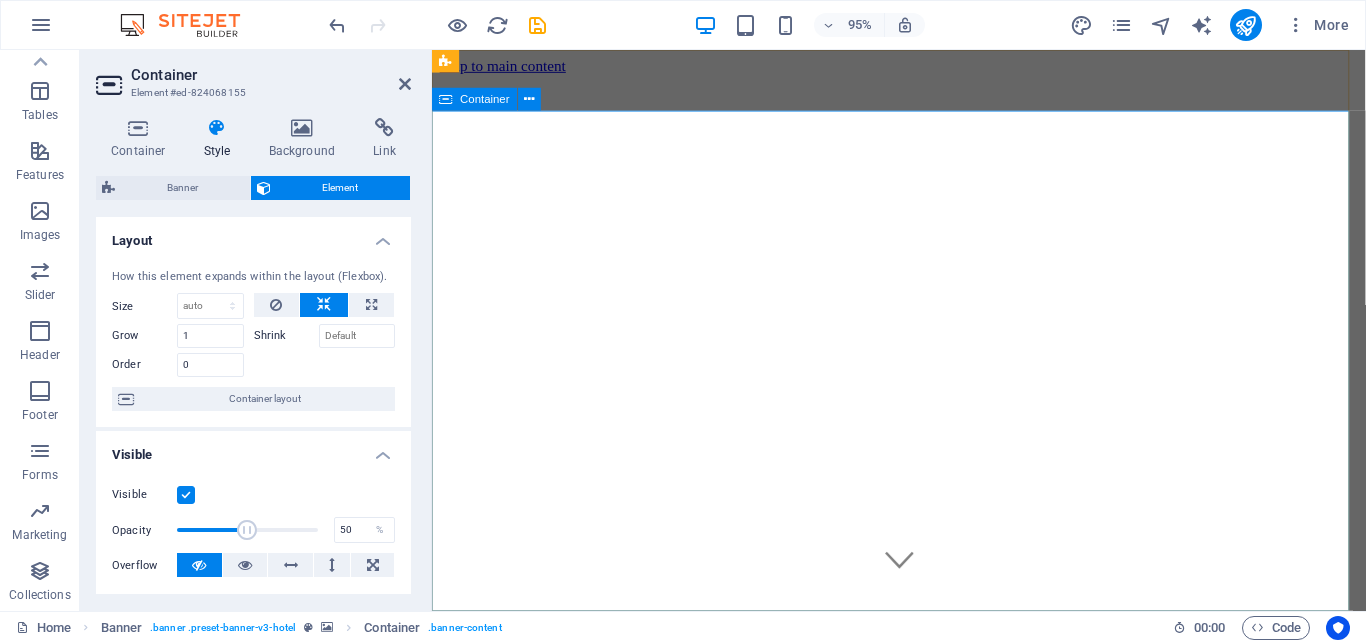 click on "Where Dreams Meet Real Life" at bounding box center [923, 854] 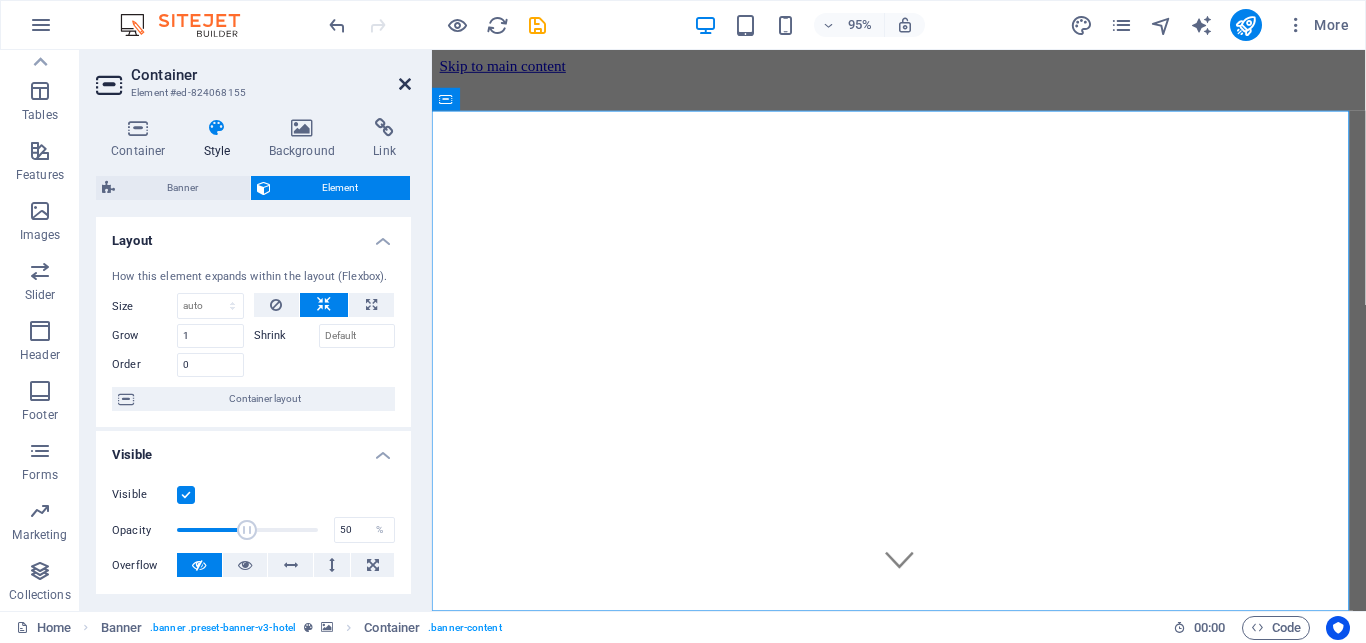 click at bounding box center [405, 84] 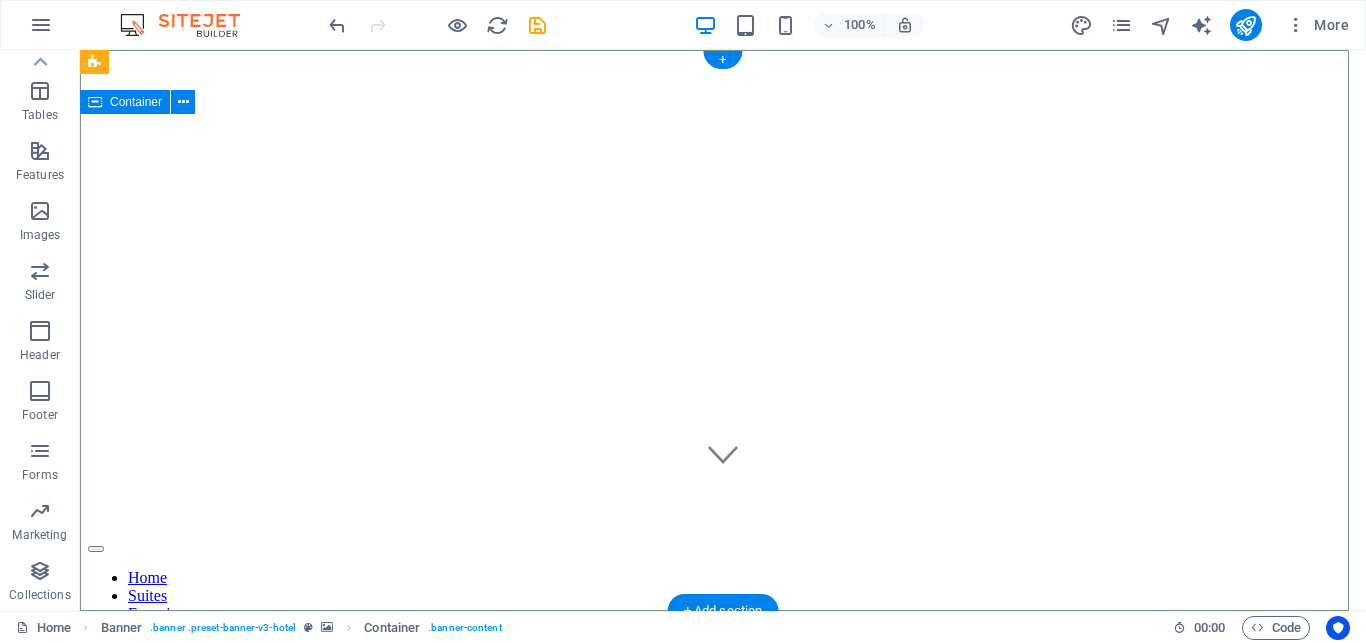 scroll, scrollTop: 0, scrollLeft: 0, axis: both 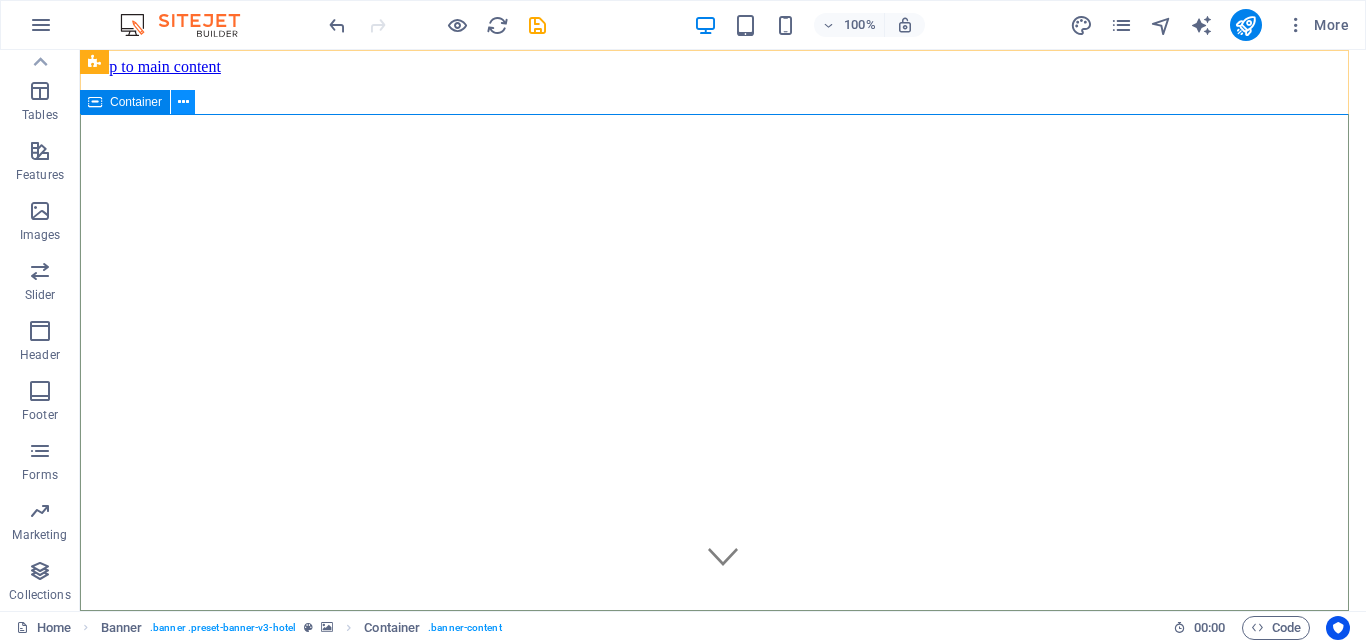 click at bounding box center (183, 102) 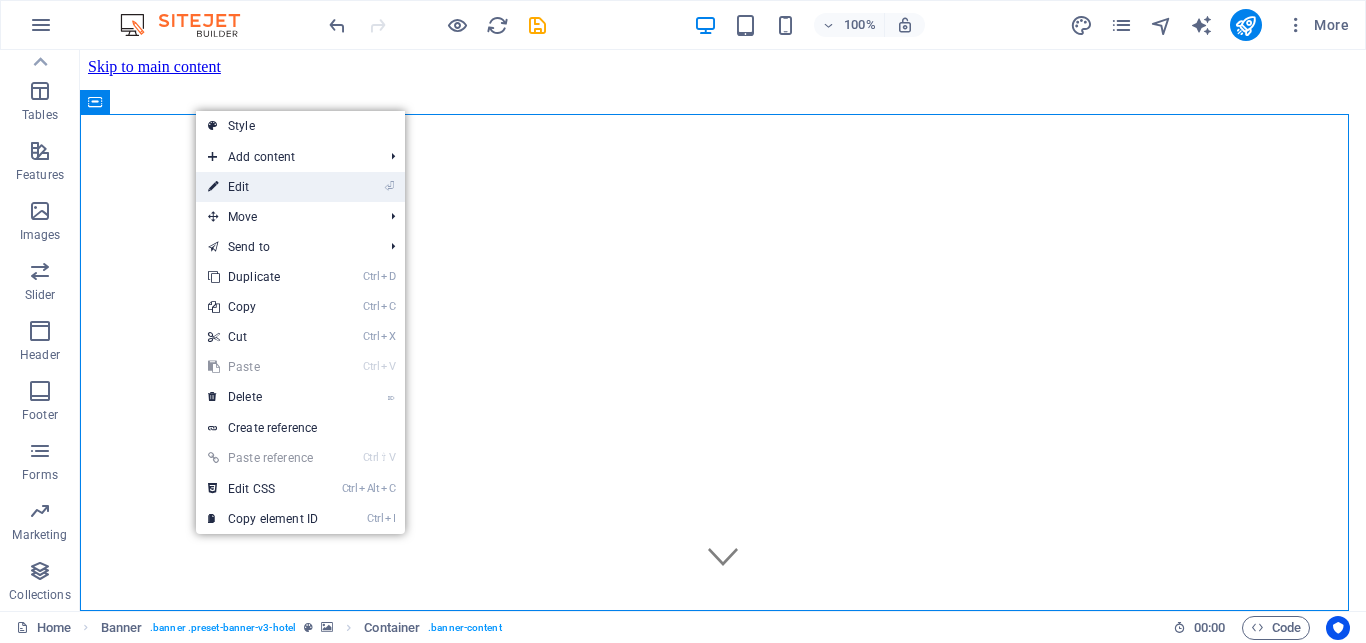 click on "⏎  Edit" at bounding box center (263, 187) 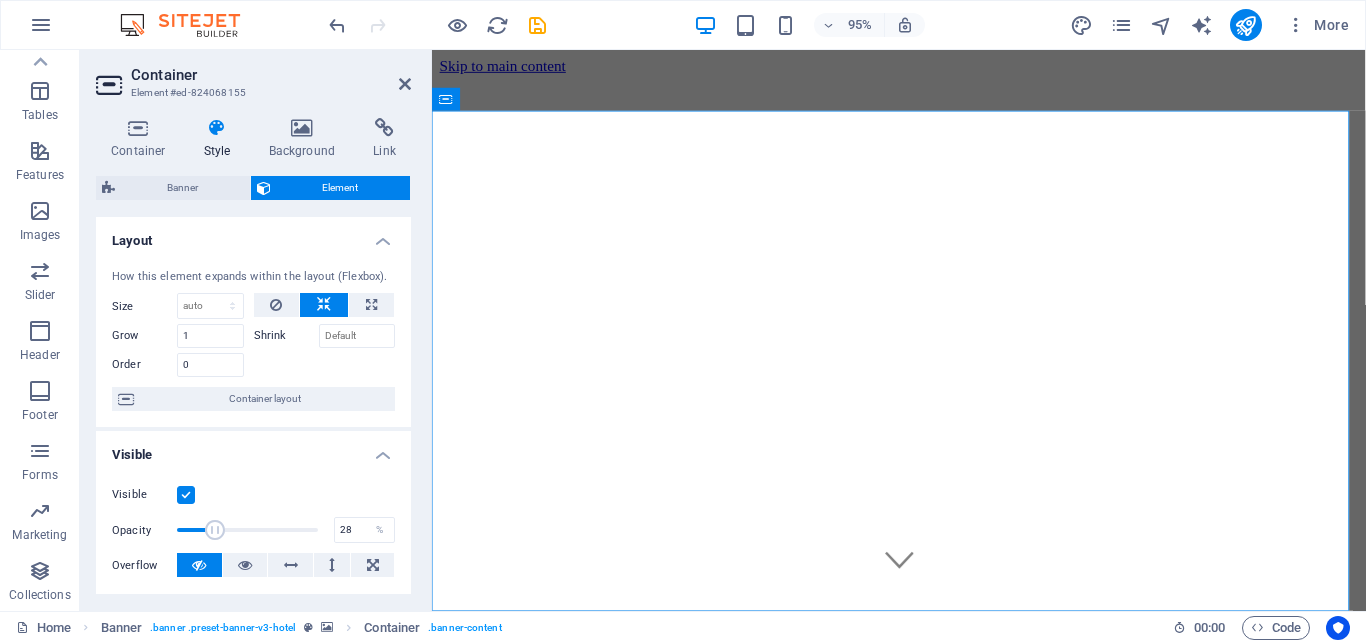 drag, startPoint x: 241, startPoint y: 549, endPoint x: 211, endPoint y: 549, distance: 30 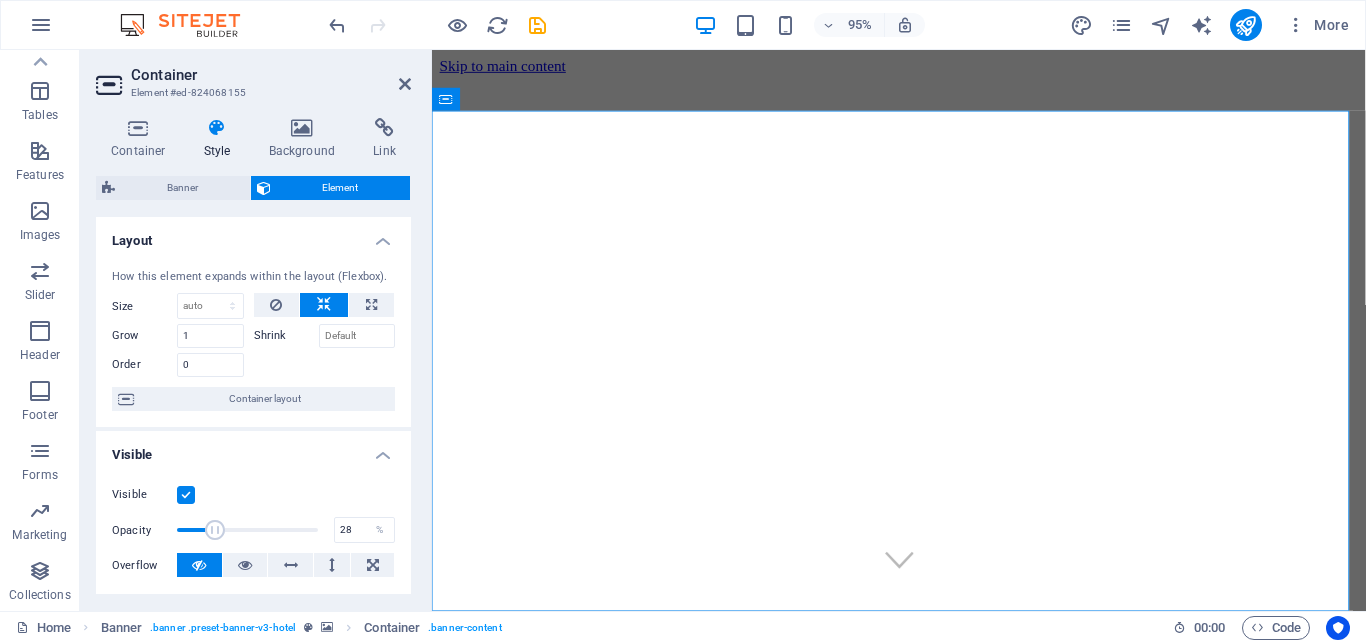click at bounding box center [215, 530] 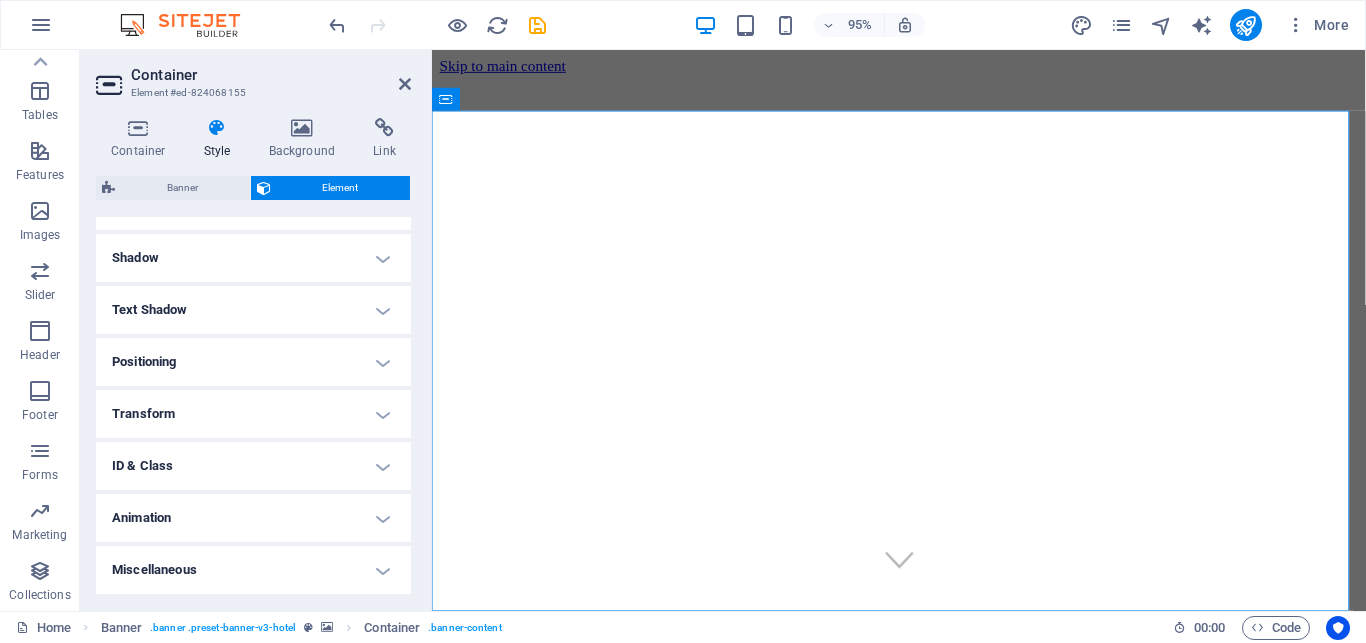 scroll, scrollTop: 0, scrollLeft: 0, axis: both 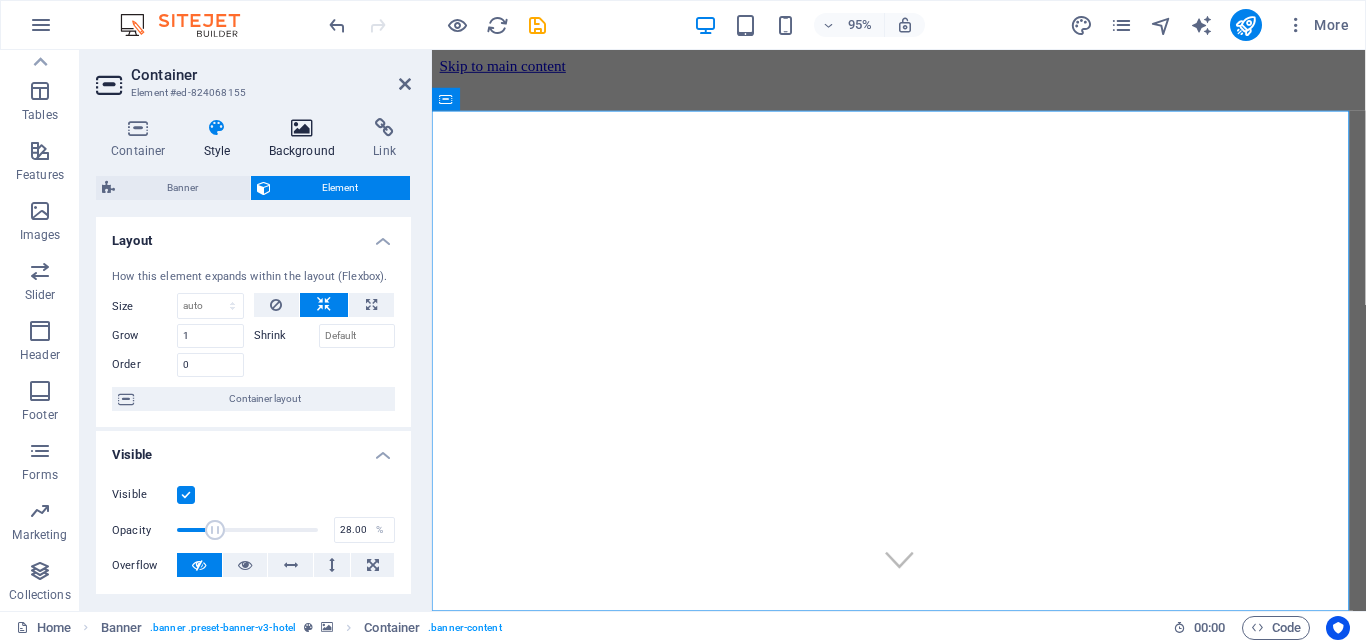 click at bounding box center [302, 128] 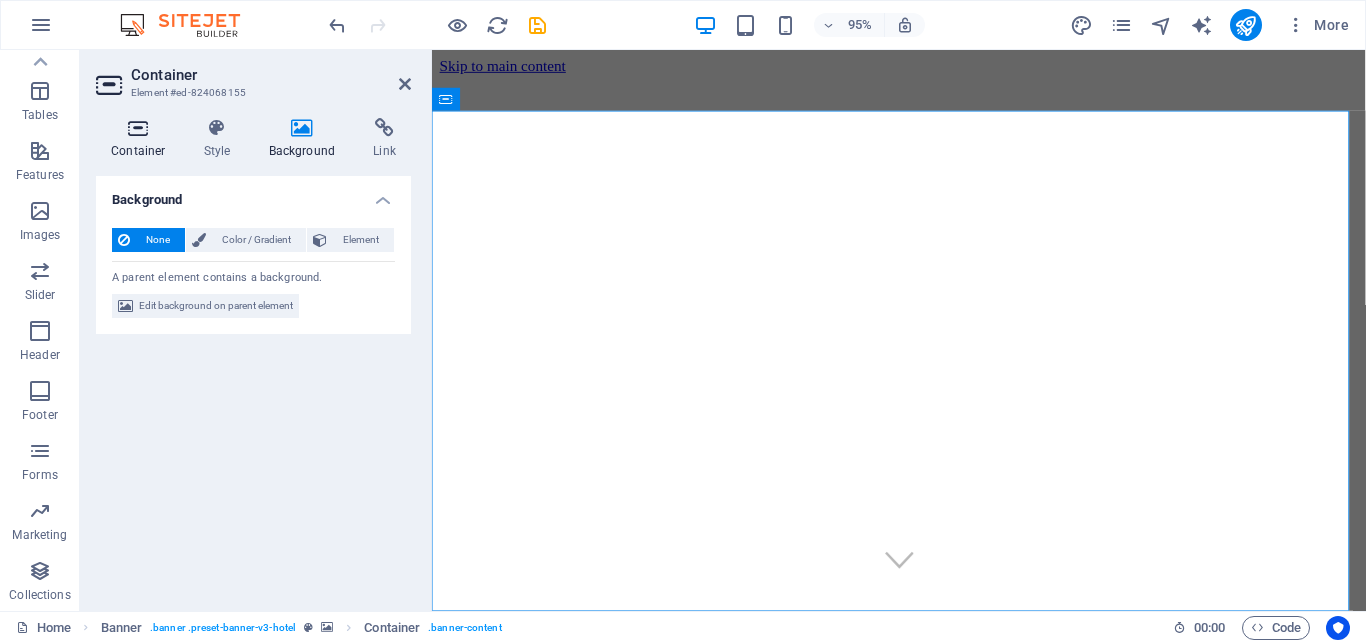 click at bounding box center (138, 128) 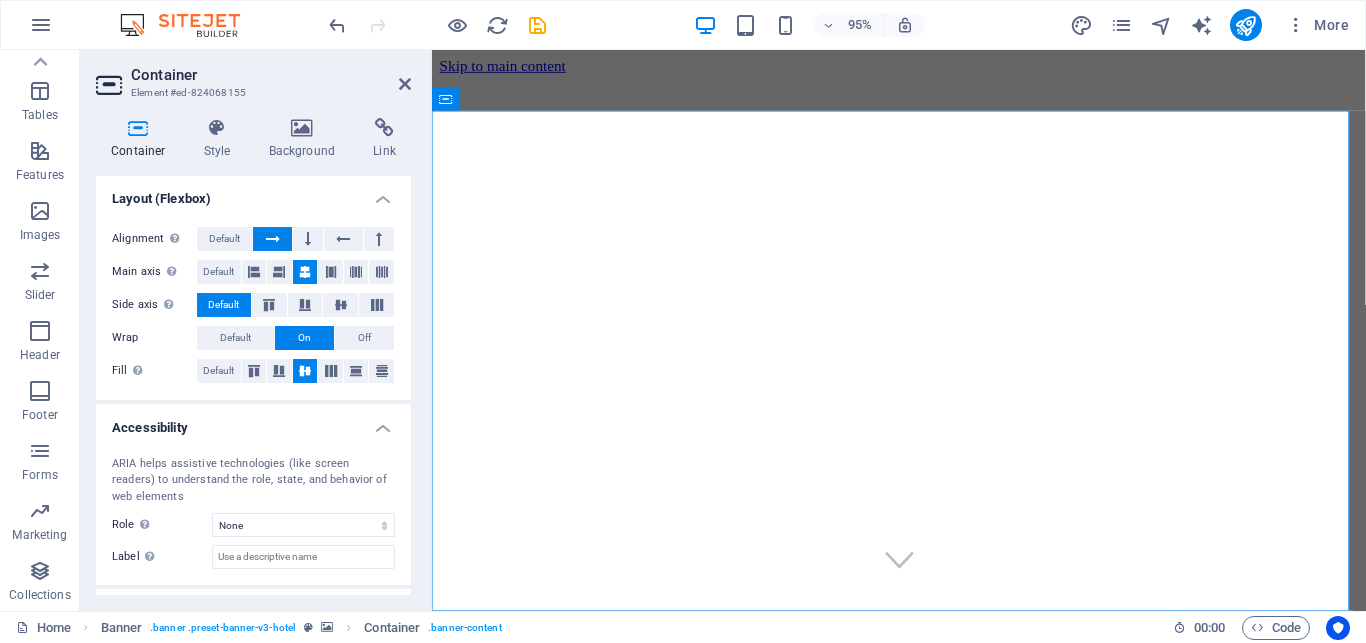 scroll, scrollTop: 356, scrollLeft: 0, axis: vertical 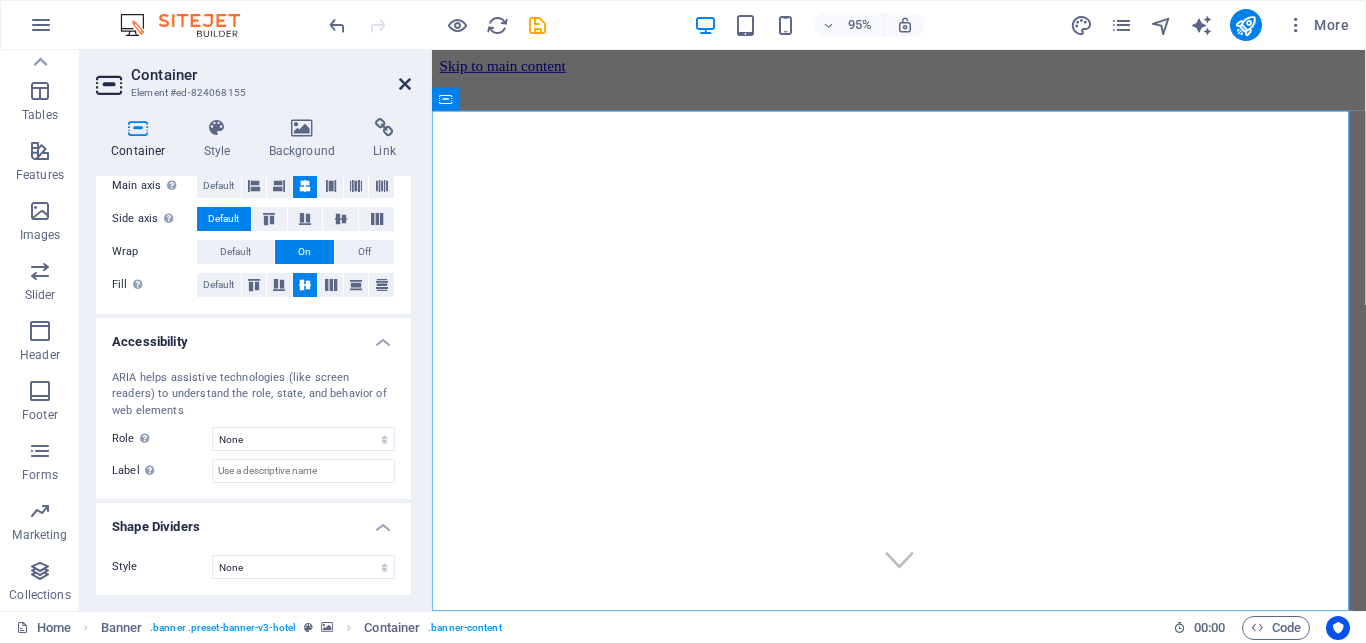click at bounding box center [405, 84] 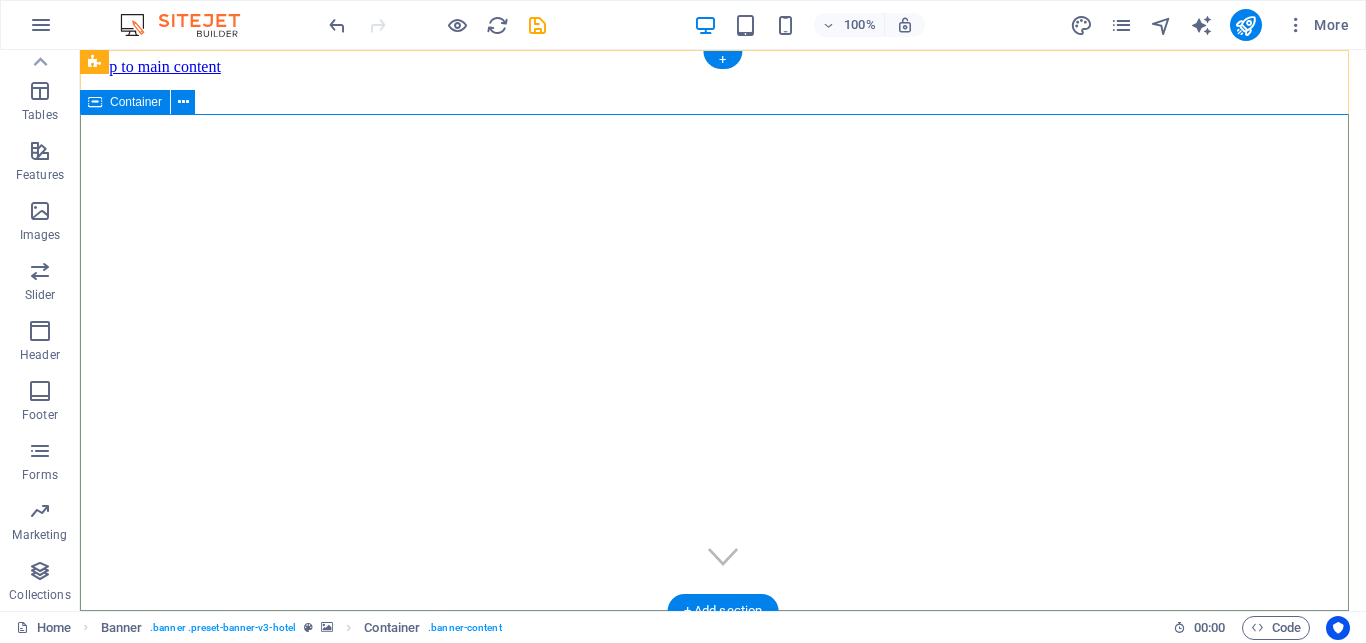 click on "Where Dreams Meet Real Life" at bounding box center (723, 854) 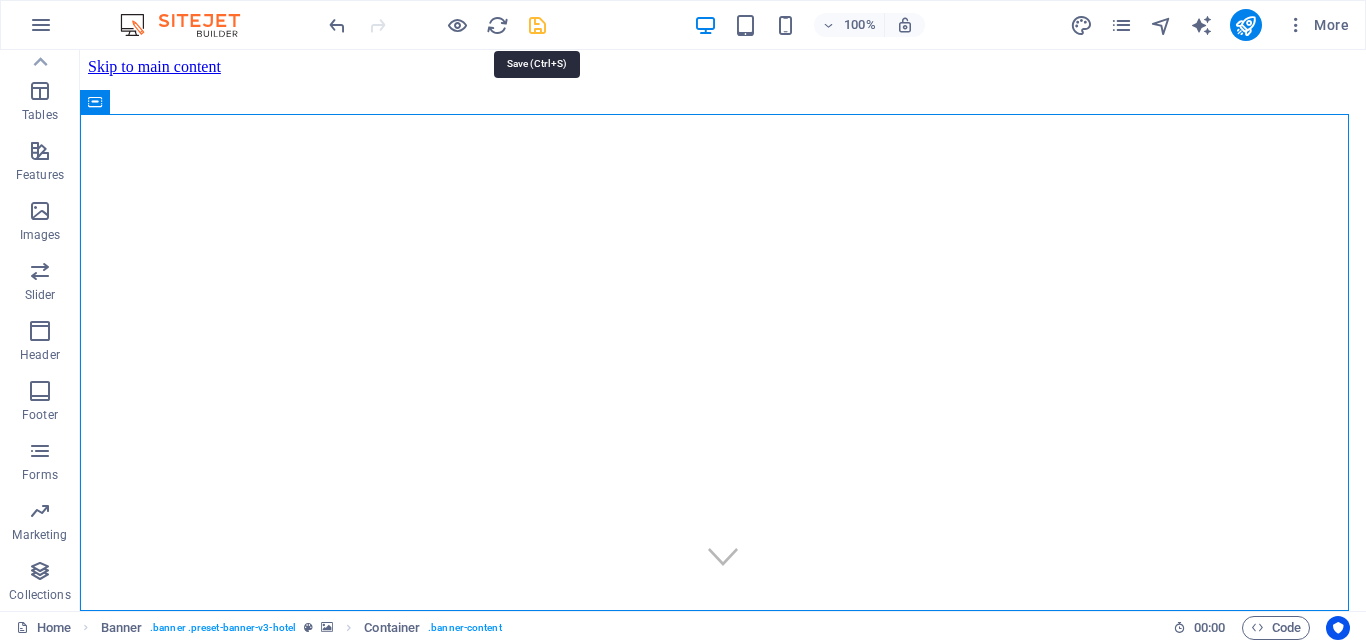 drag, startPoint x: 534, startPoint y: 34, endPoint x: 428, endPoint y: 3, distance: 110.440025 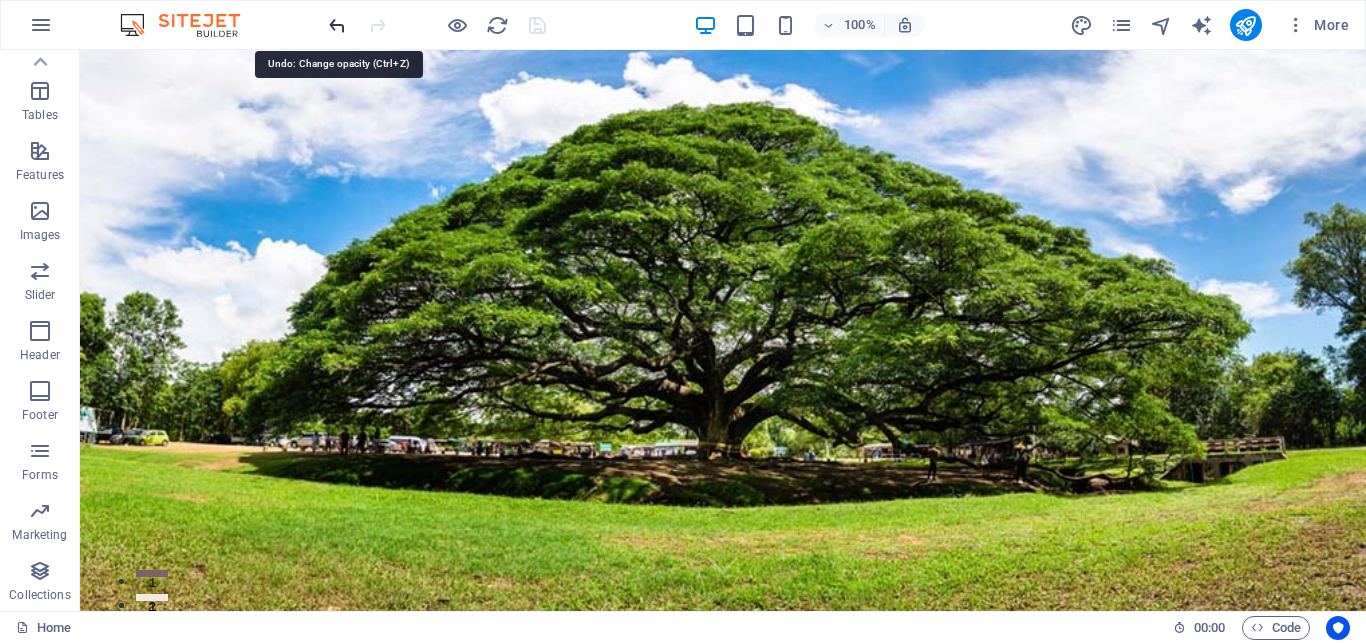 click at bounding box center [337, 25] 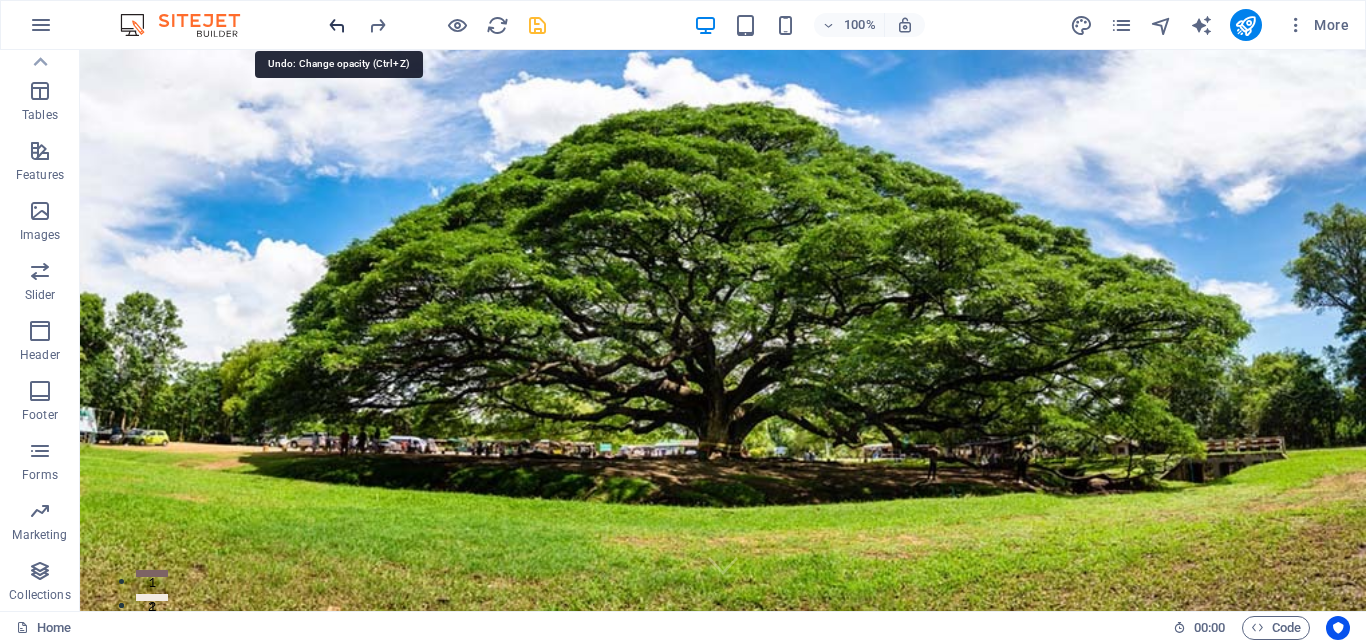 click at bounding box center (337, 25) 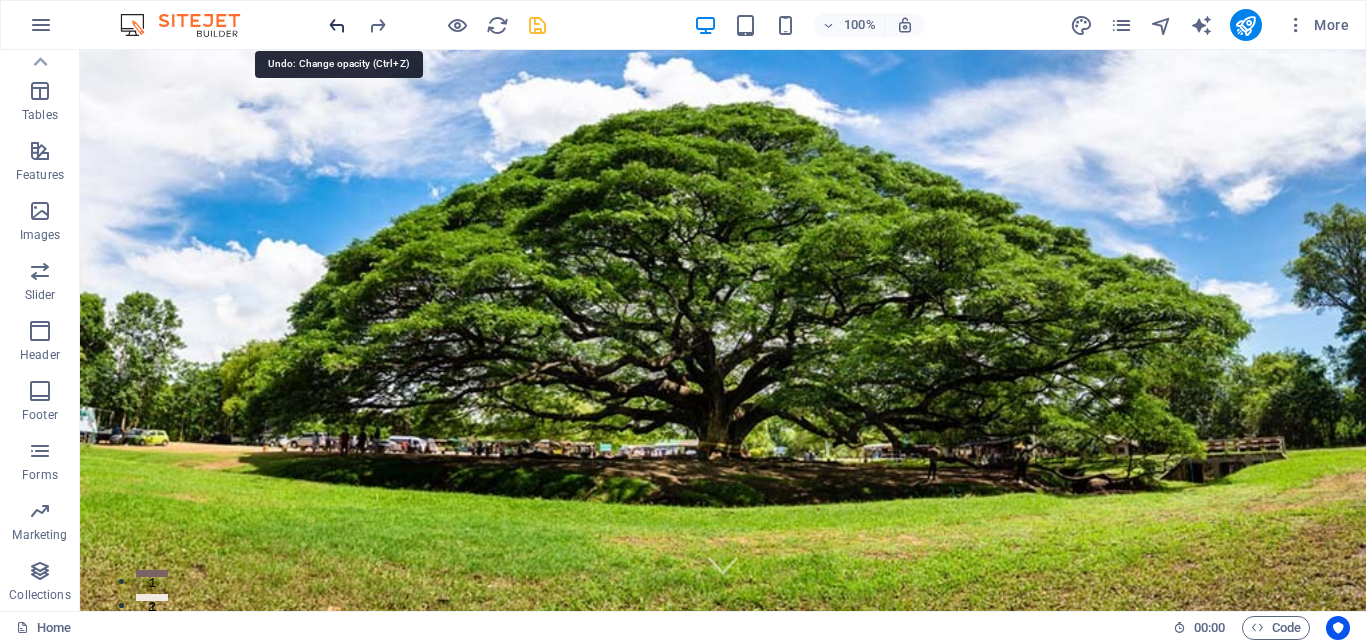 click at bounding box center (337, 25) 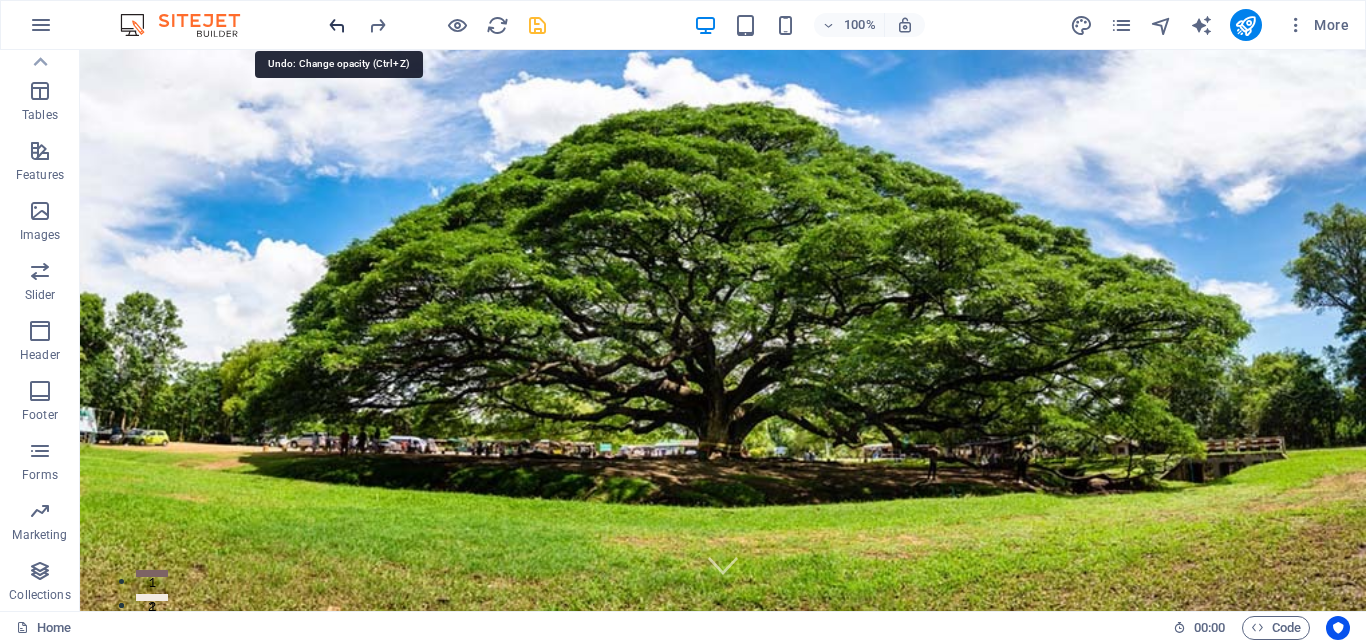 click at bounding box center [337, 25] 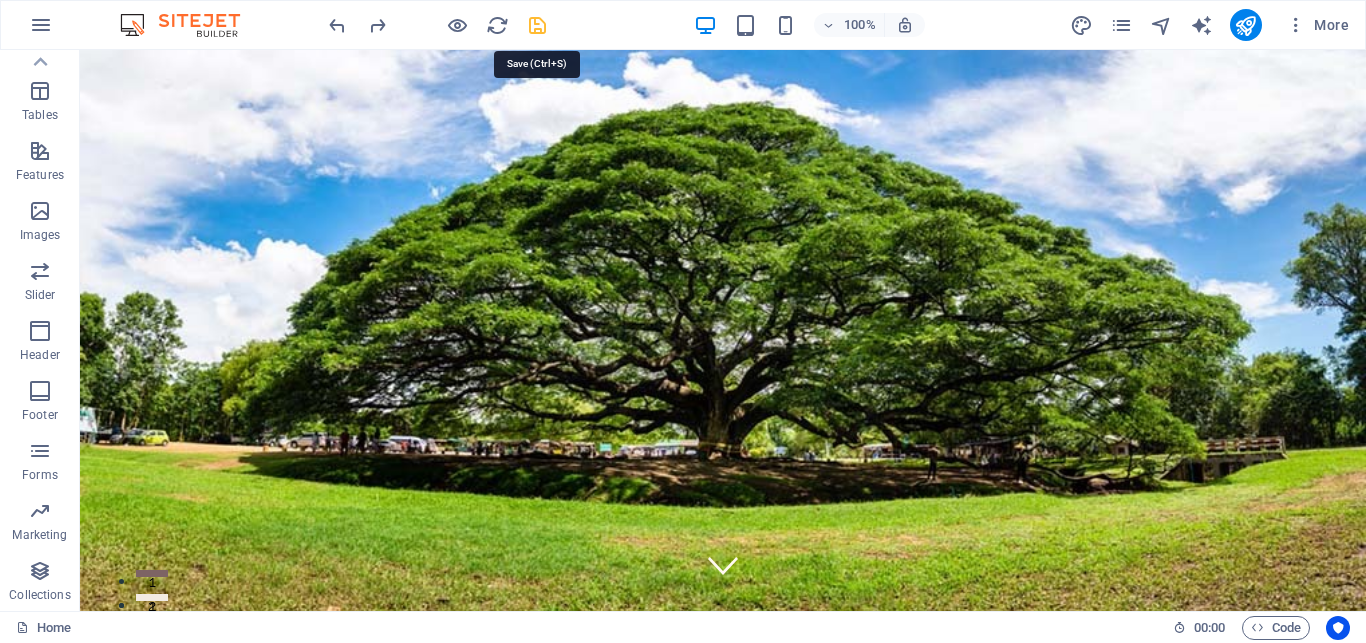 click at bounding box center [537, 25] 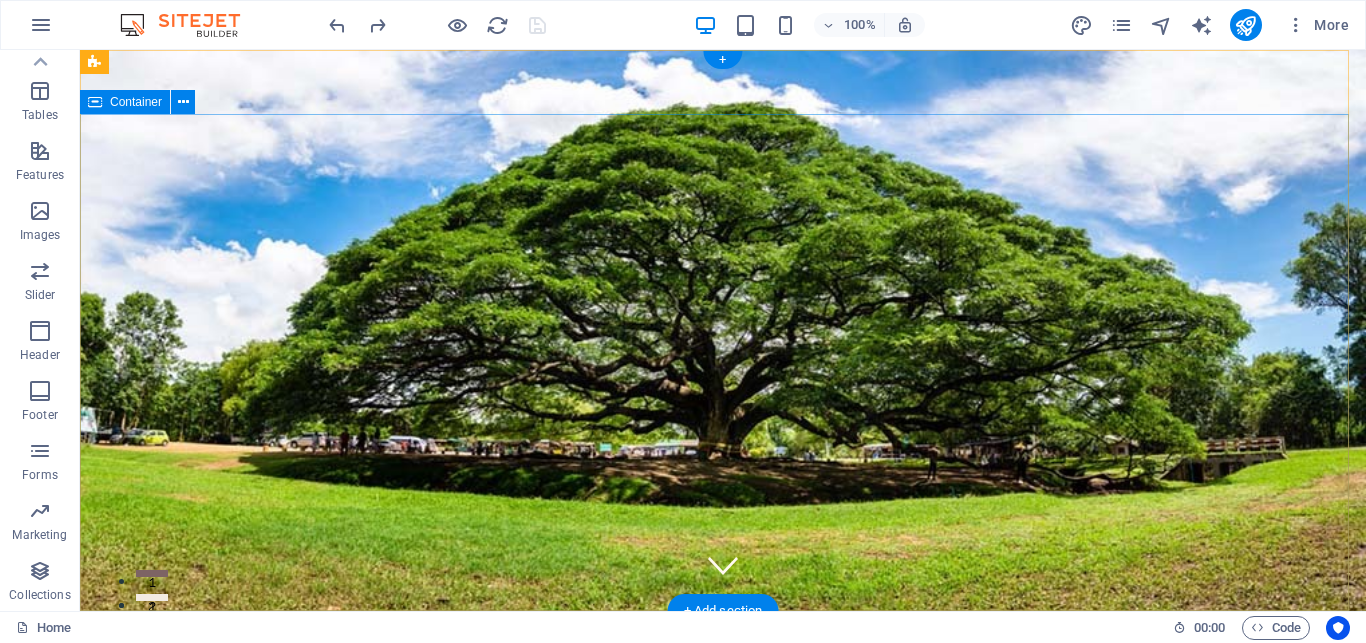 click on "Where Dreams Meet Real Life" at bounding box center (723, 832) 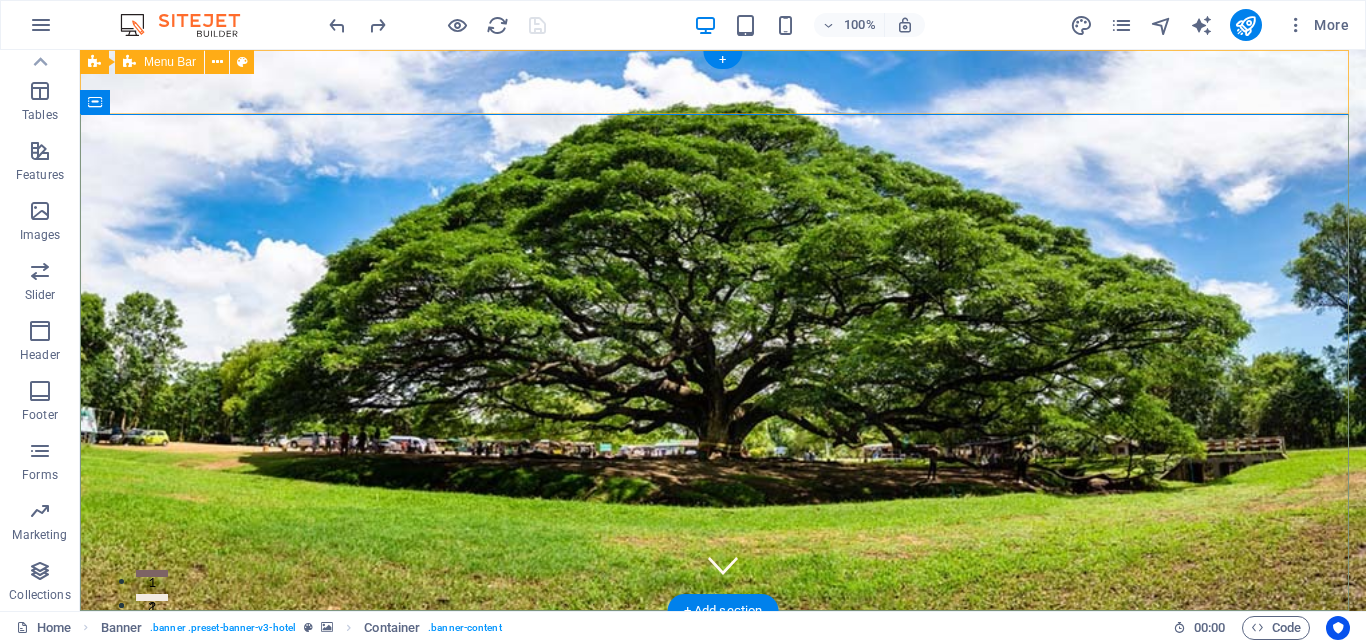 click on "Home Suites Experiences Contact" at bounding box center [723, 643] 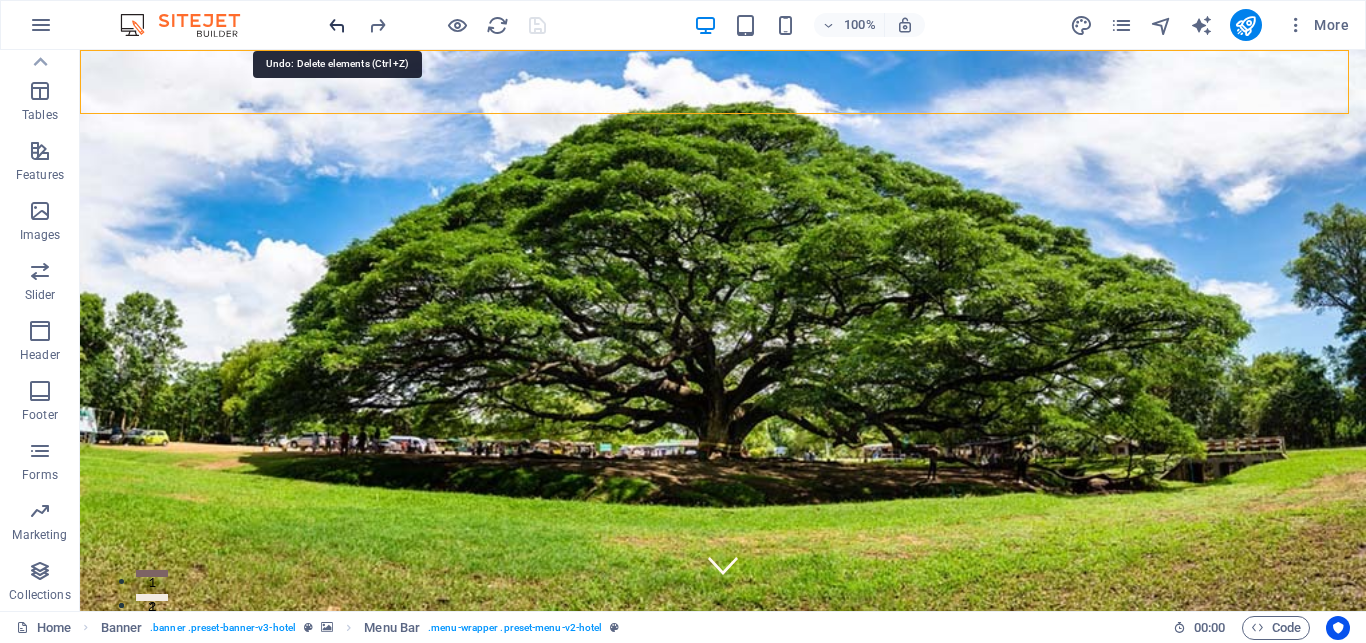 click at bounding box center [337, 25] 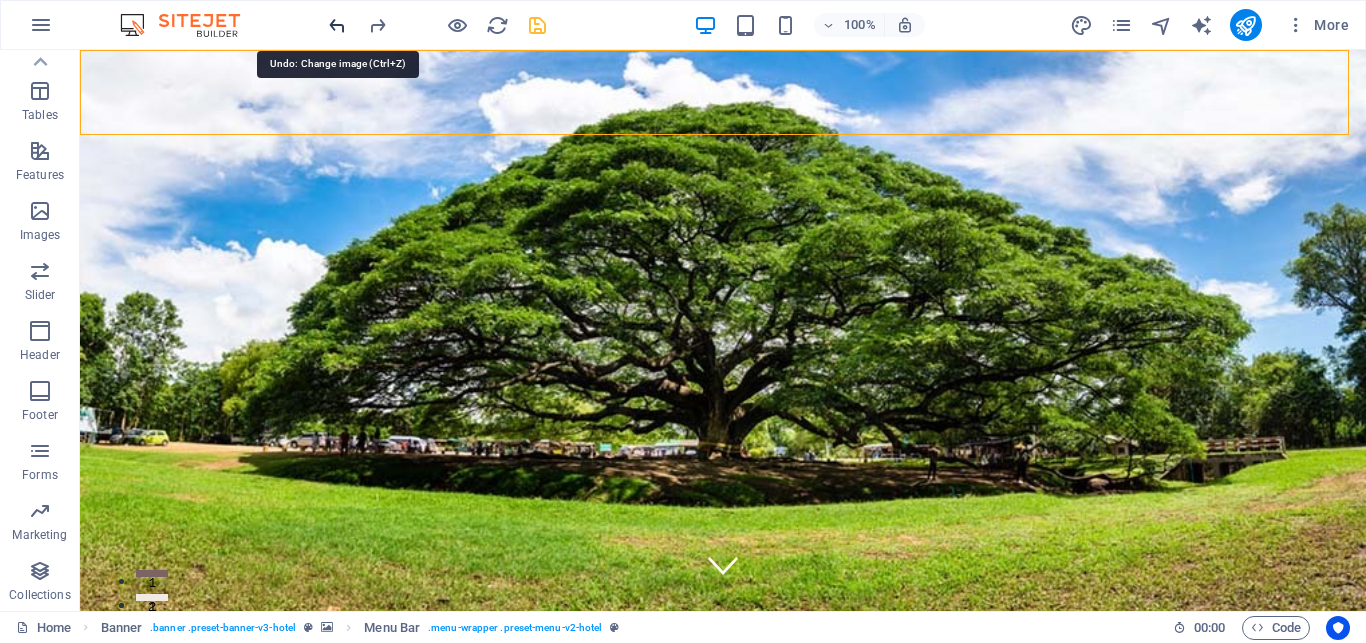 click at bounding box center (337, 25) 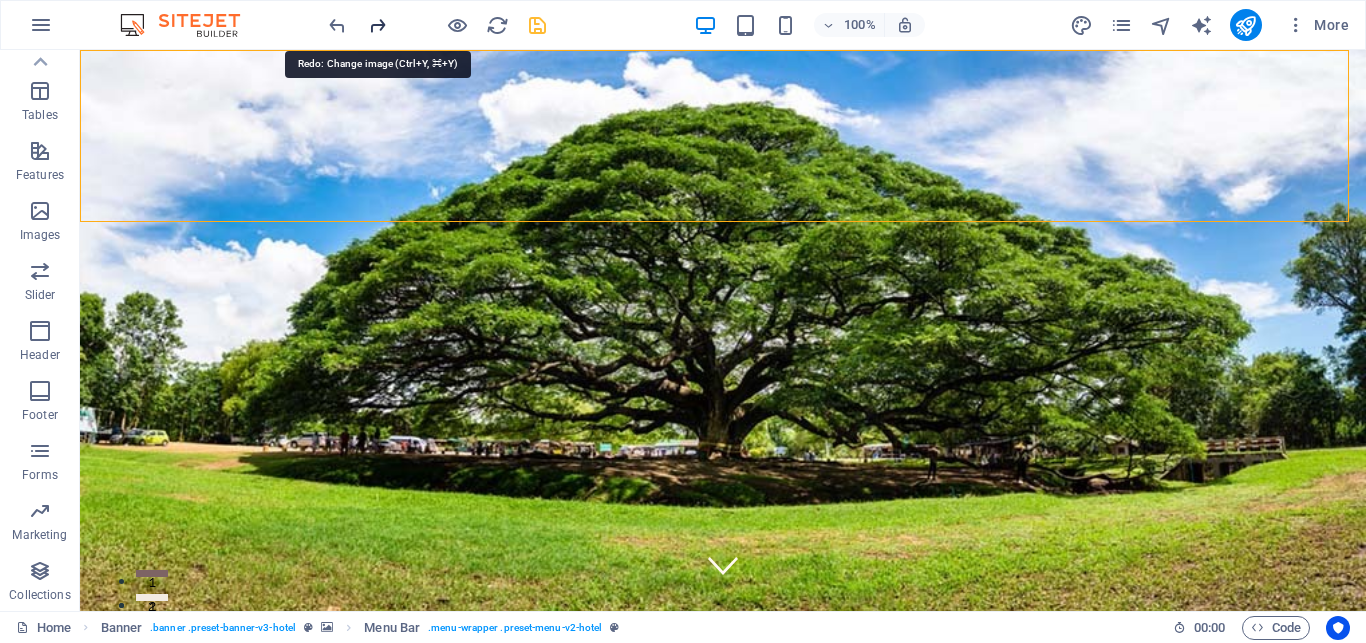 click at bounding box center (377, 25) 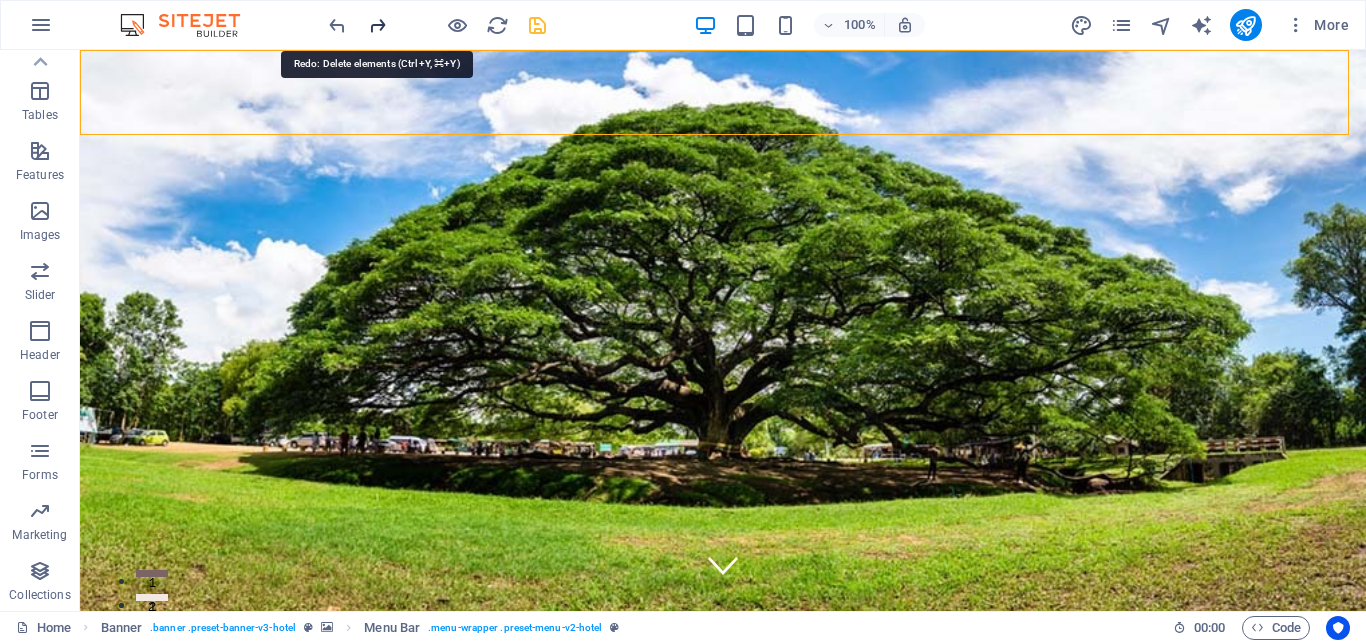 click at bounding box center (377, 25) 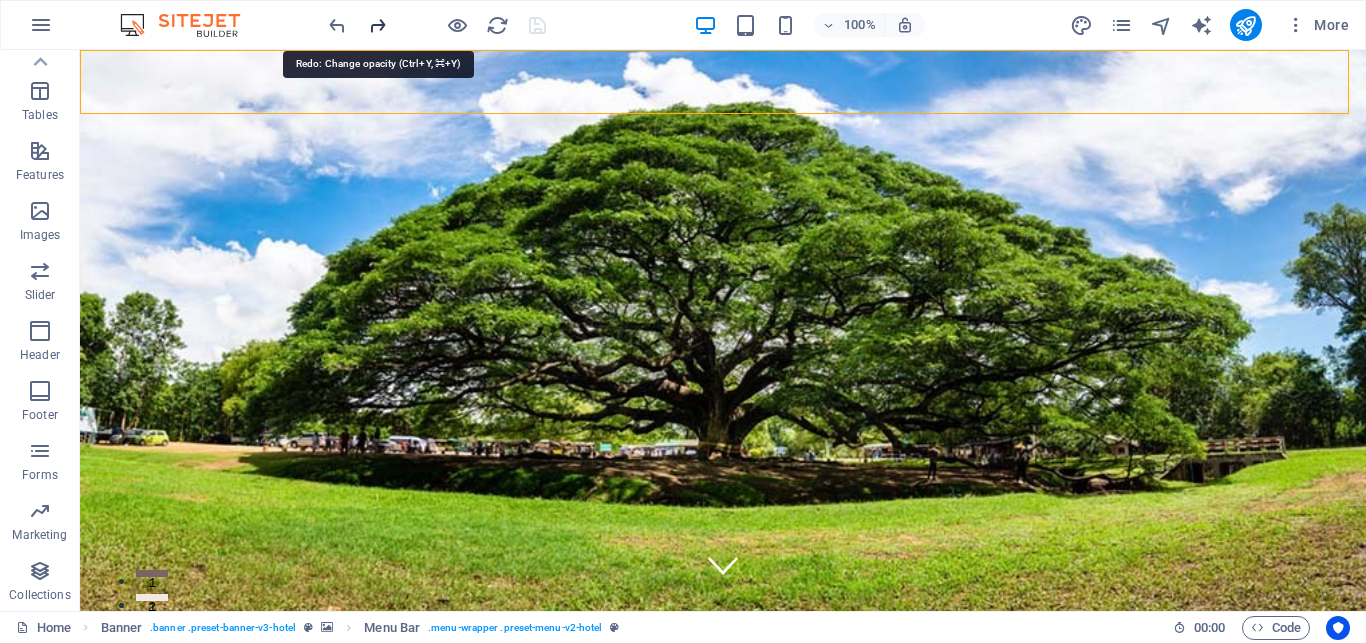 click at bounding box center [377, 25] 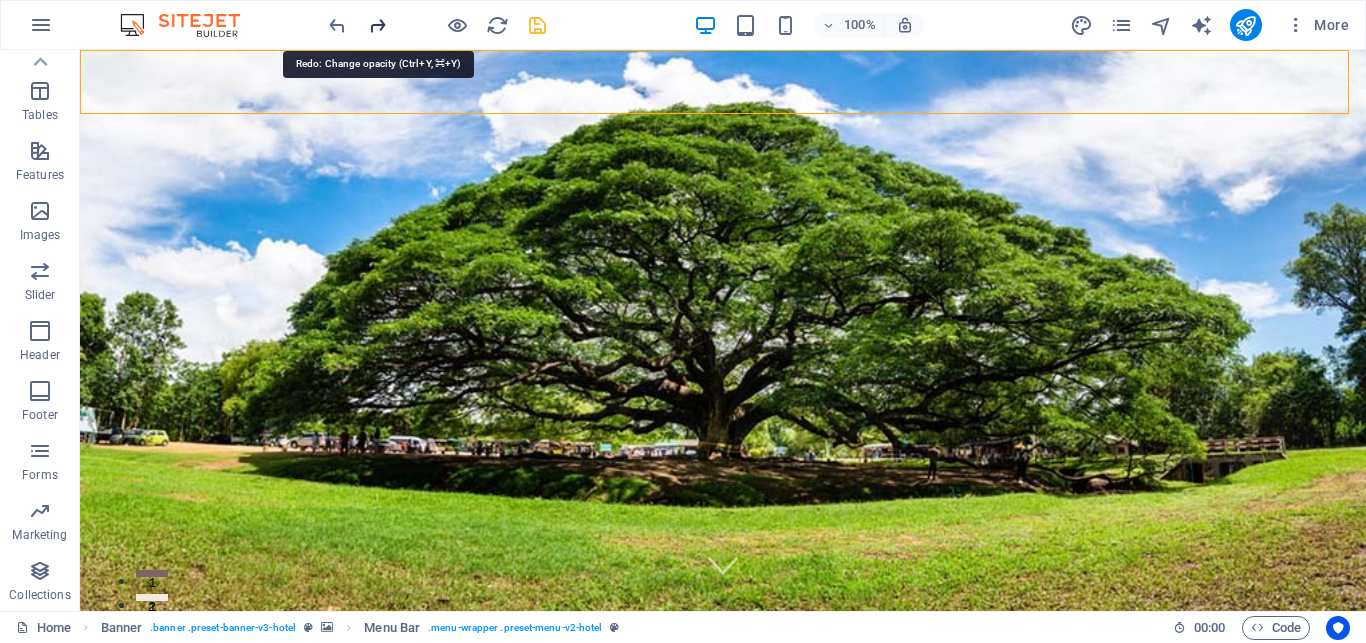 click at bounding box center [377, 25] 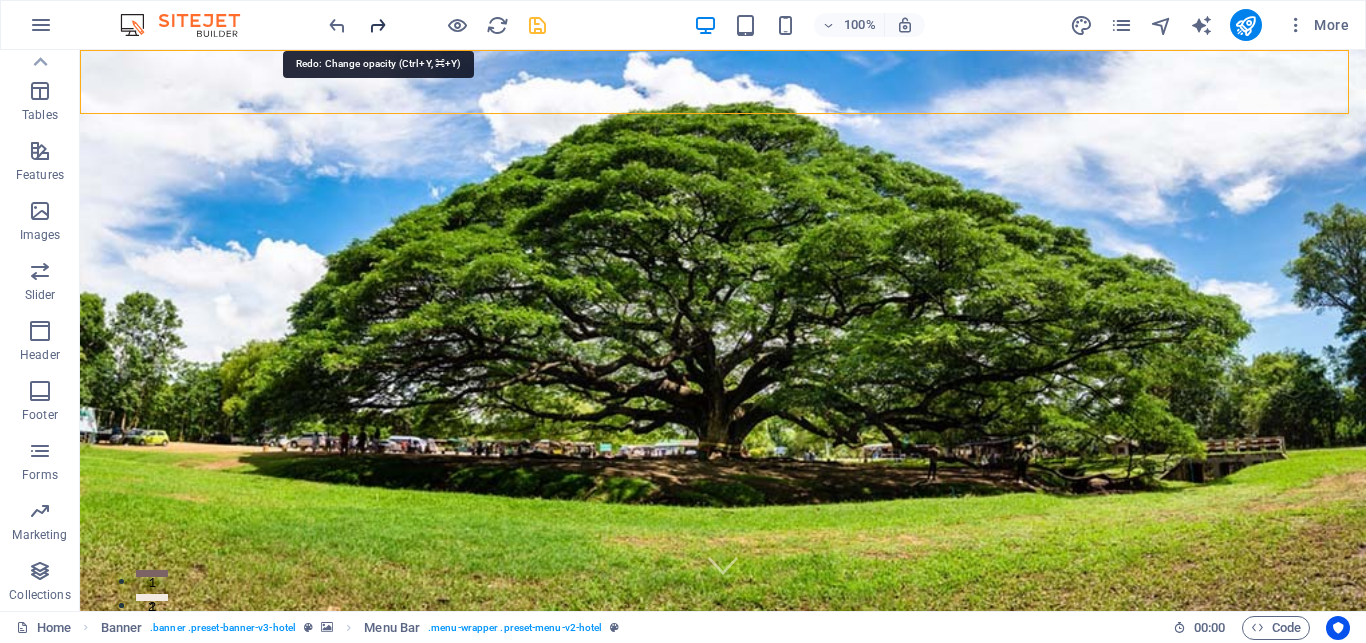 click at bounding box center (377, 25) 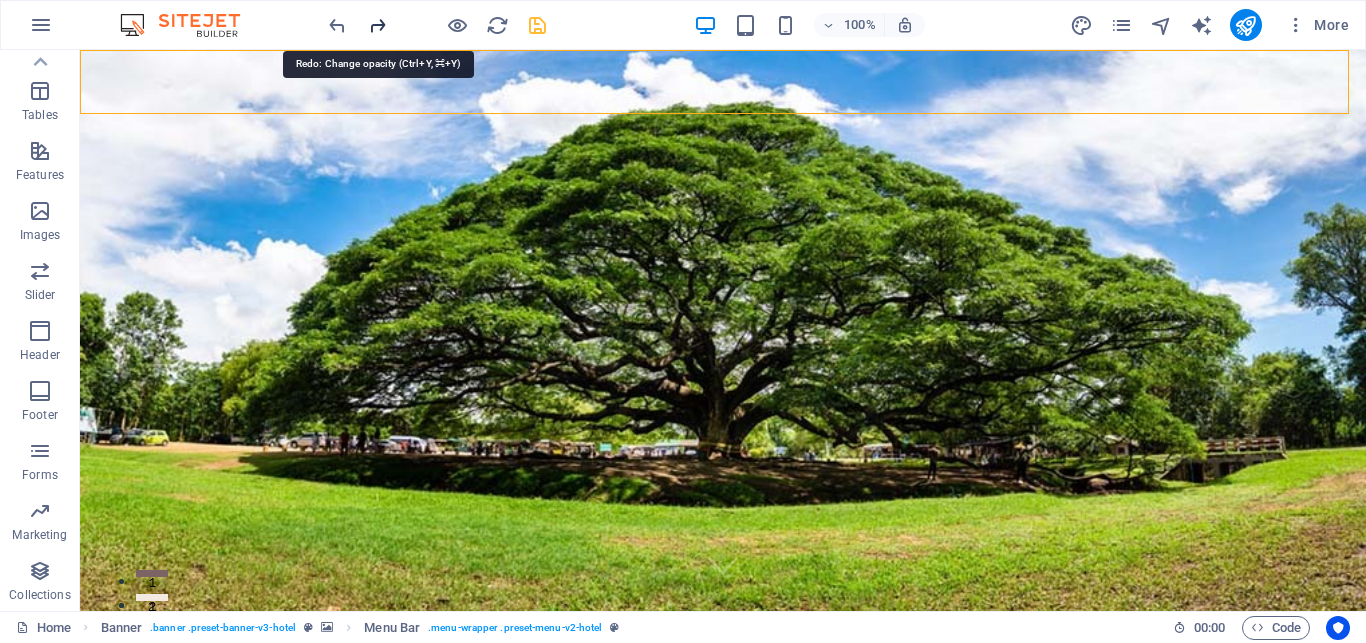 click at bounding box center [377, 25] 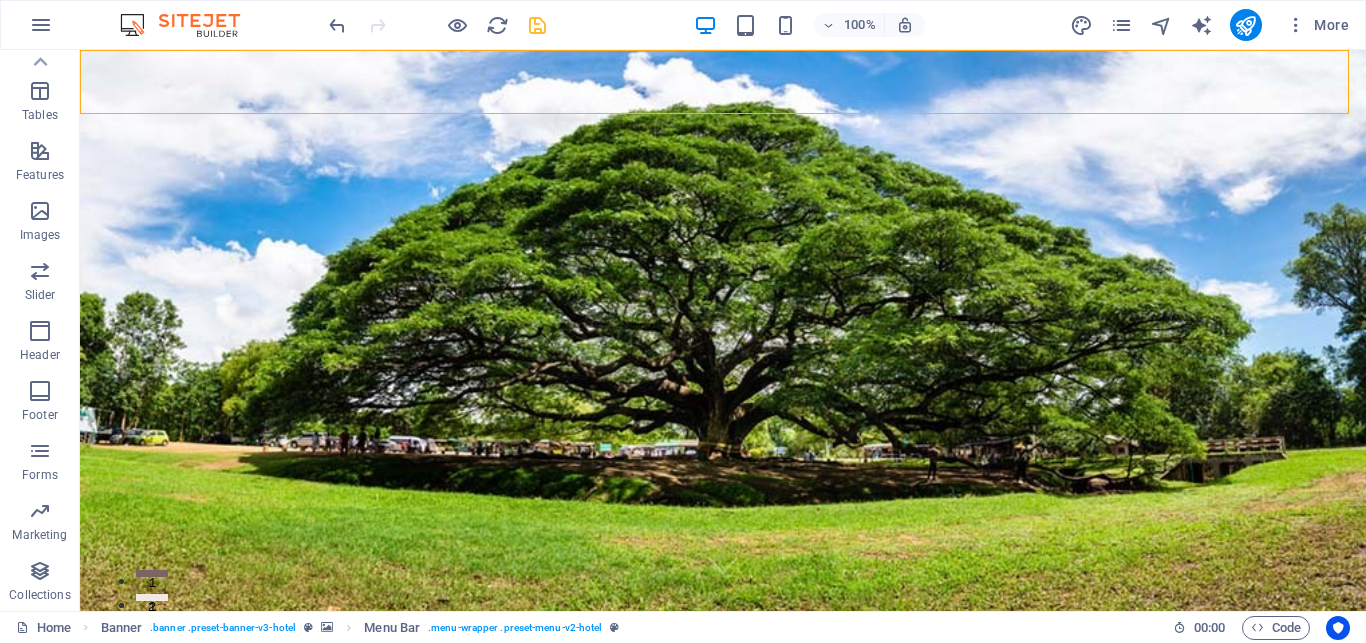 click at bounding box center [437, 25] 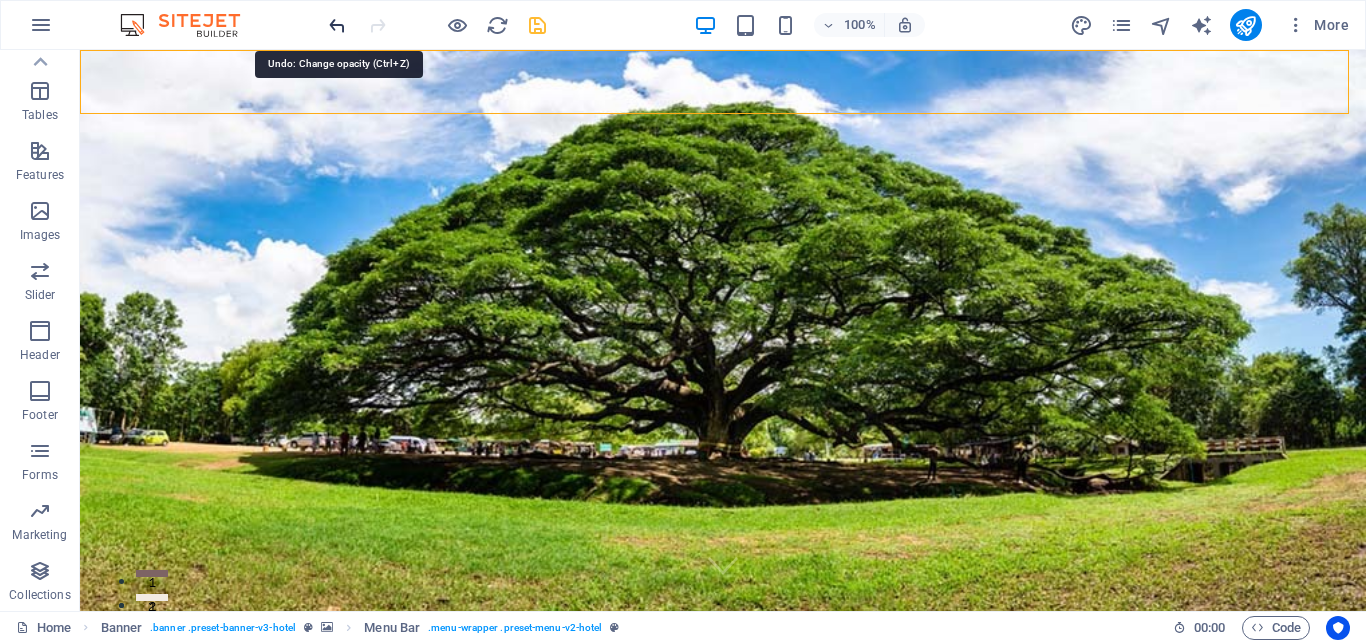 click at bounding box center (337, 25) 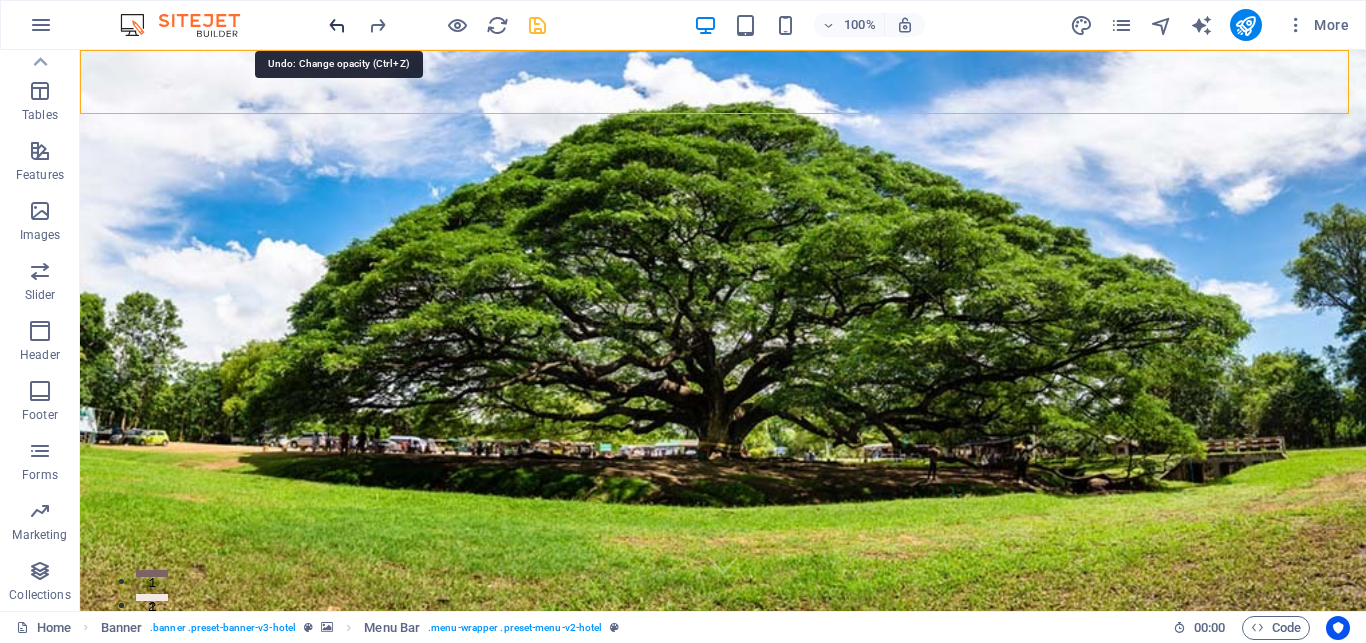 click at bounding box center (337, 25) 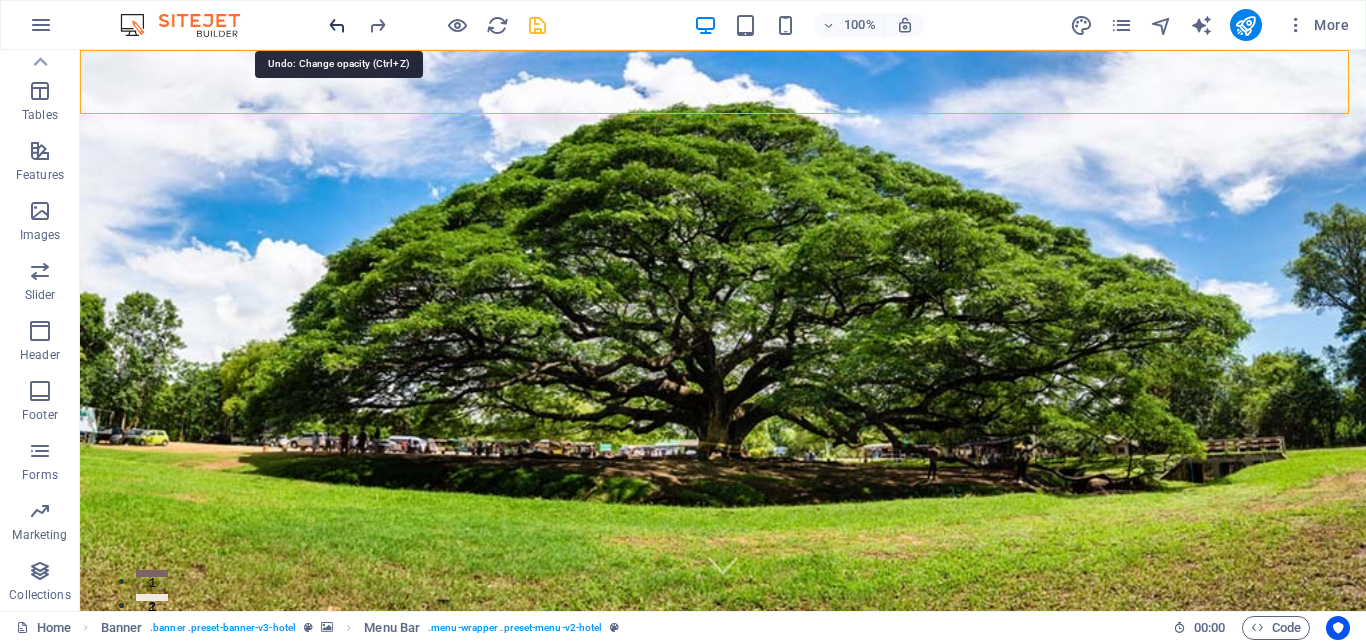 click at bounding box center (337, 25) 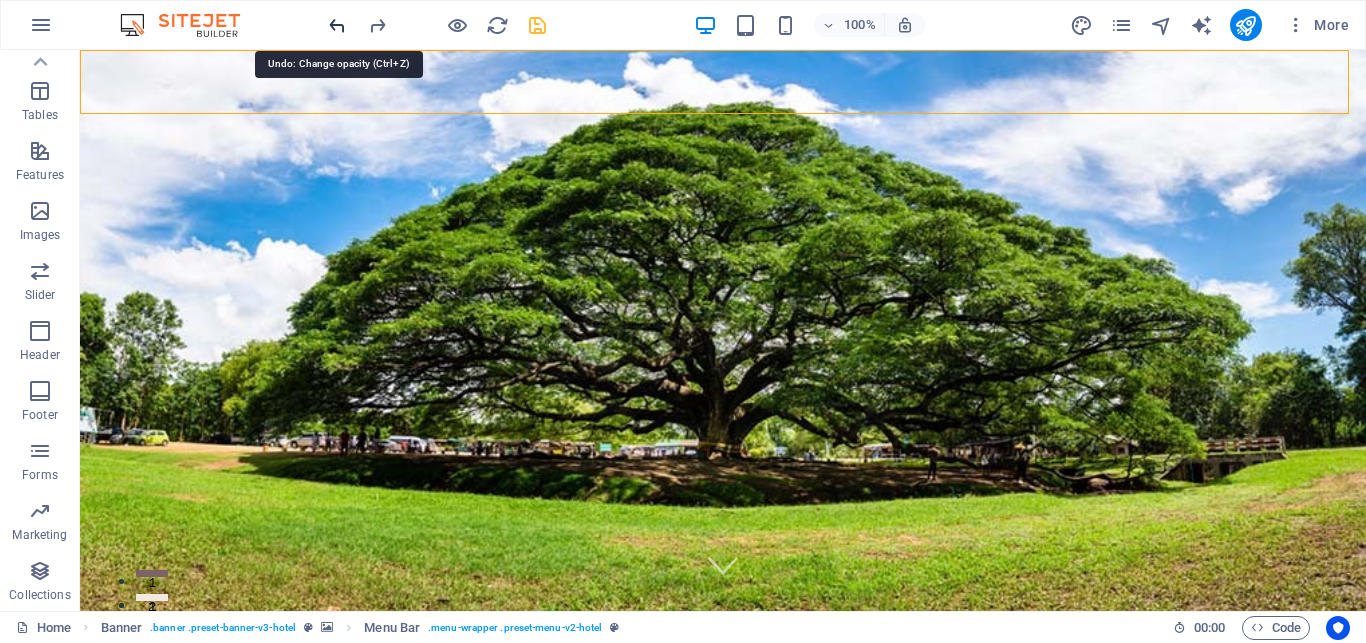 click at bounding box center (337, 25) 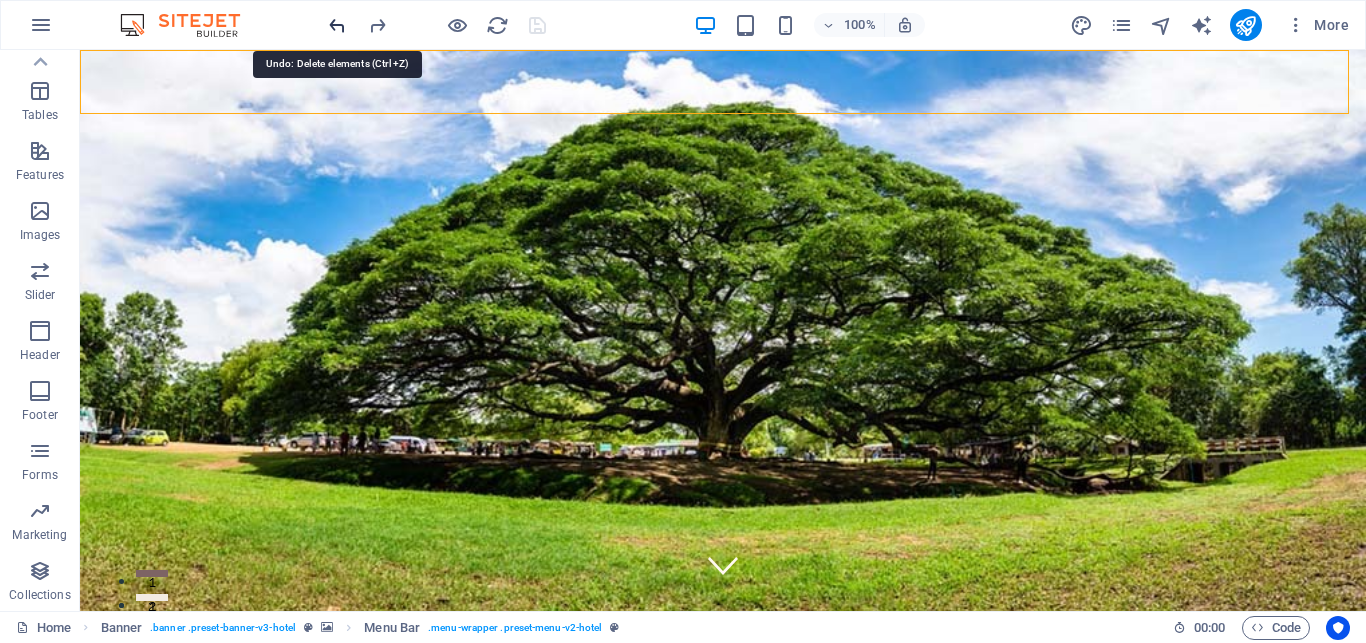 click at bounding box center (337, 25) 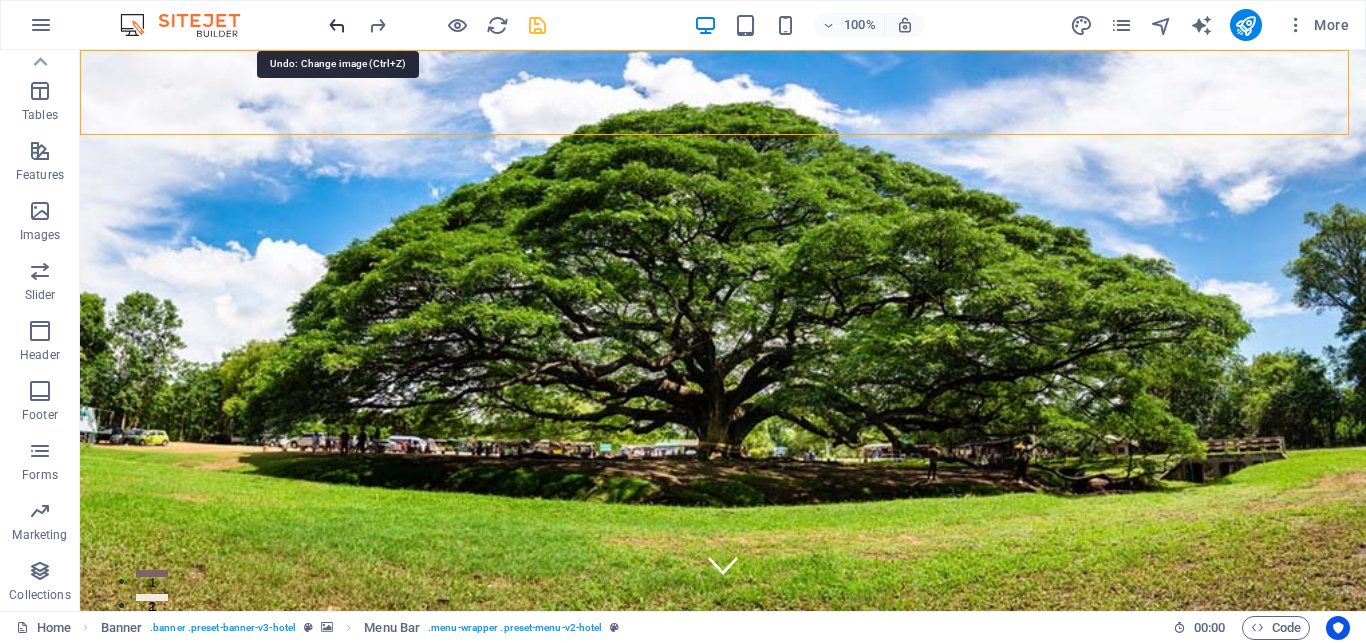 click at bounding box center [337, 25] 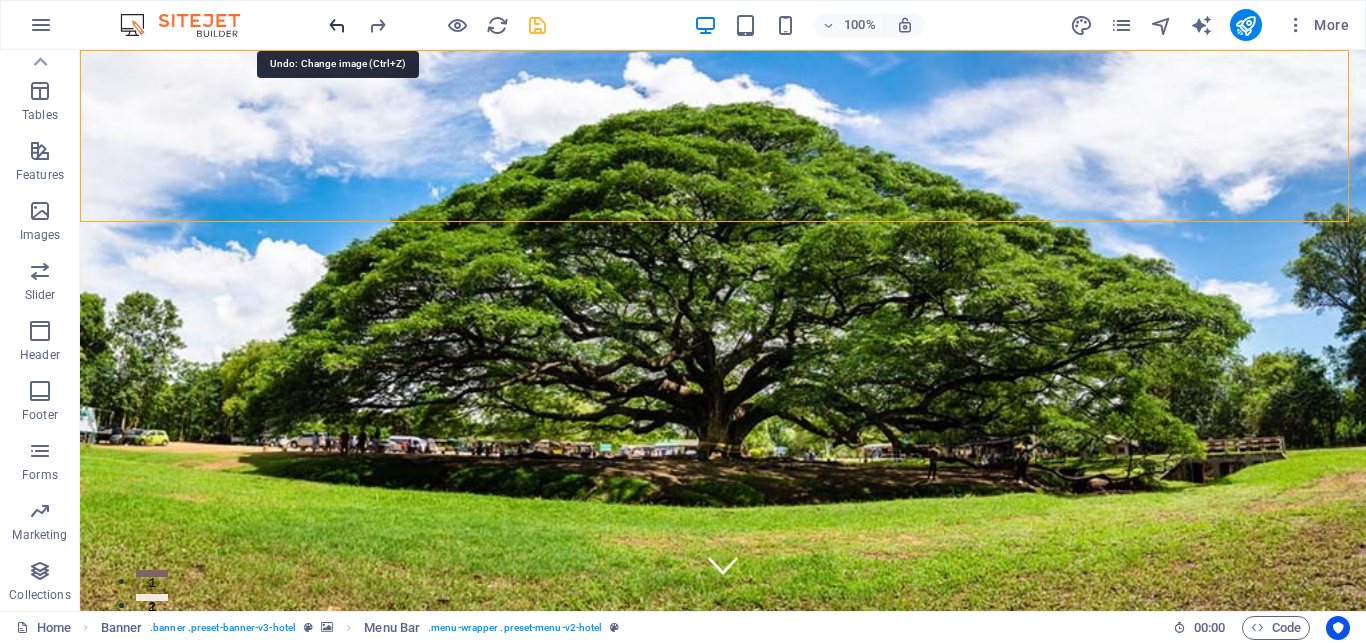 click at bounding box center [337, 25] 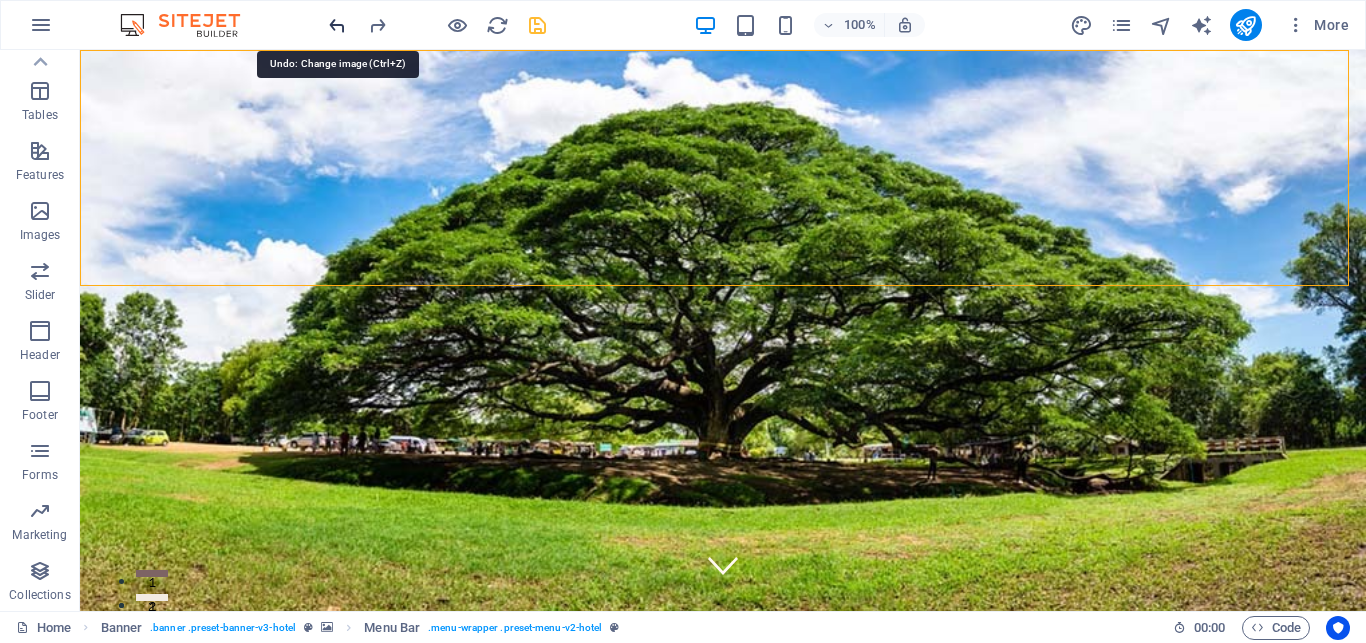 click at bounding box center (337, 25) 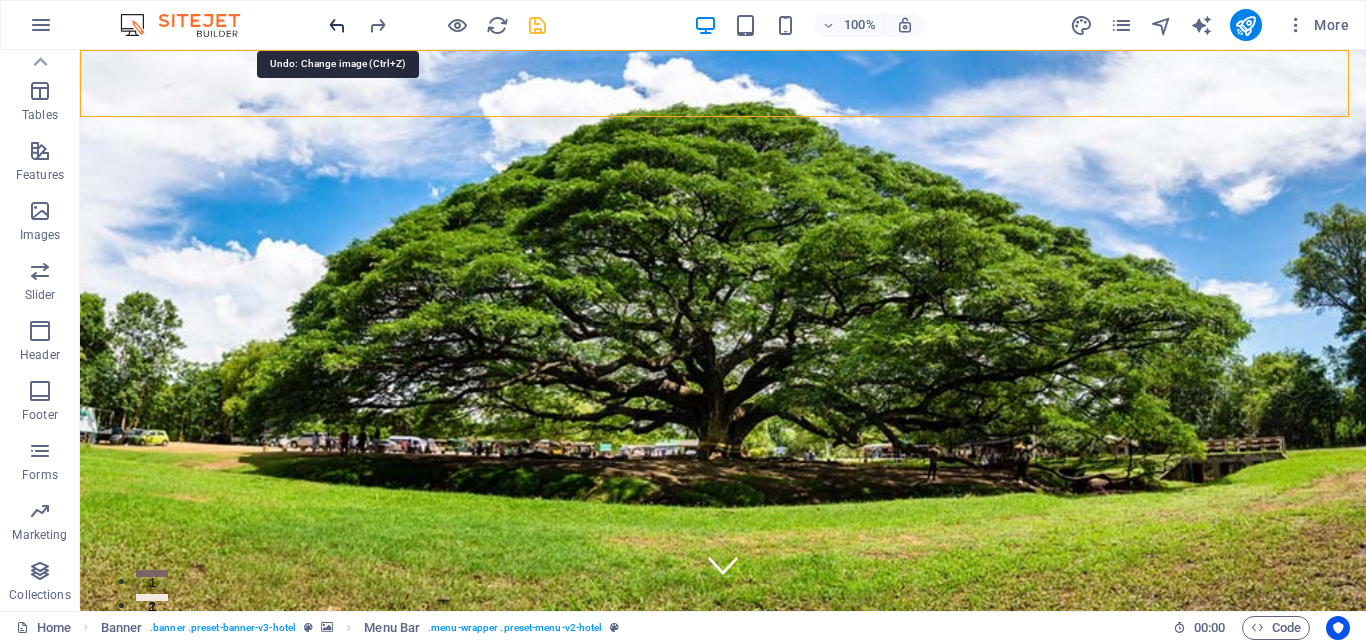 click at bounding box center [337, 25] 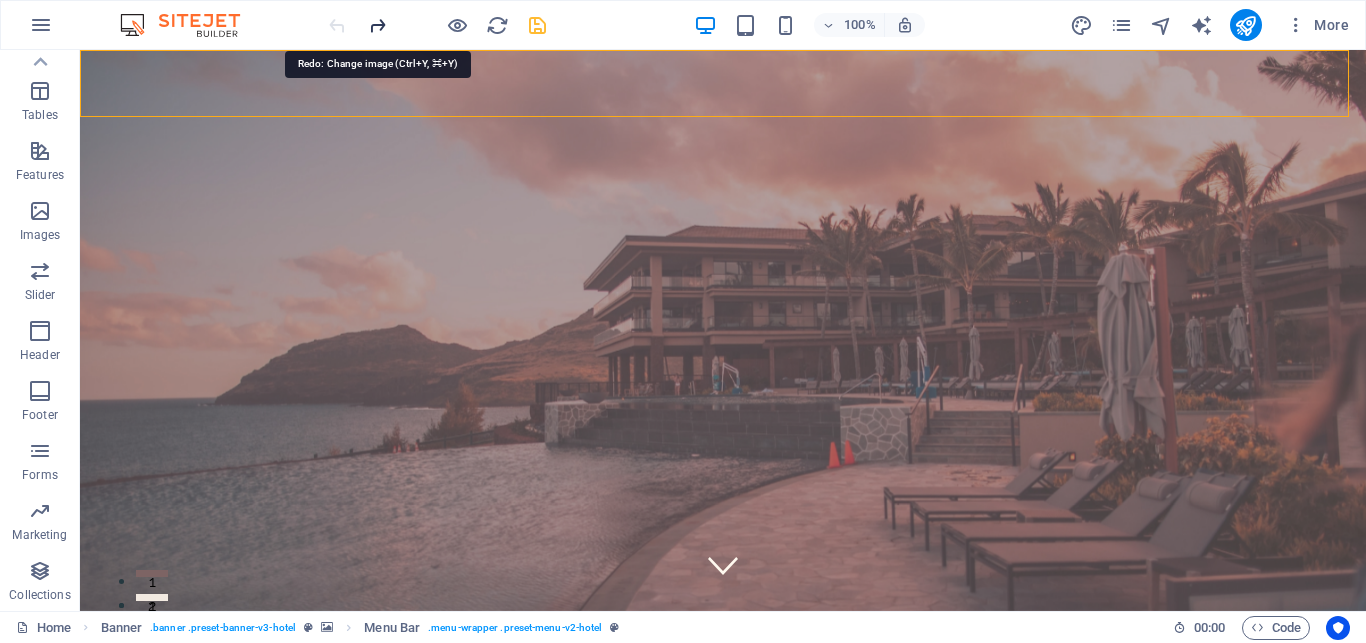 click at bounding box center (377, 25) 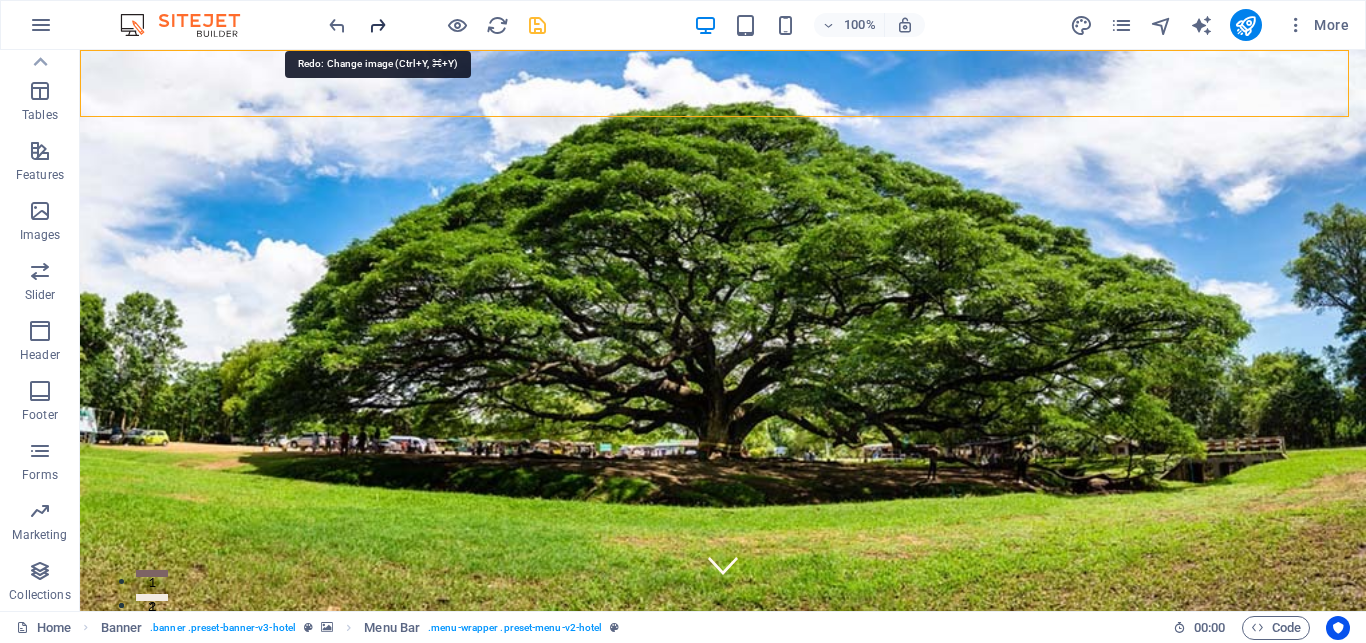 click at bounding box center [377, 25] 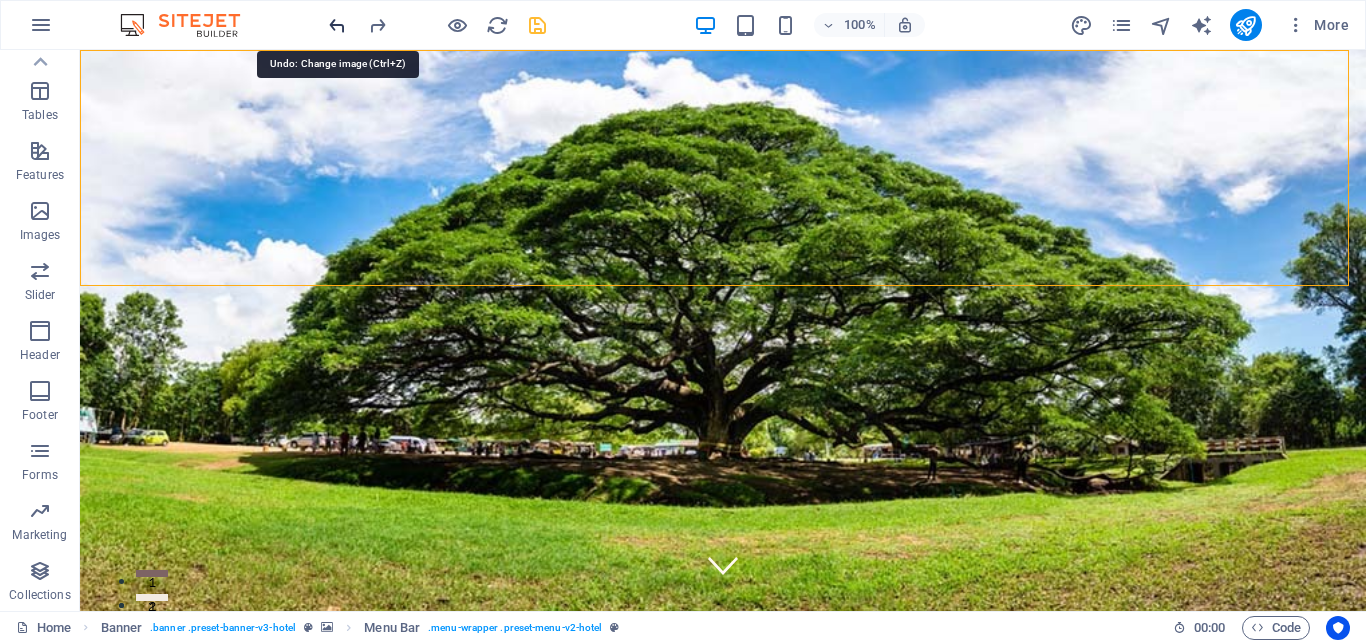 click at bounding box center [337, 25] 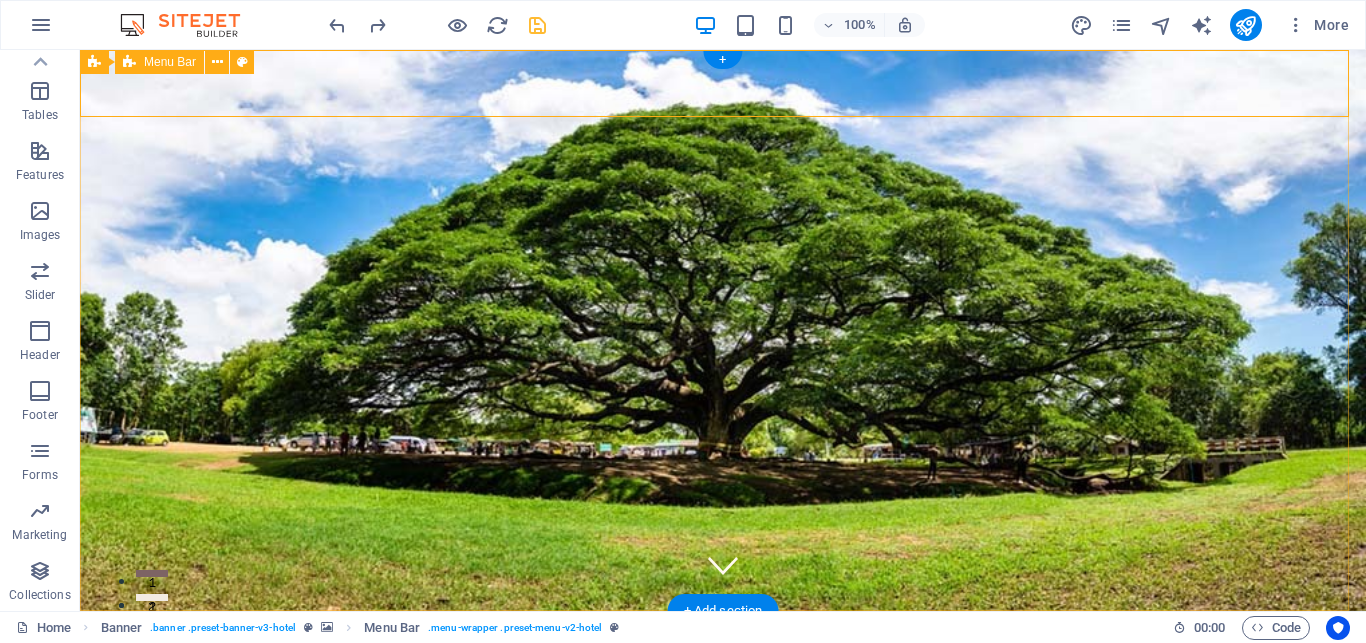 click on "Home Suites Experiences Contact" at bounding box center [723, 660] 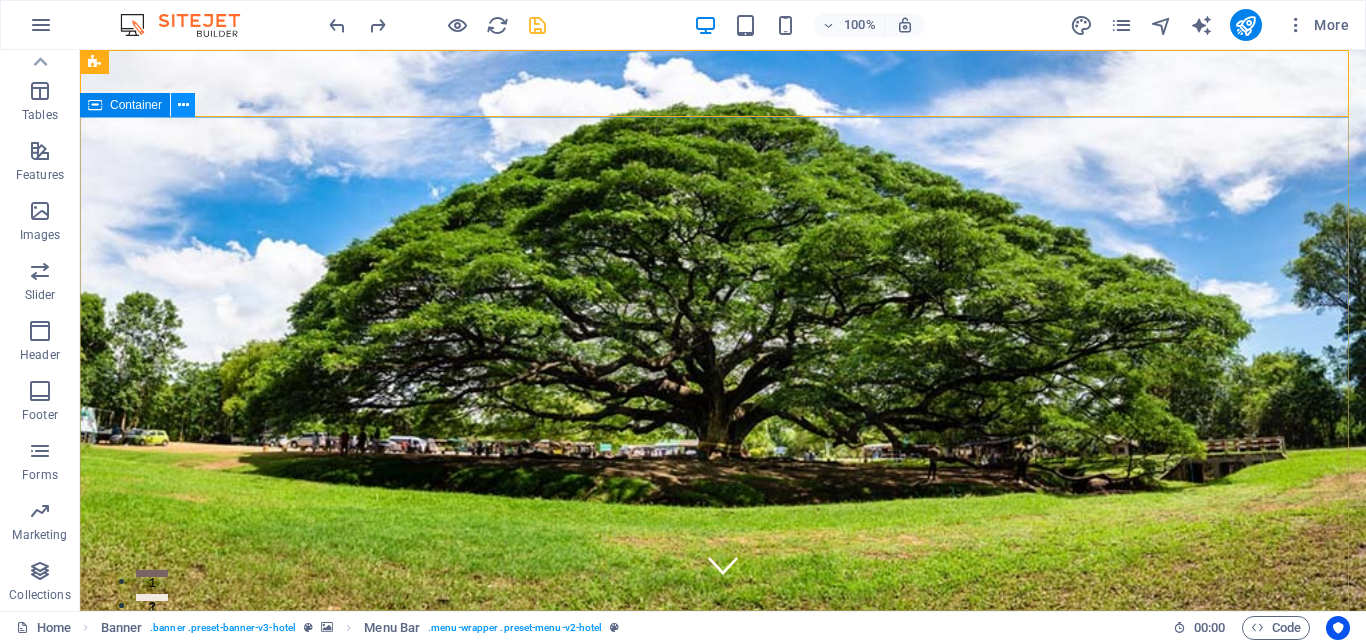 click at bounding box center [183, 105] 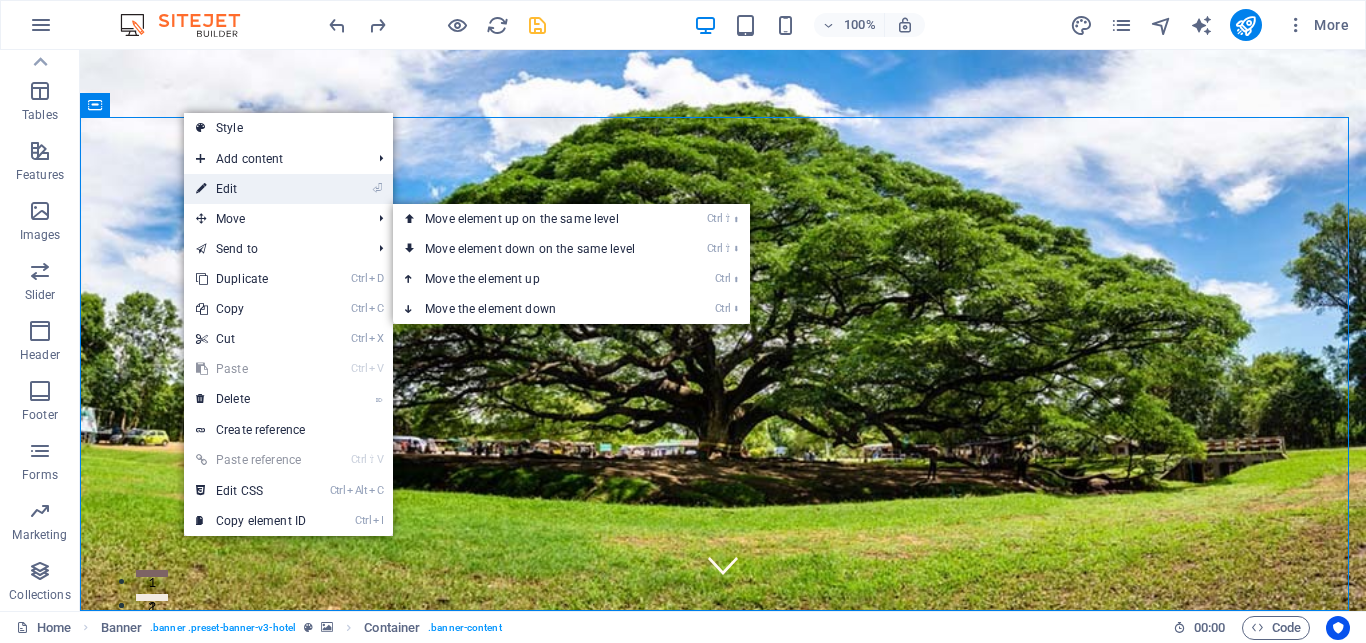 click on "⏎  Edit" at bounding box center [251, 189] 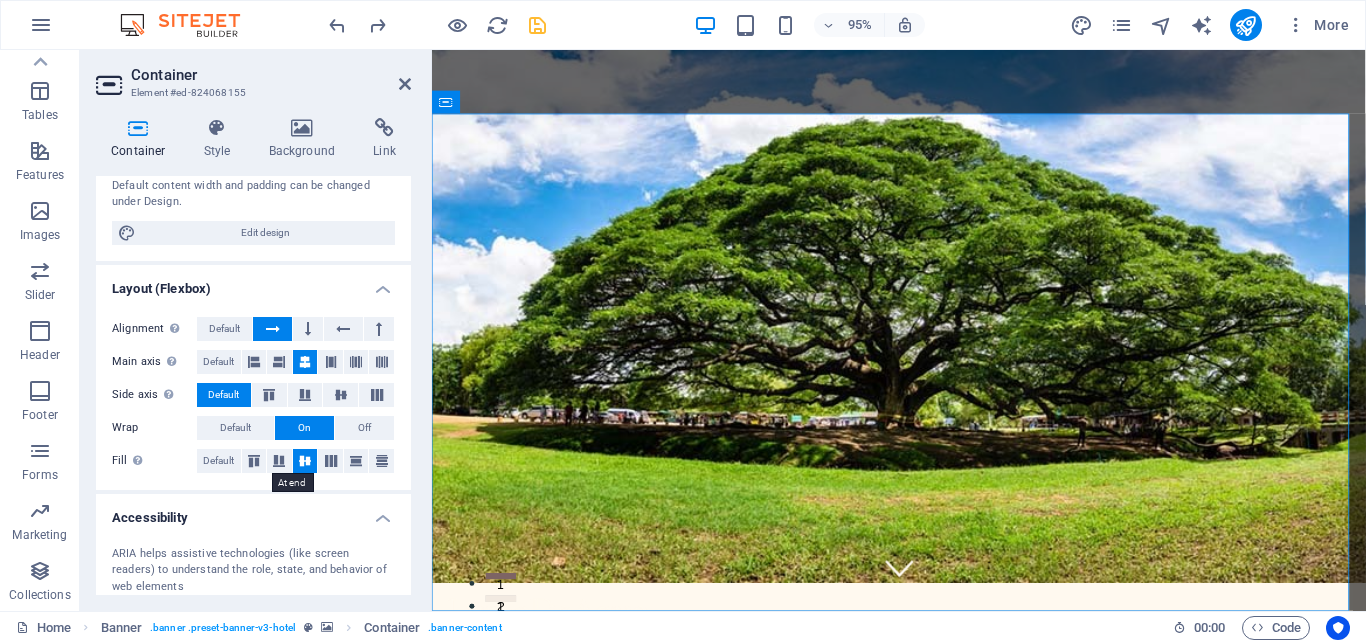 scroll, scrollTop: 0, scrollLeft: 0, axis: both 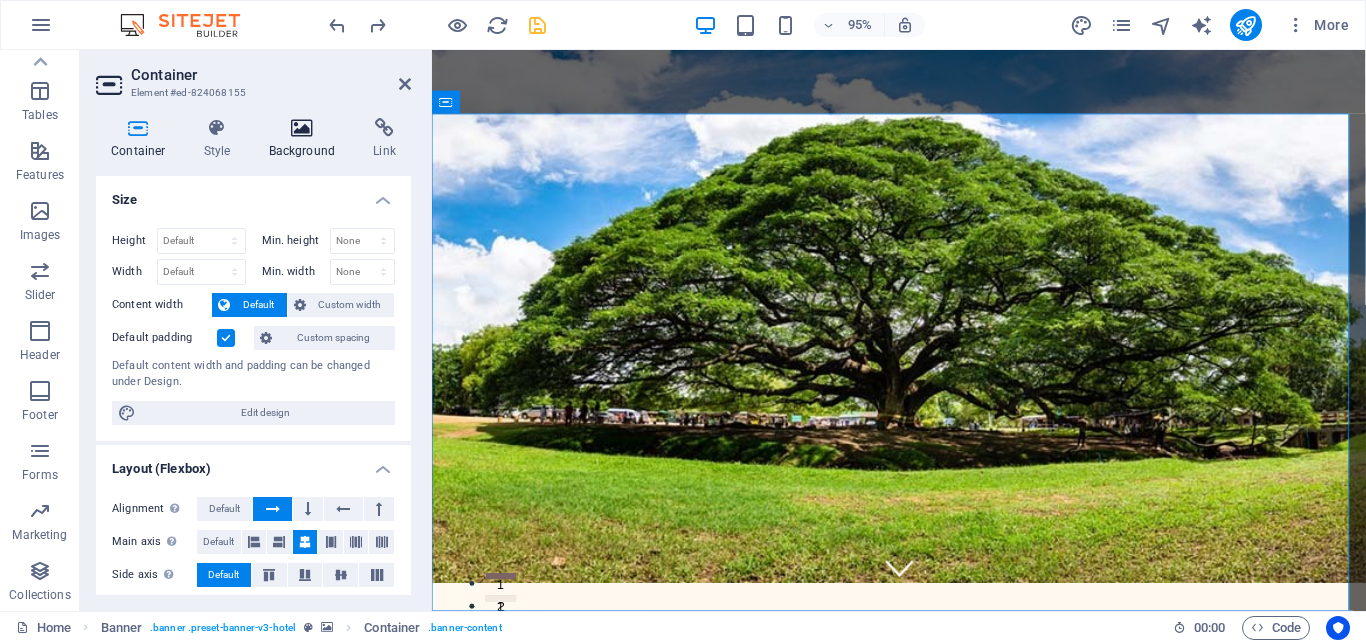 click on "Background" at bounding box center (306, 139) 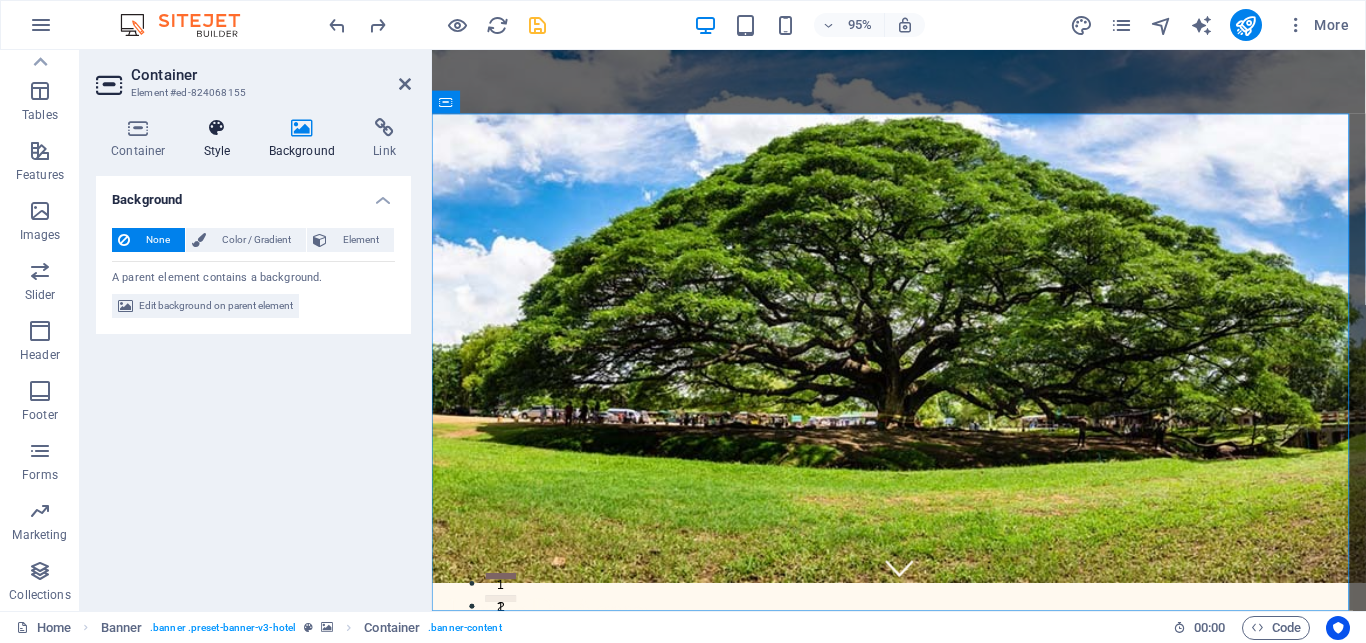 click at bounding box center (217, 128) 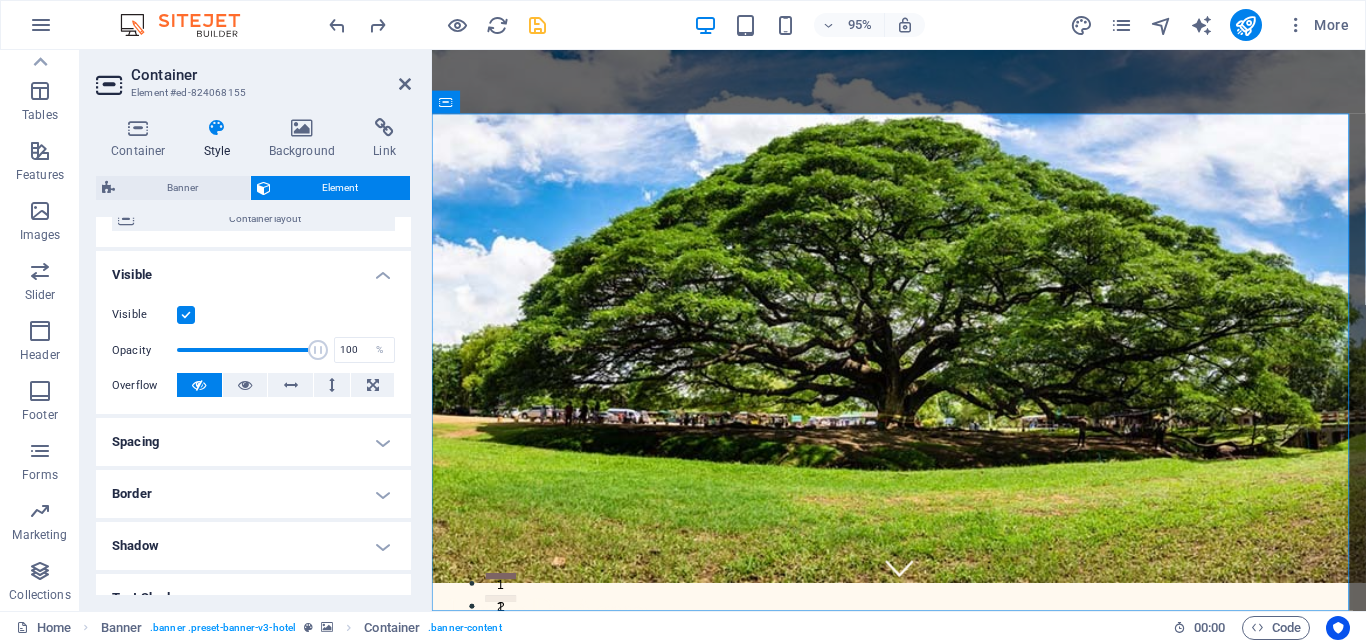 scroll, scrollTop: 360, scrollLeft: 0, axis: vertical 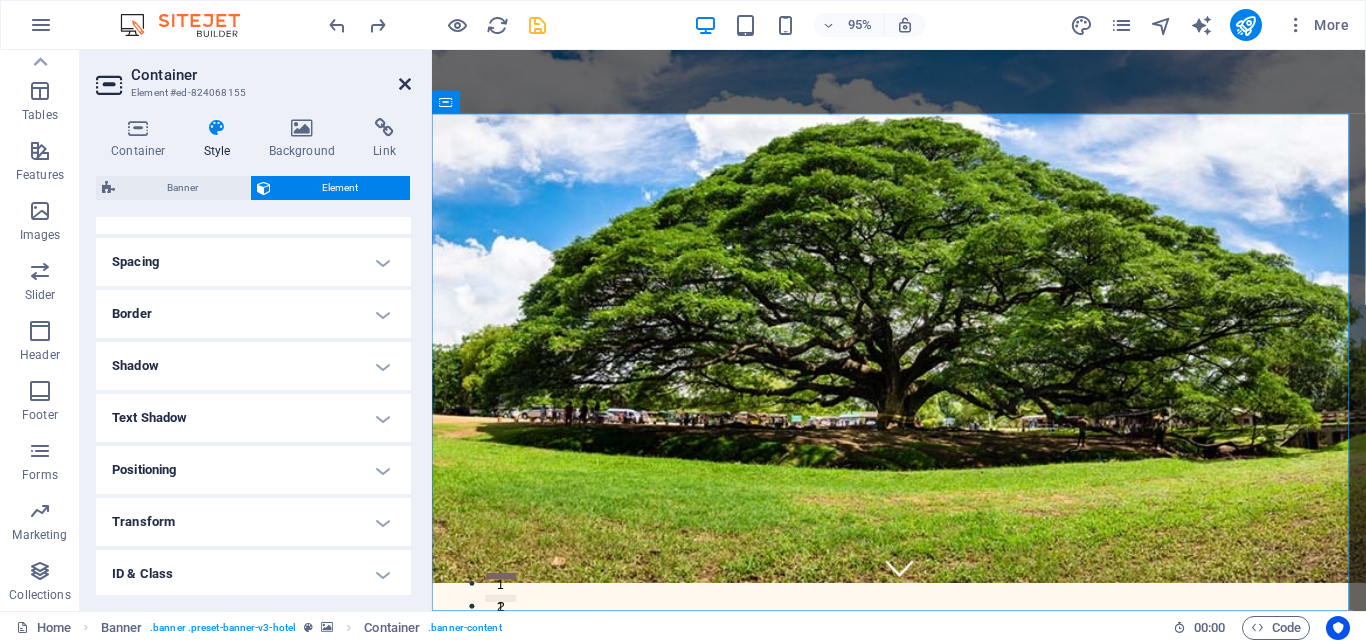 click at bounding box center [405, 84] 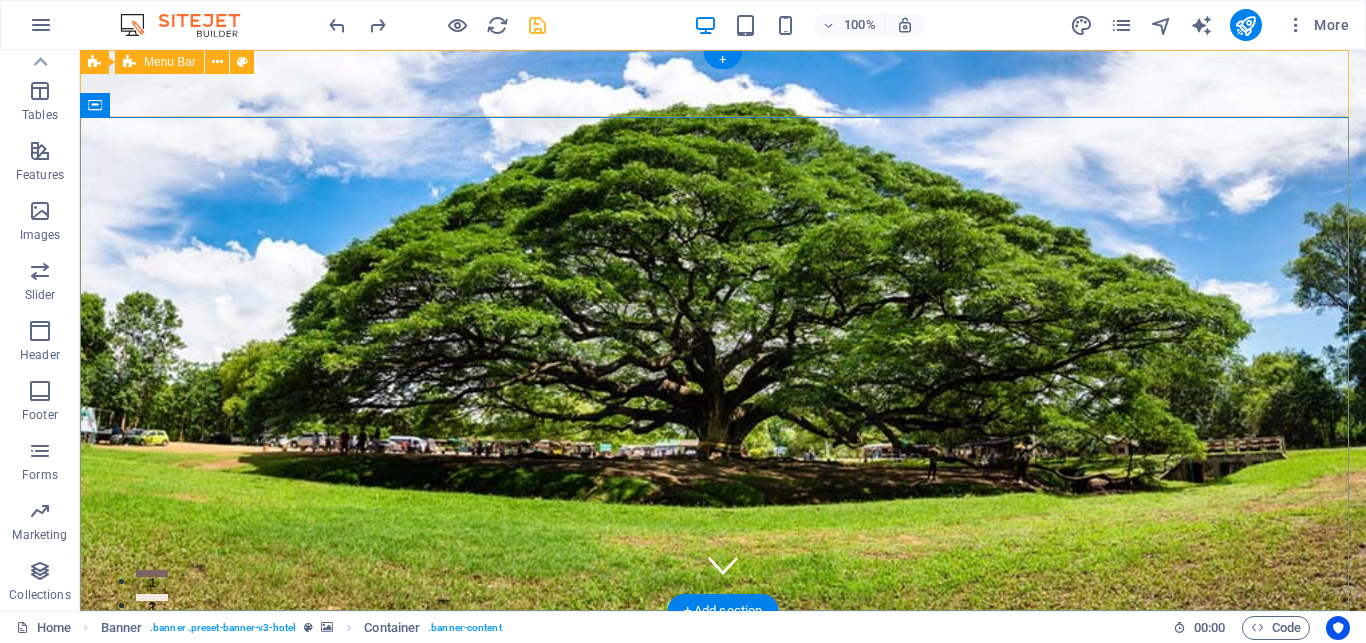 click on "Home Suites Experiences Contact" at bounding box center (723, 660) 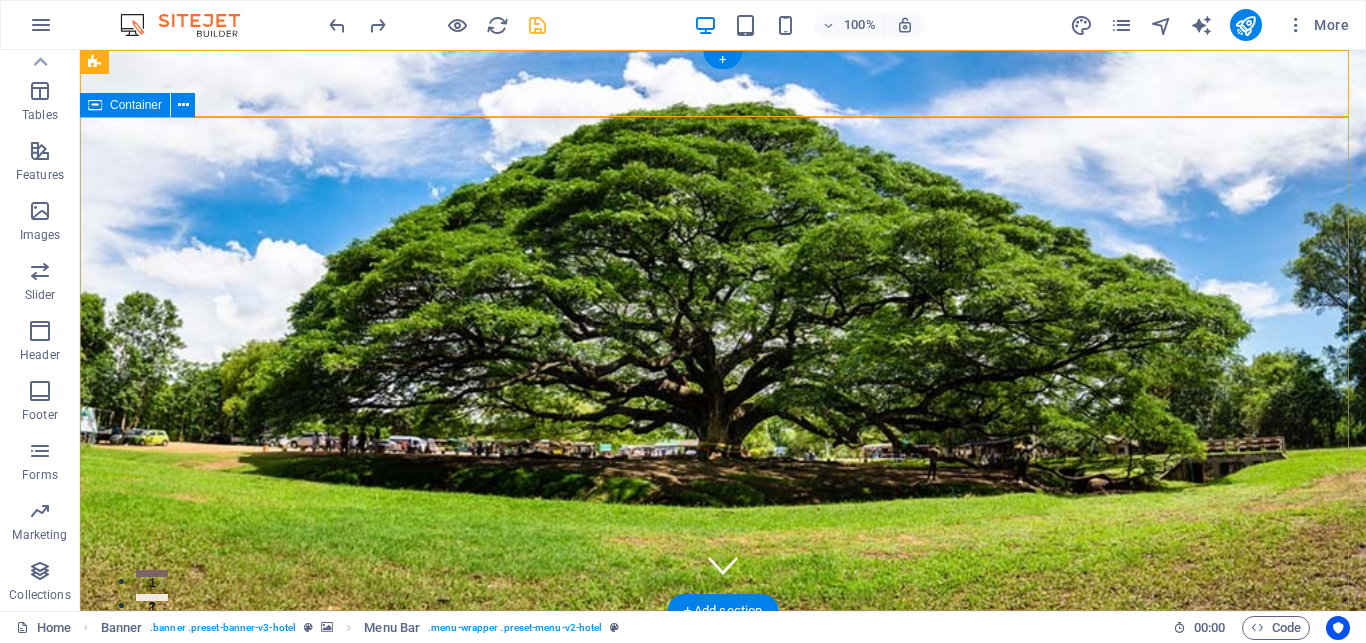 click on "Where Dreams Meet Real Life" at bounding box center (723, 867) 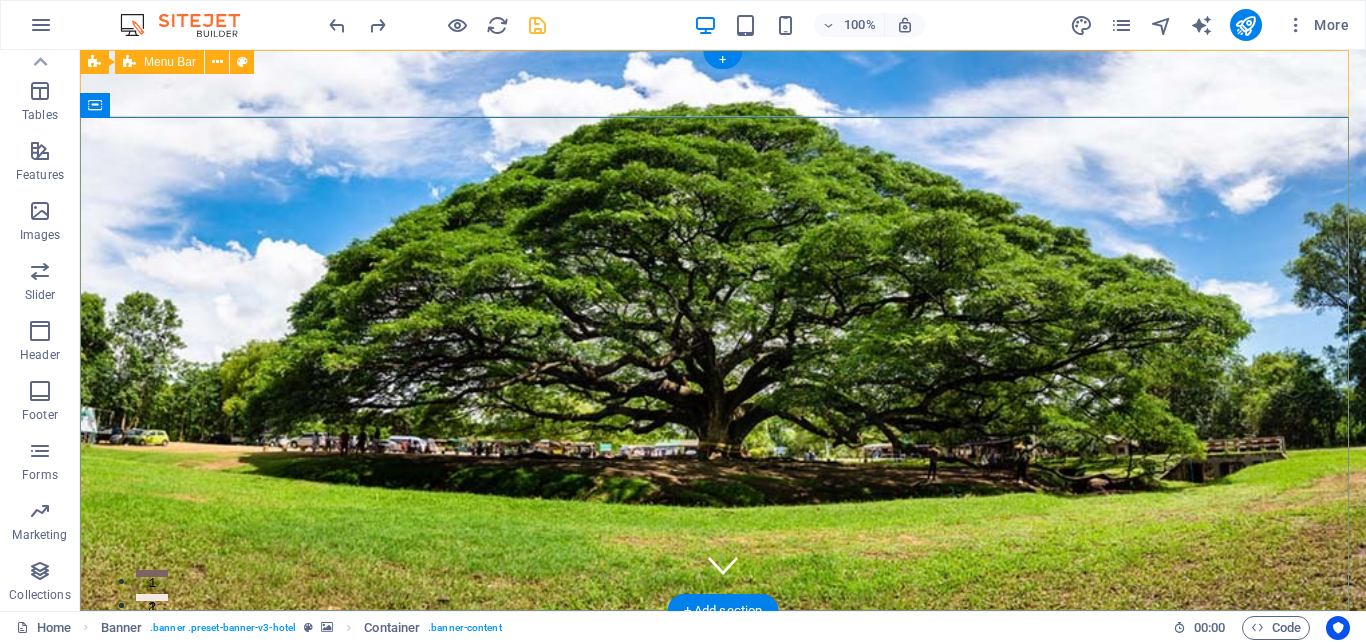 click on "Home Suites Experiences Contact" at bounding box center [723, 660] 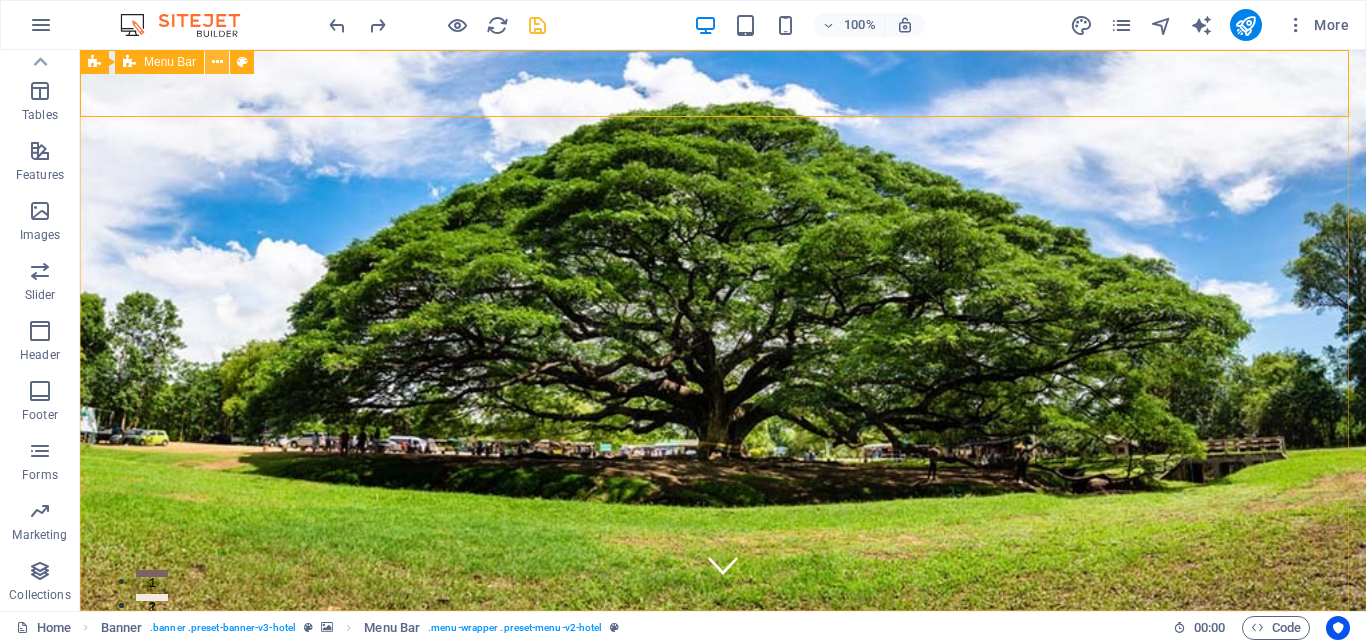 click at bounding box center (217, 62) 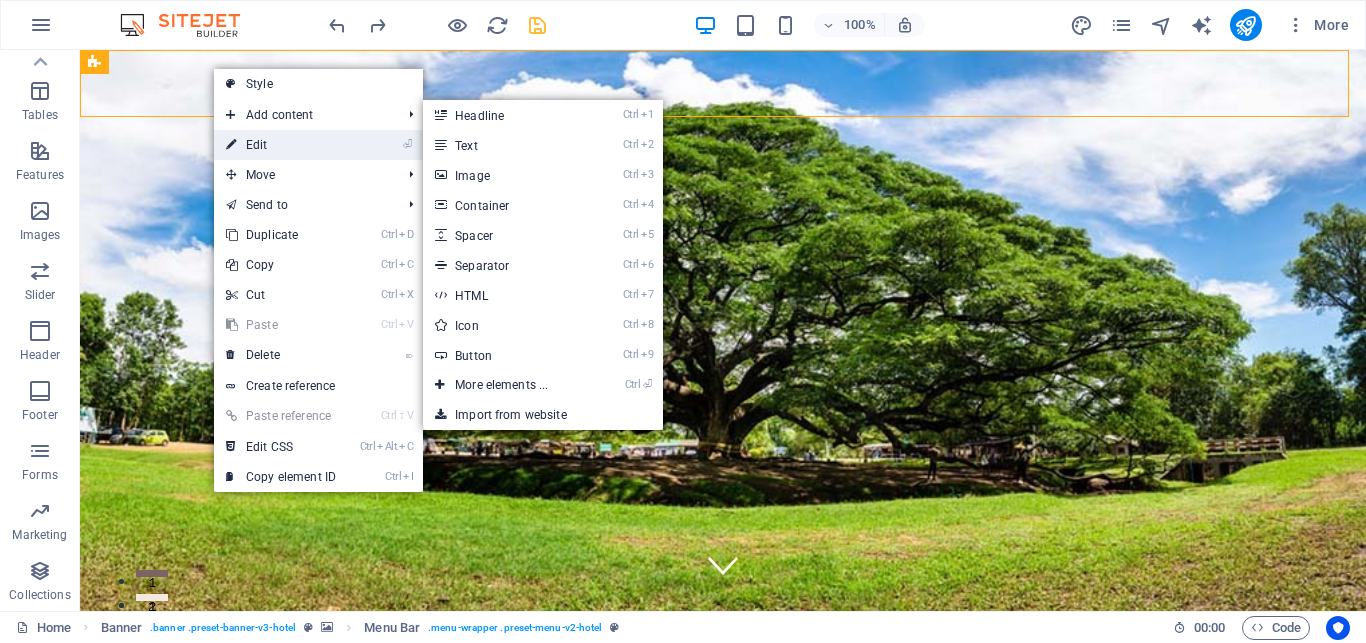click on "⏎  Edit" at bounding box center (281, 145) 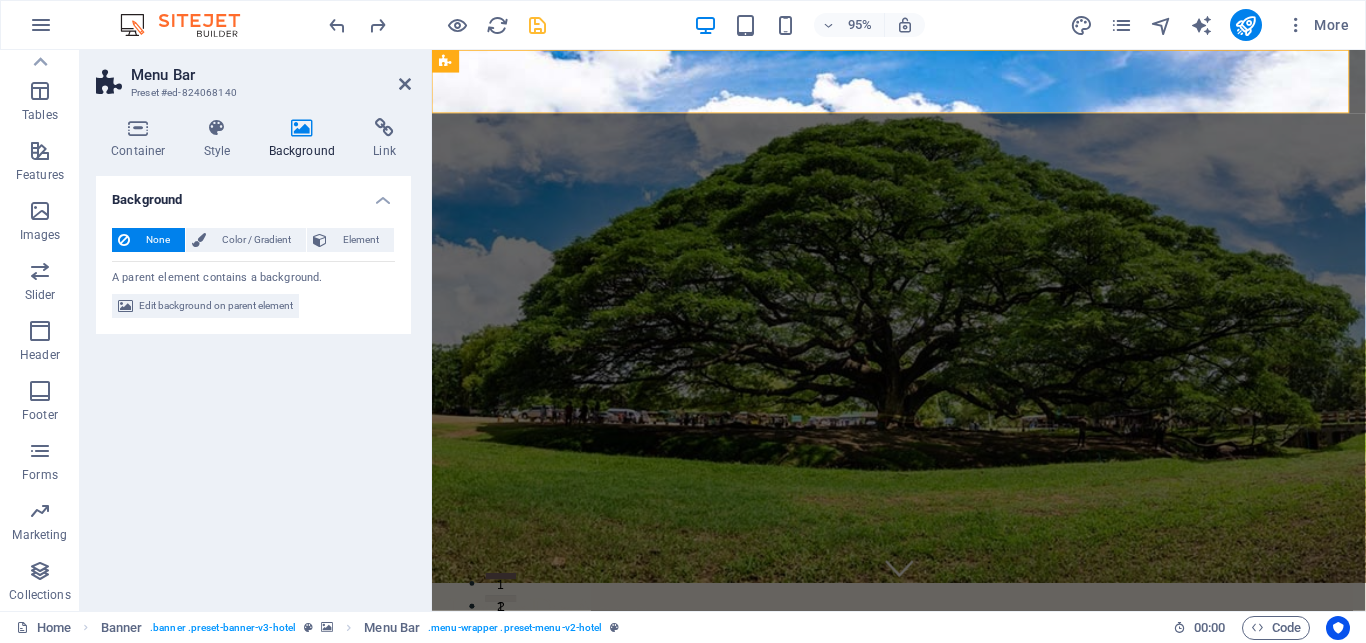 click at bounding box center (302, 128) 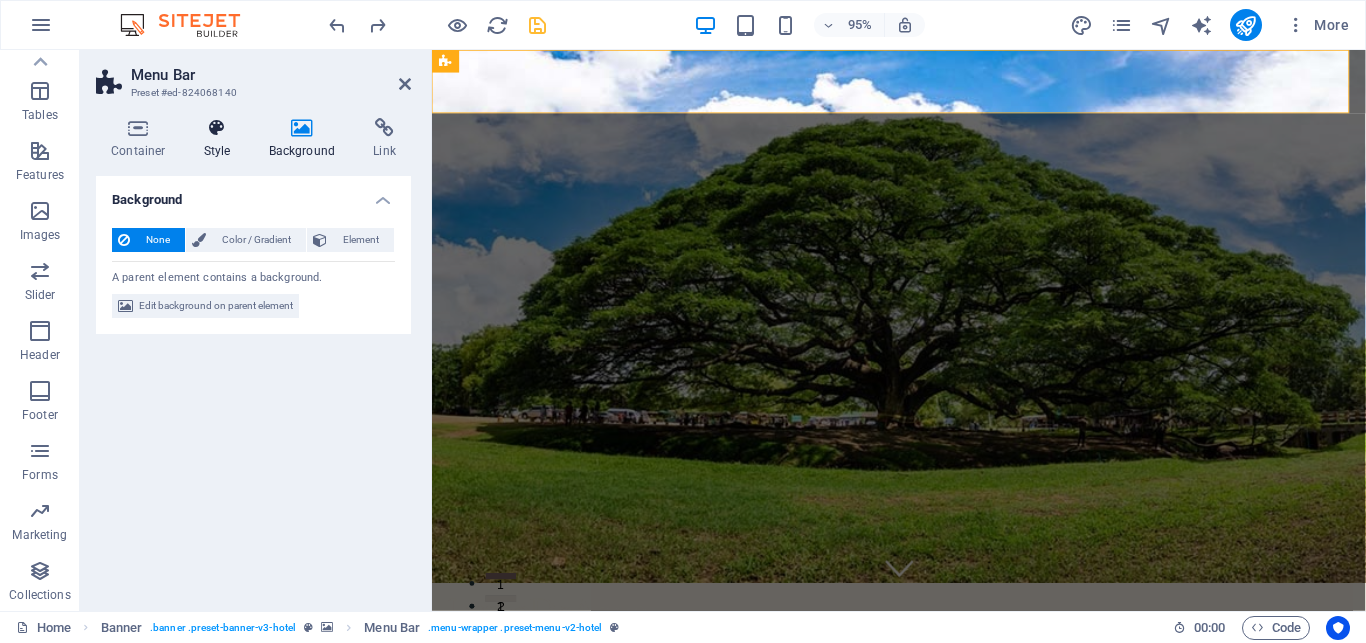 click at bounding box center (217, 128) 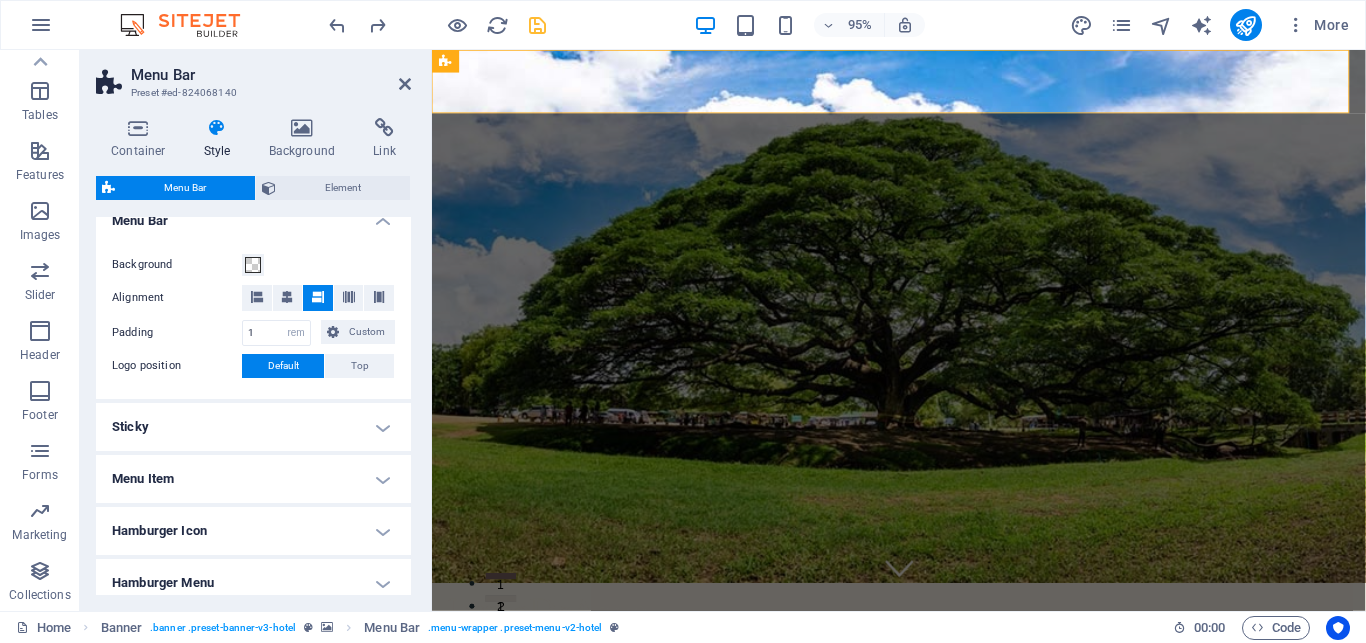 scroll, scrollTop: 503, scrollLeft: 0, axis: vertical 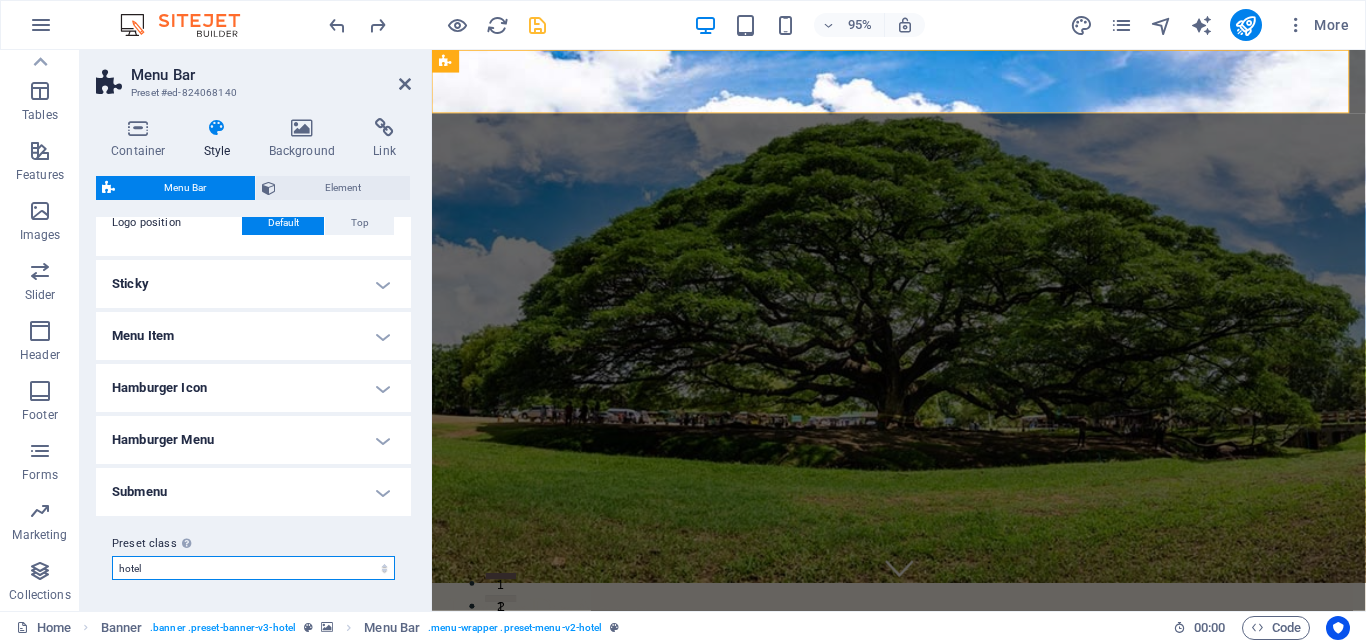 click on "hotel Add preset class" at bounding box center (253, 568) 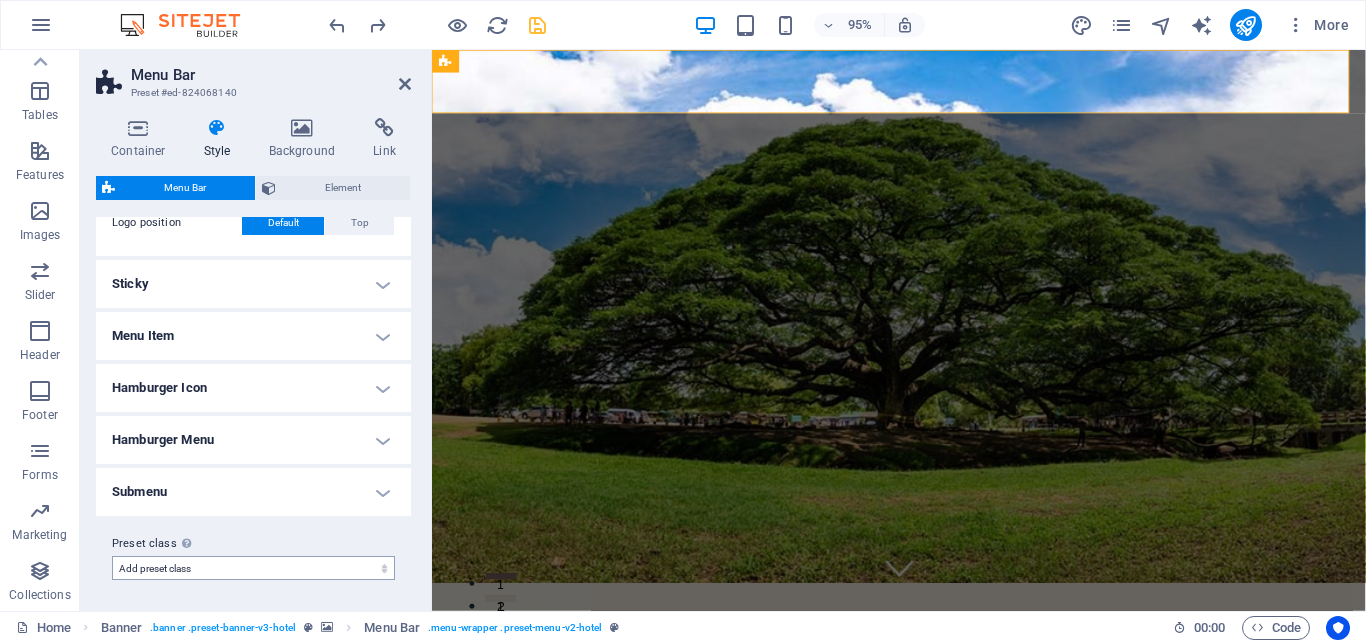 click on "Add preset class" at bounding box center (0, 0) 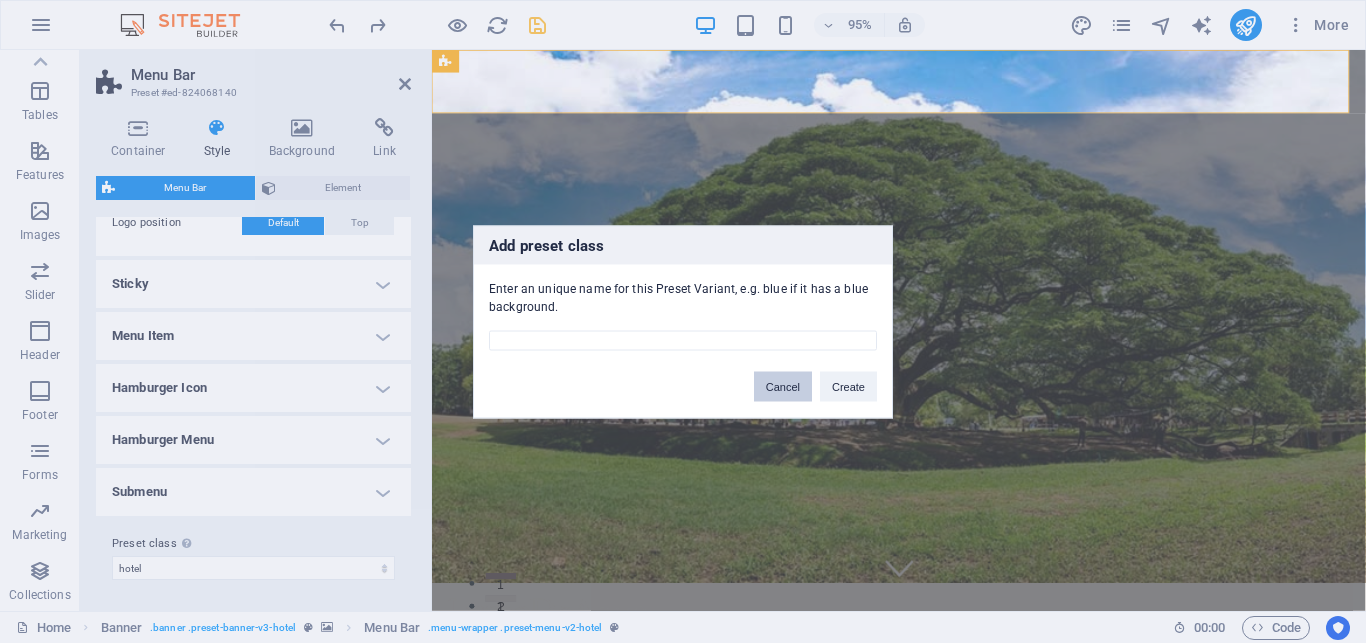 click on "Cancel" at bounding box center (783, 386) 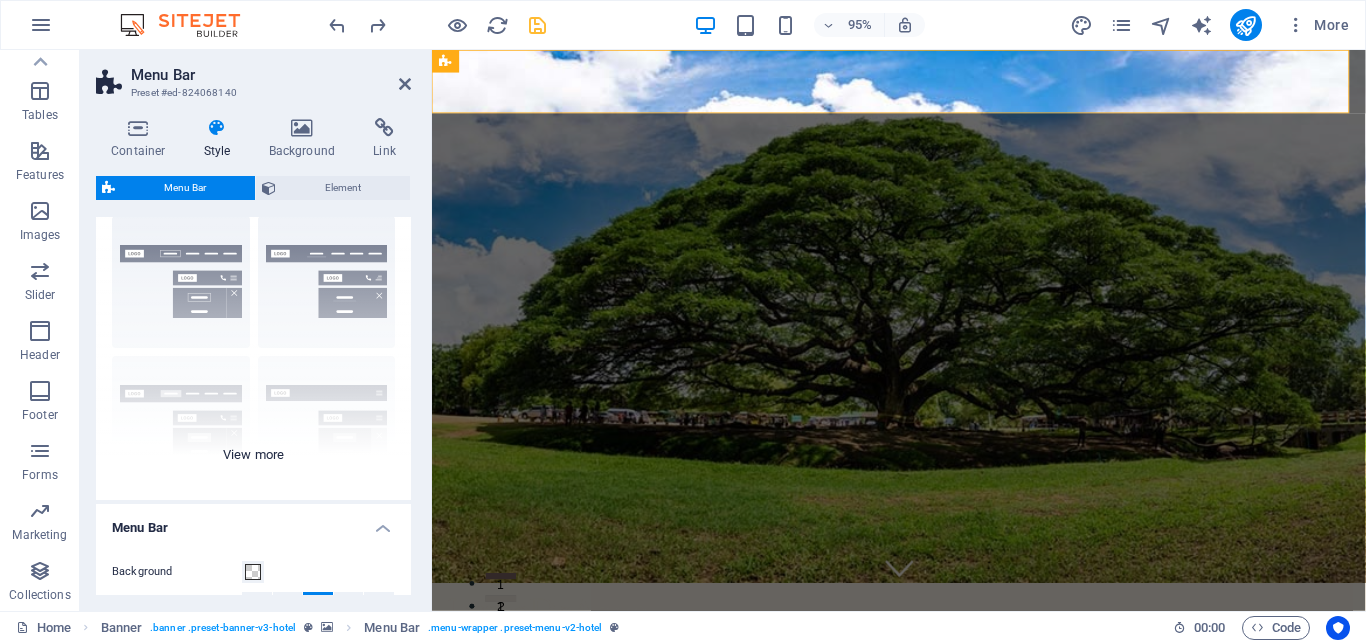 scroll, scrollTop: 0, scrollLeft: 0, axis: both 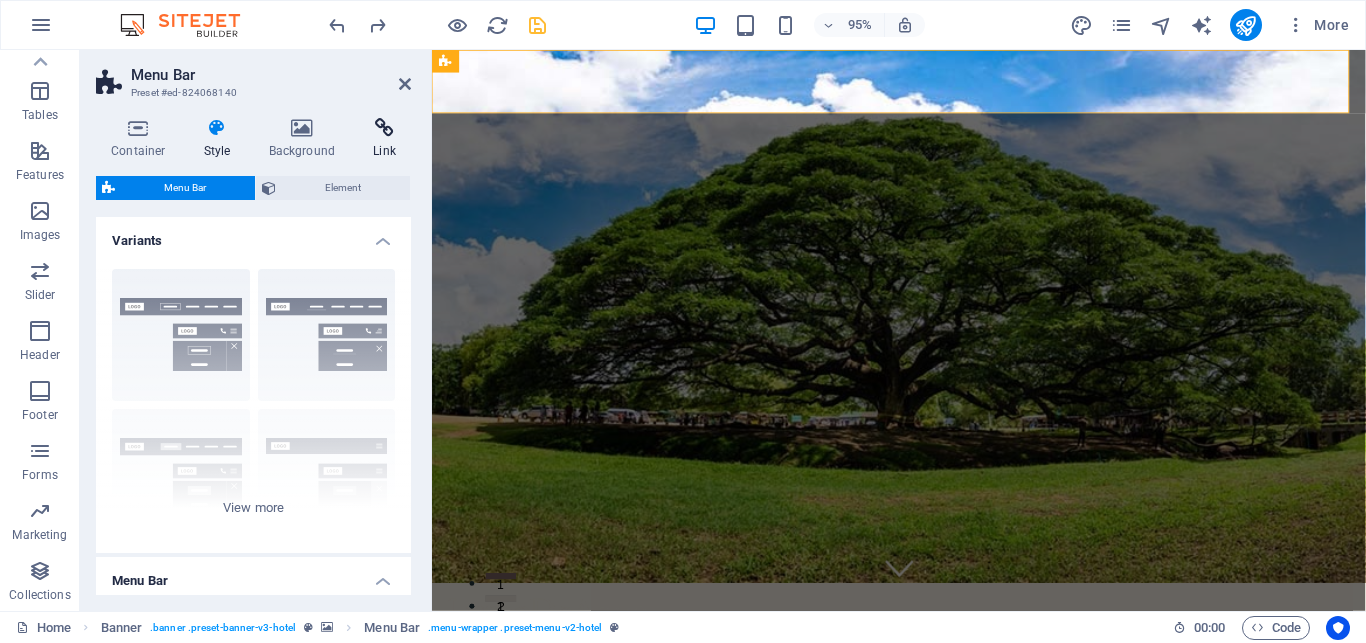 click at bounding box center (384, 128) 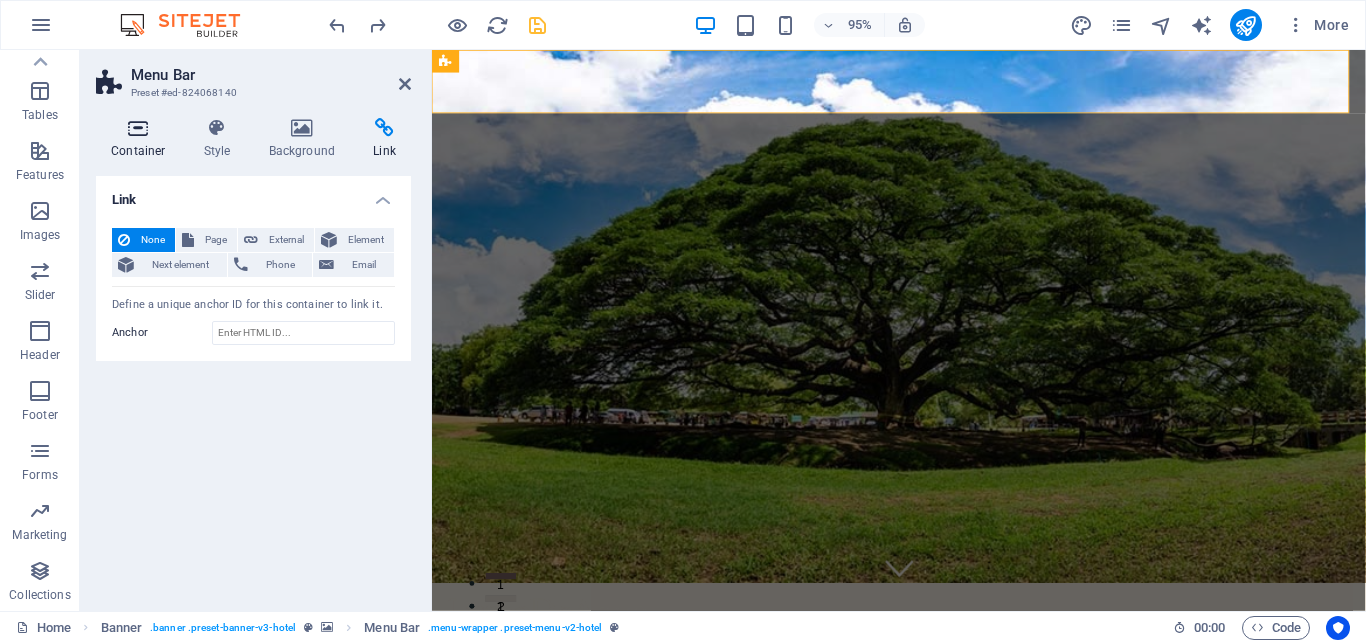 click on "Container" at bounding box center (142, 139) 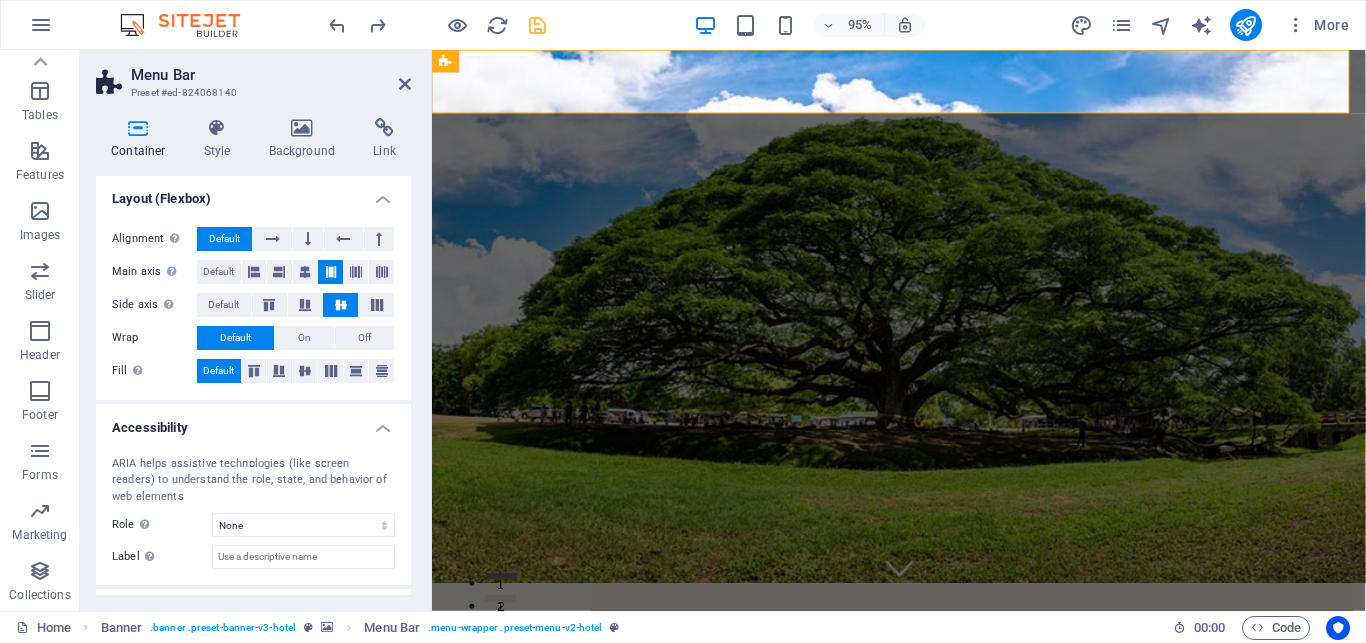 scroll, scrollTop: 356, scrollLeft: 0, axis: vertical 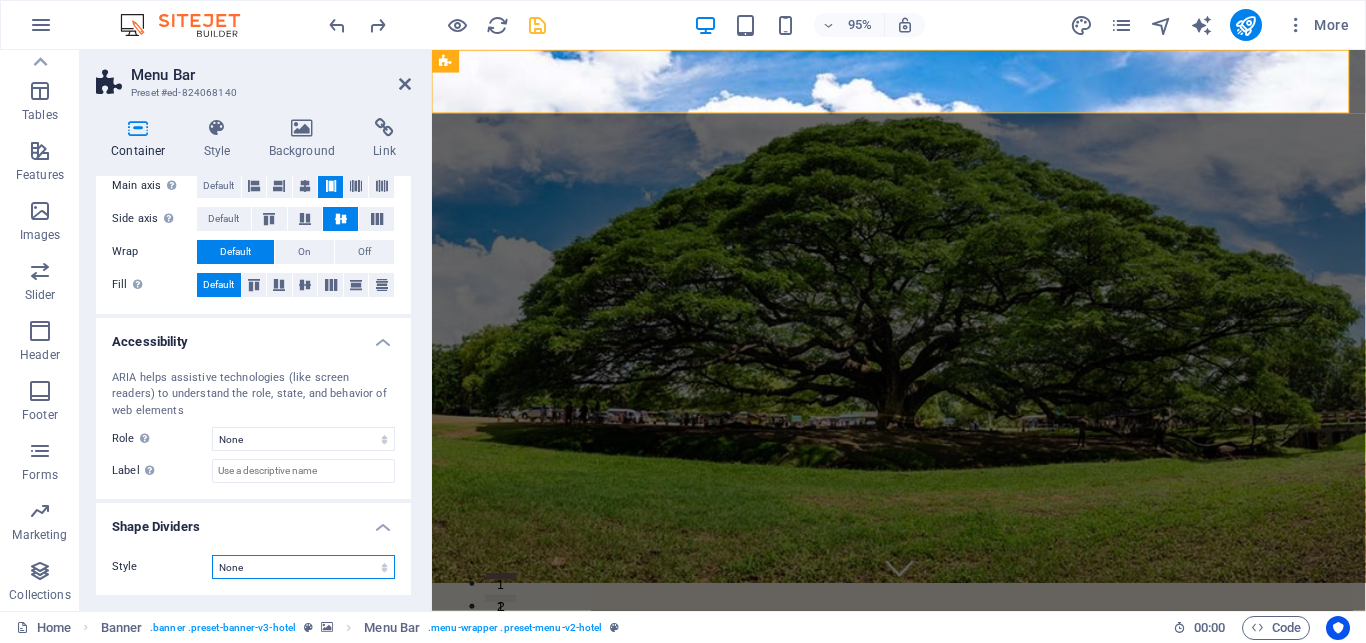 click on "None Triangle Square Diagonal Polygon 1 Polygon 2 Zigzag Multiple Zigzags Waves Multiple Waves Half Circle Circle Circle Shadow Blocks Hexagons Clouds Multiple Clouds Fan Pyramids Book Paint Drip Fire Shredded Paper Arrow" at bounding box center [303, 567] 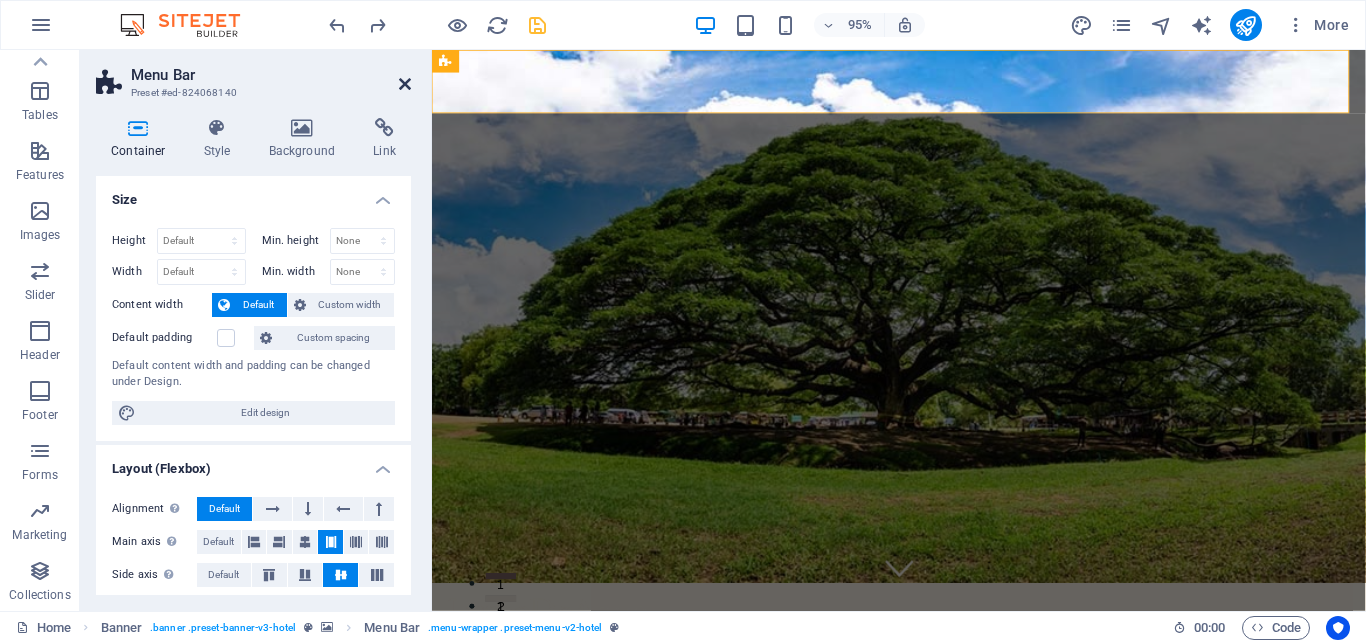 click at bounding box center (405, 84) 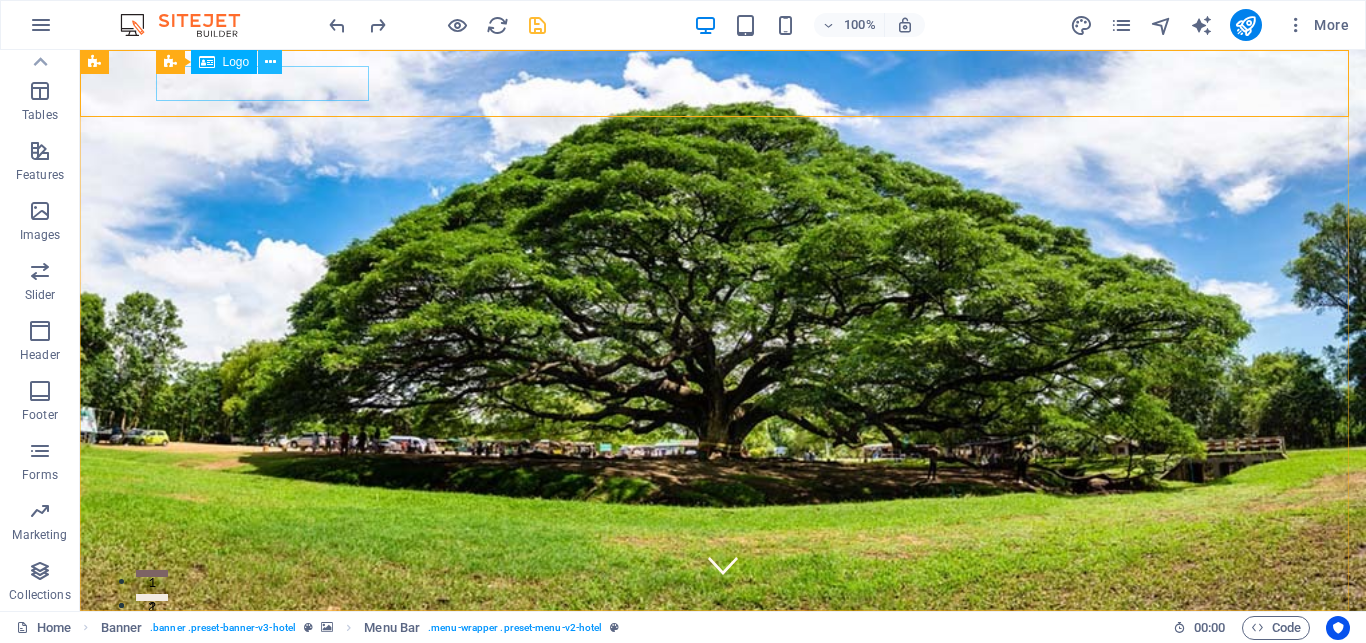 click at bounding box center (270, 62) 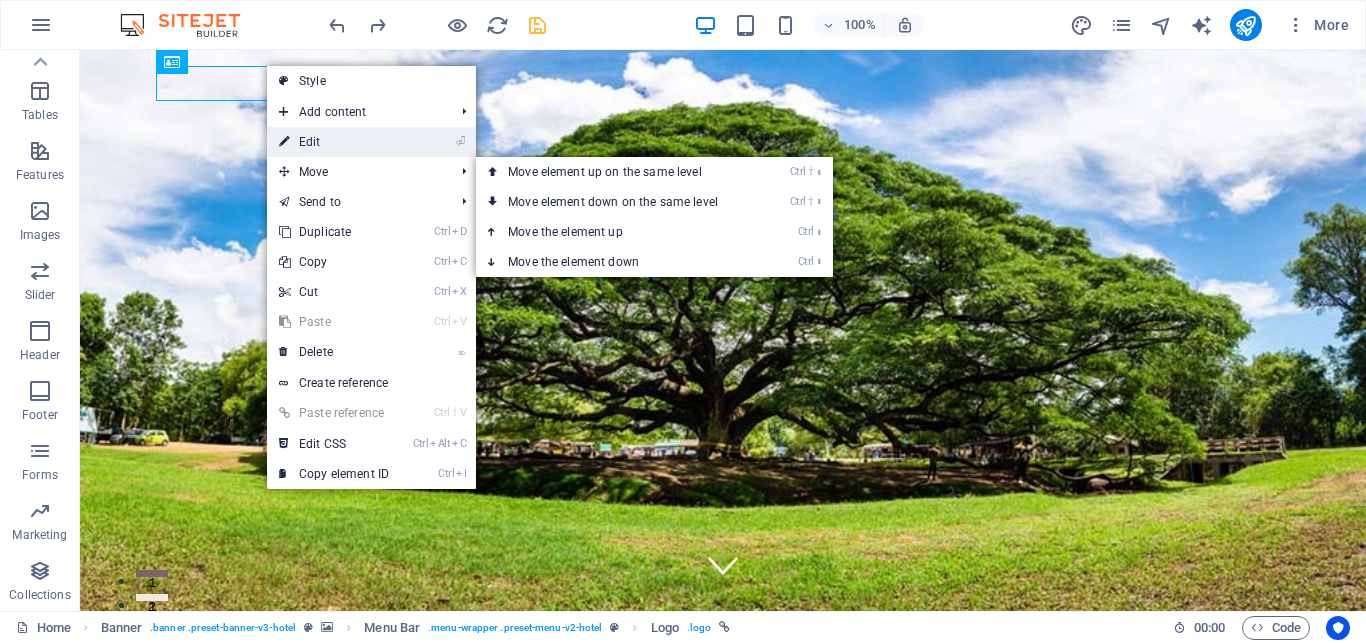 click on "⏎  Edit" at bounding box center (334, 142) 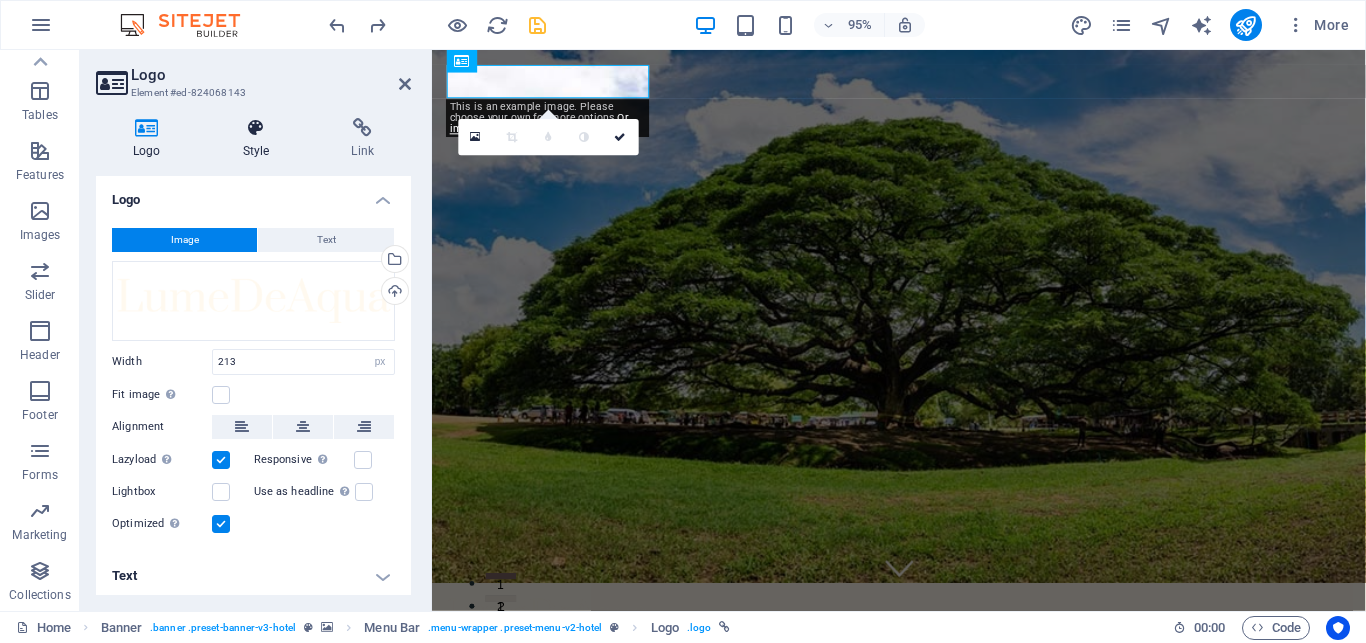 click at bounding box center (256, 128) 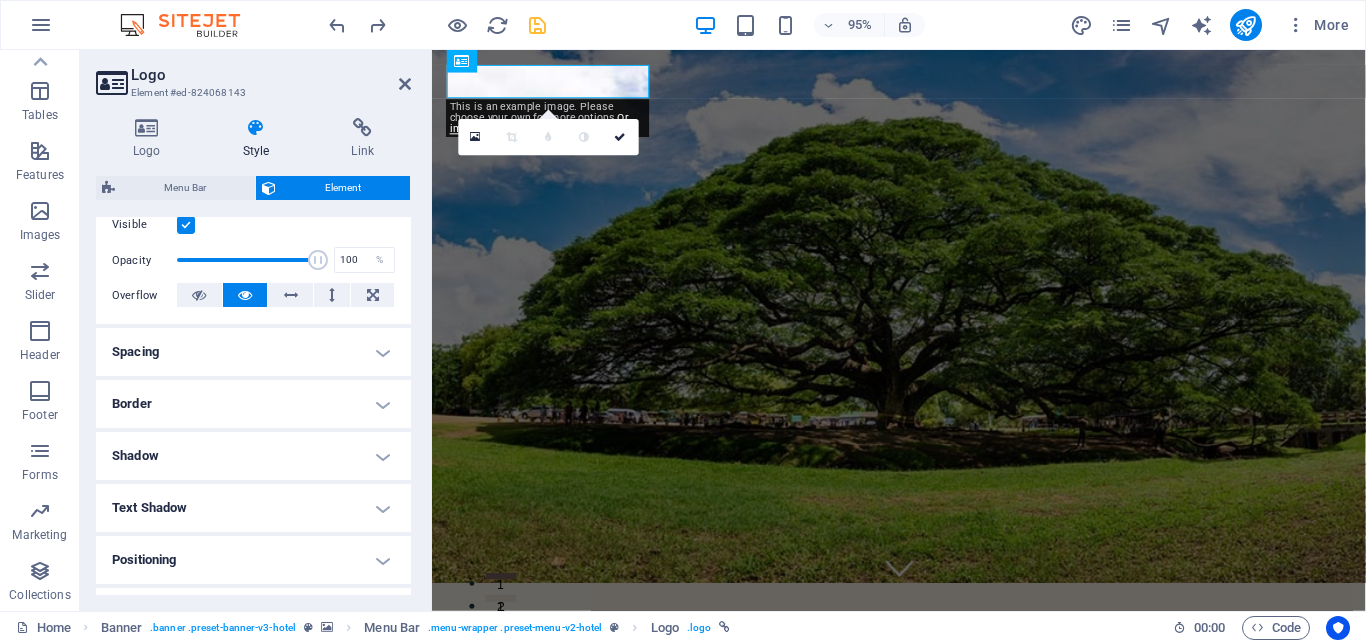 scroll, scrollTop: 484, scrollLeft: 0, axis: vertical 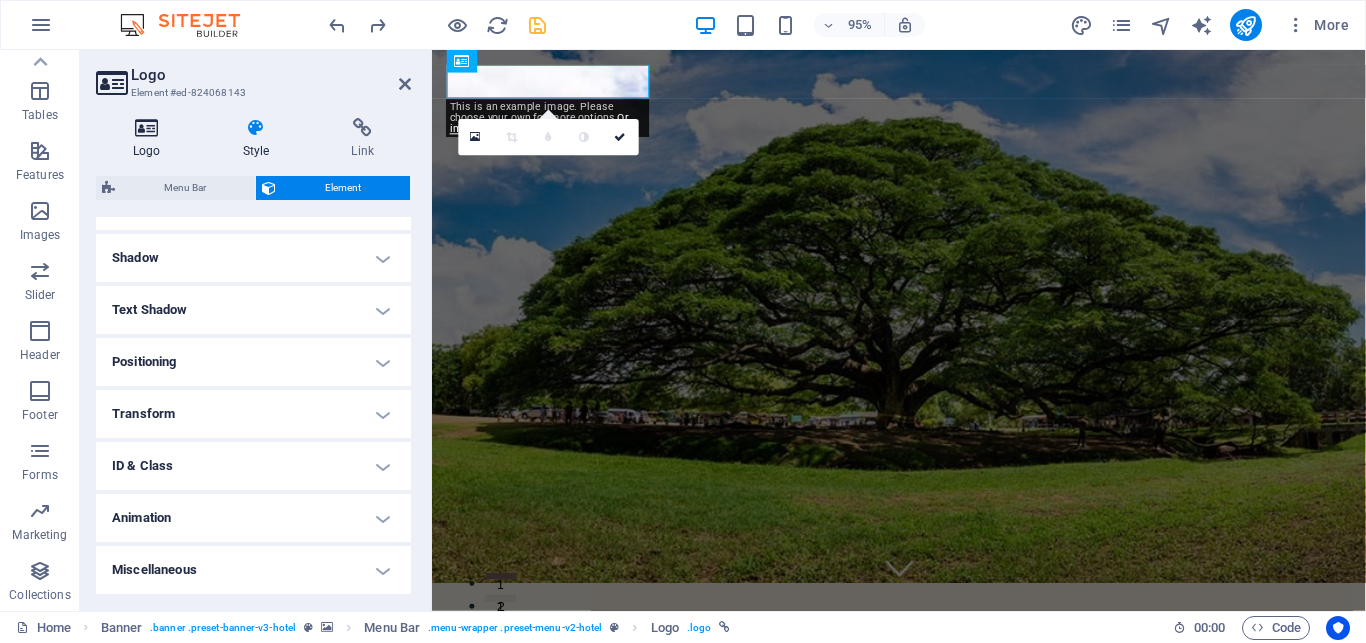 click on "Logo" at bounding box center [151, 139] 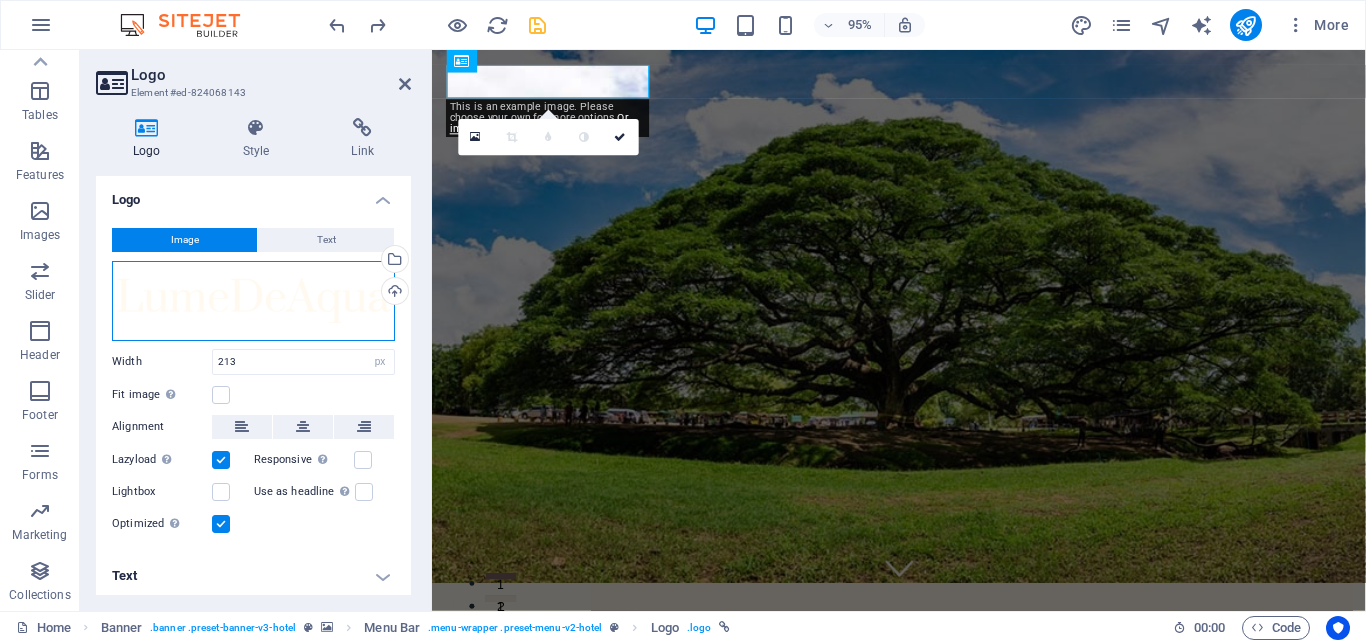 click on "Drag files here, click to choose files or select files from Files or our free stock photos & videos" at bounding box center (253, 301) 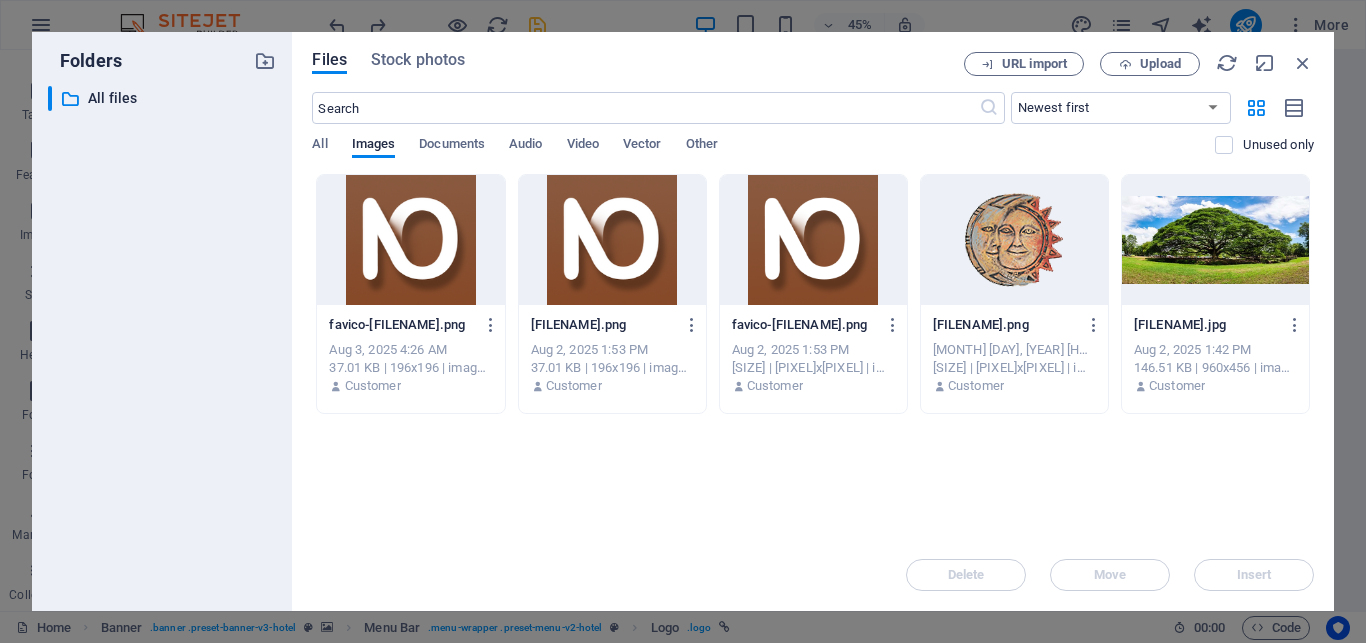 click at bounding box center (1014, 240) 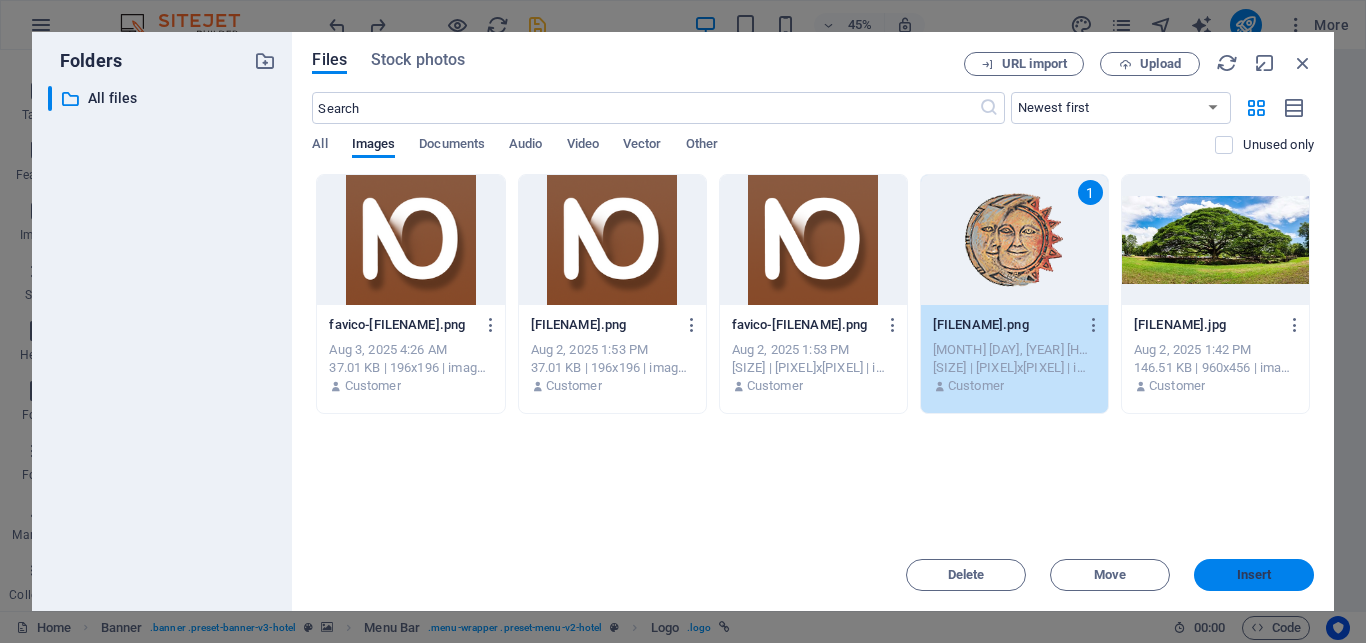 click on "Insert" at bounding box center (1254, 575) 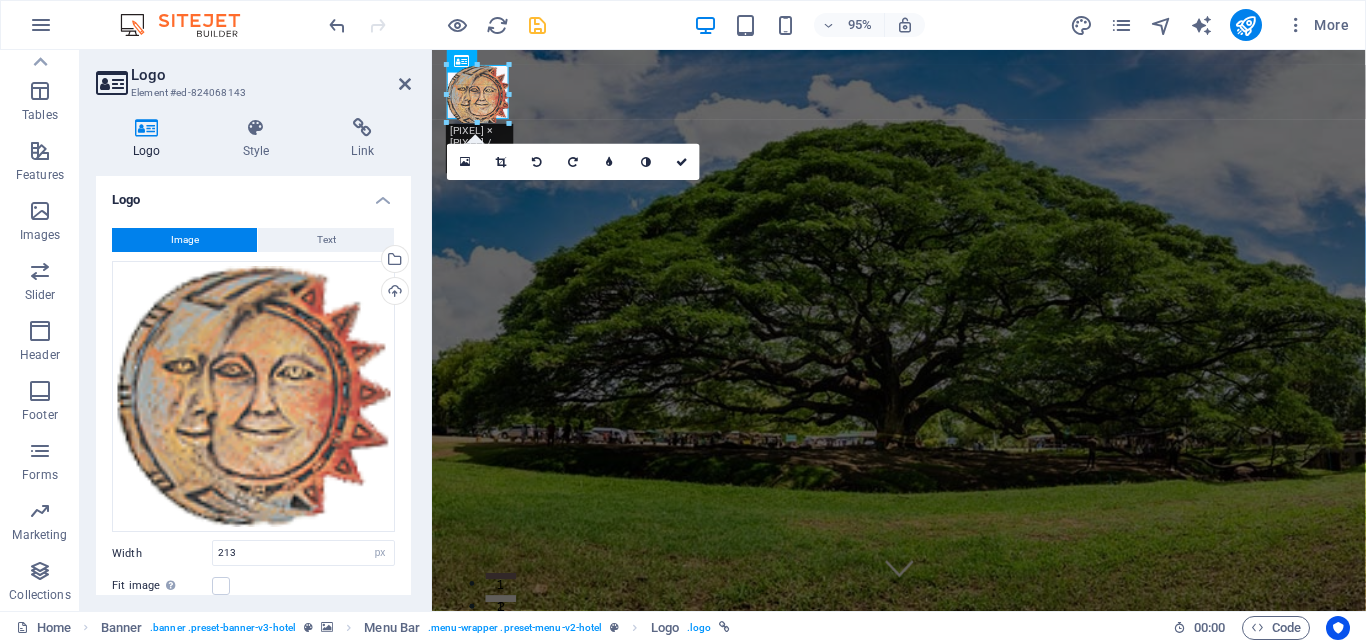 drag, startPoint x: 652, startPoint y: 256, endPoint x: 499, endPoint y: 109, distance: 212.17445 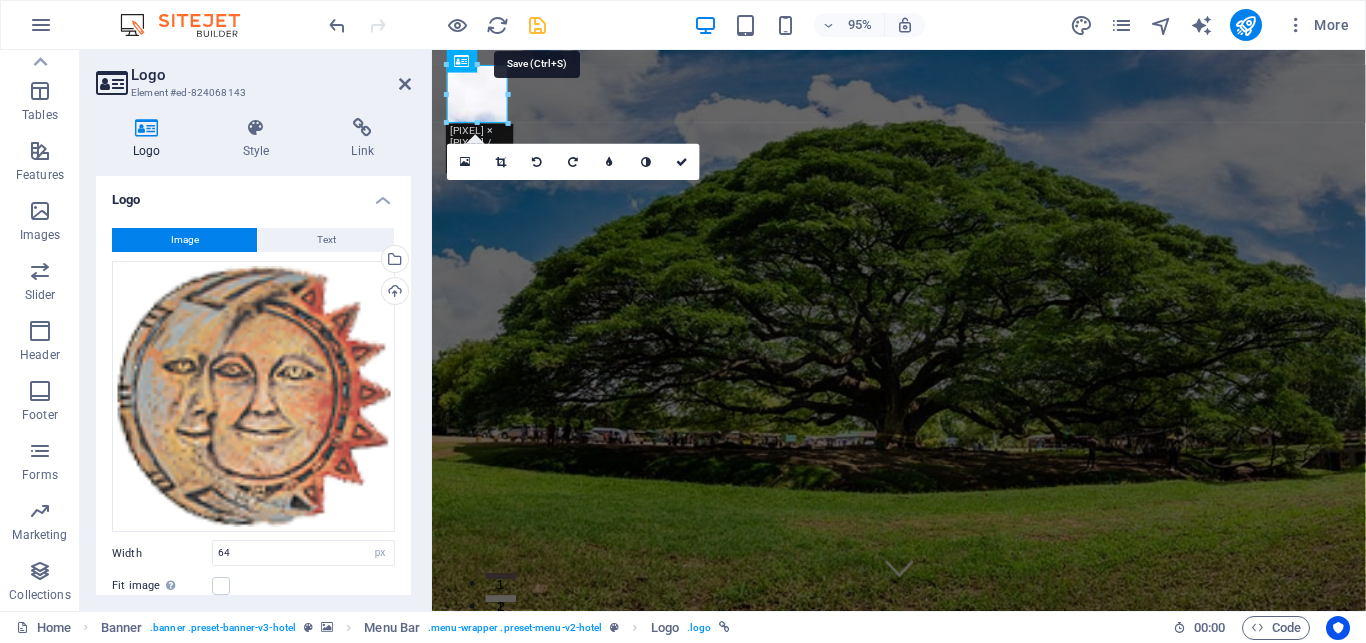 drag, startPoint x: 545, startPoint y: 34, endPoint x: 252, endPoint y: 40, distance: 293.06143 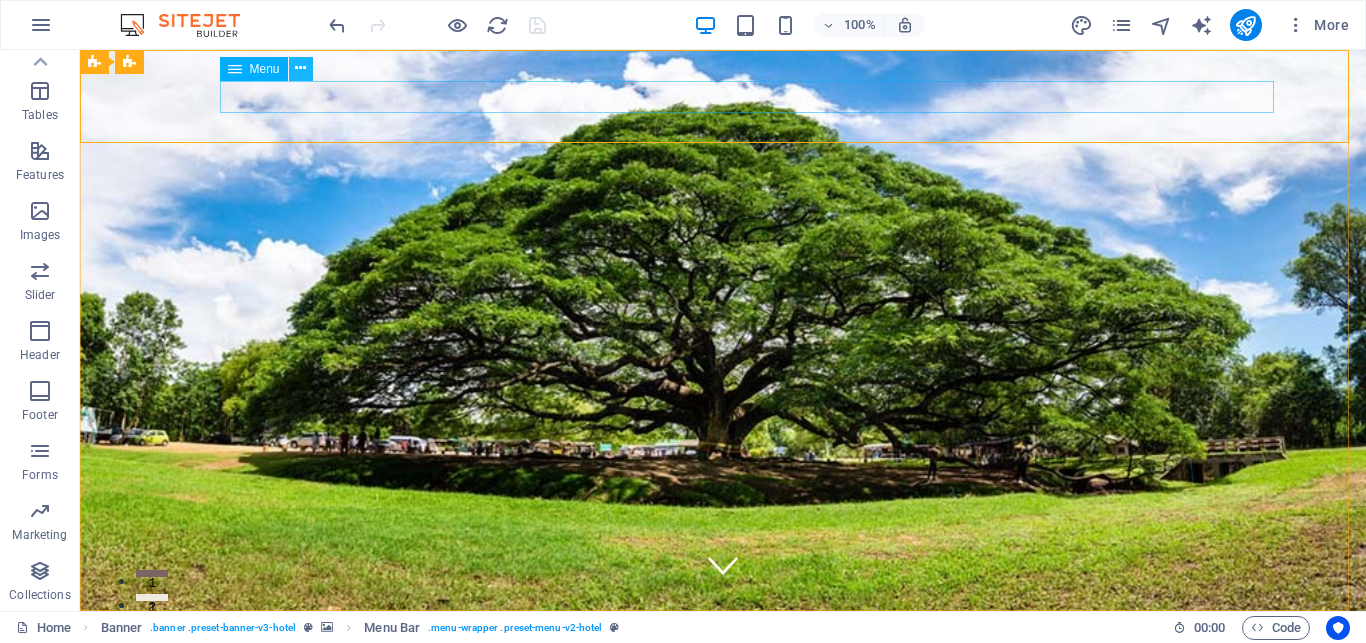 click at bounding box center [300, 68] 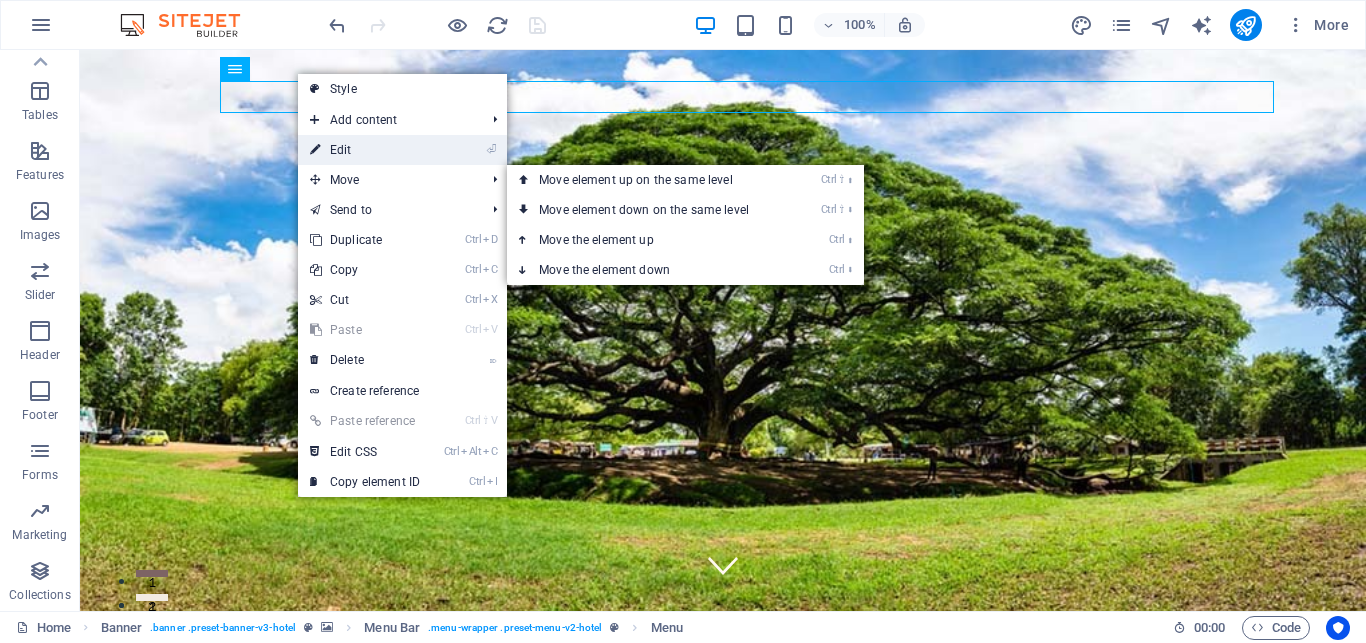 click on "⏎  Edit" at bounding box center (365, 150) 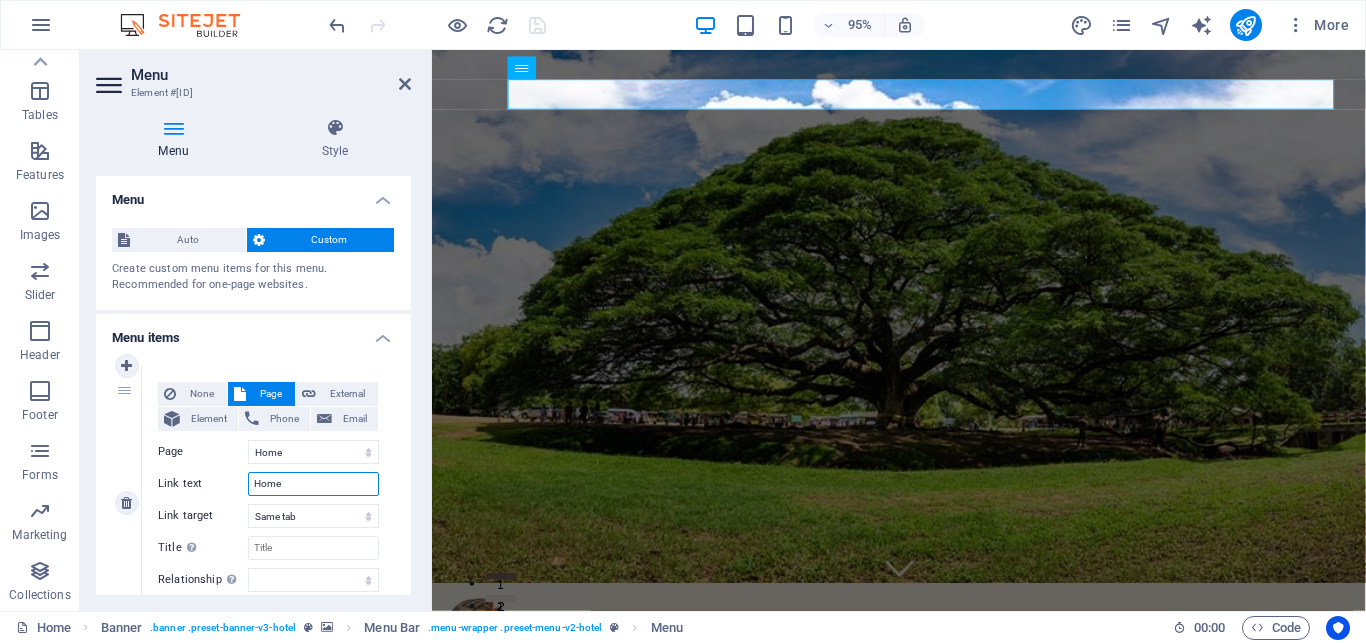 drag, startPoint x: 286, startPoint y: 486, endPoint x: 233, endPoint y: 487, distance: 53.009434 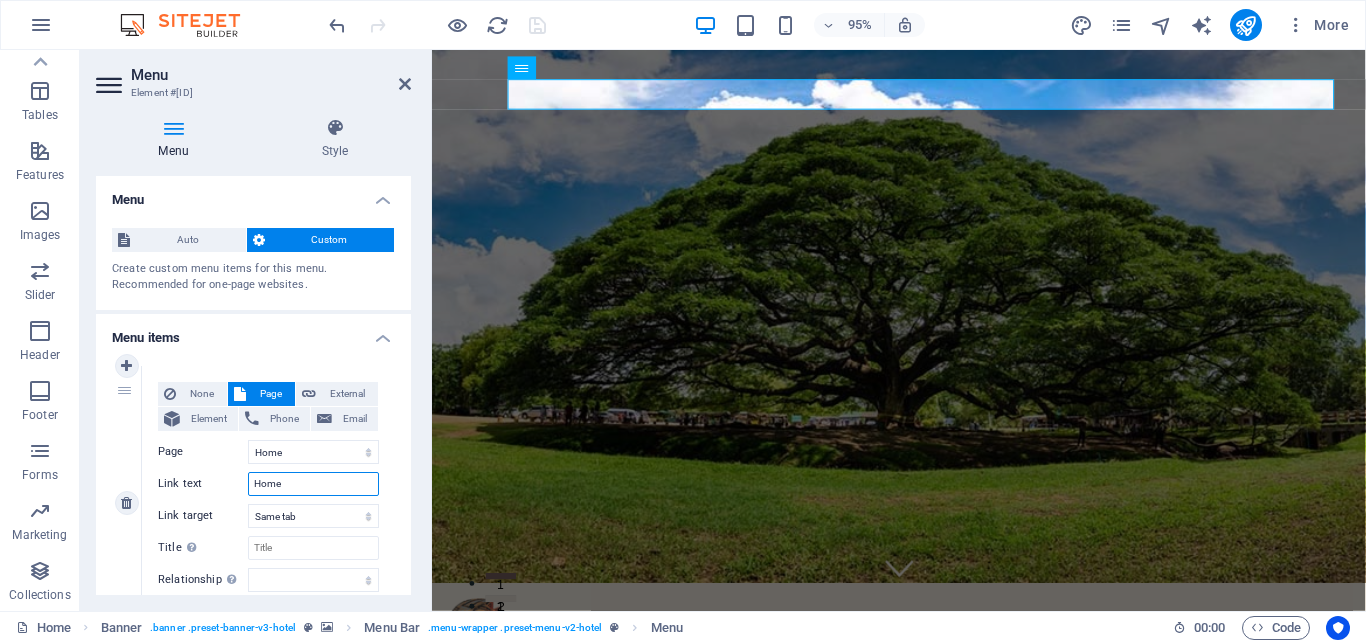 type on ">" 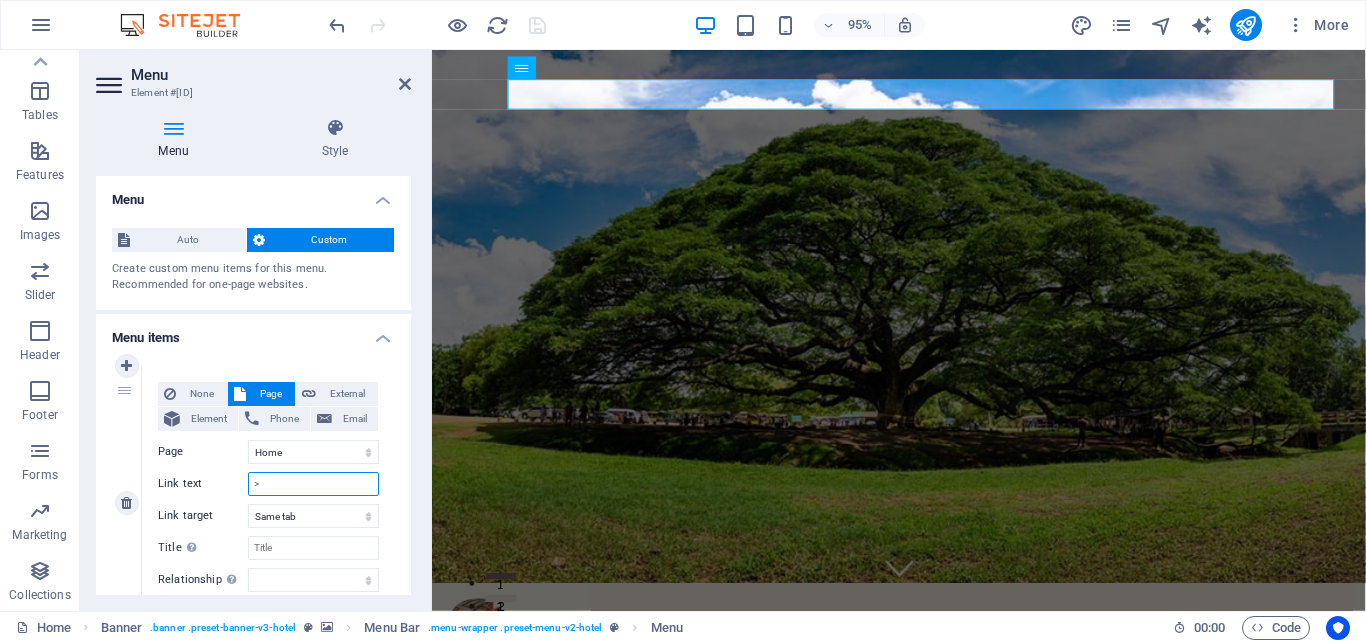 select 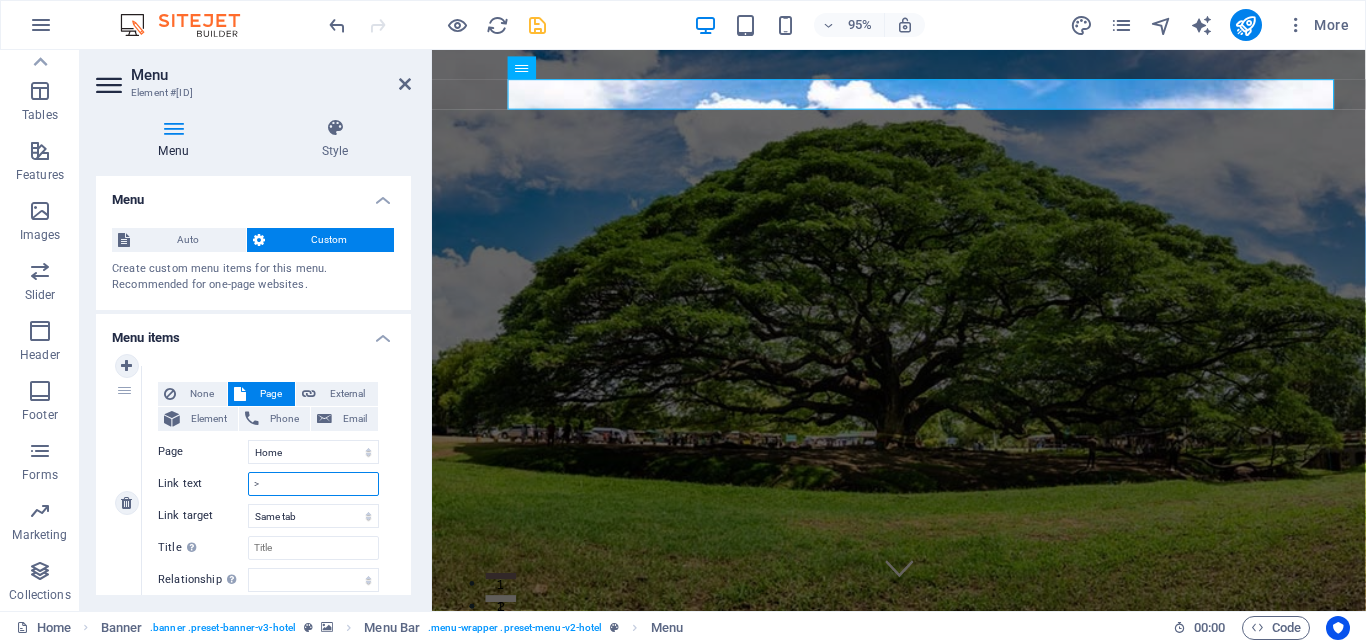 type on ">y" 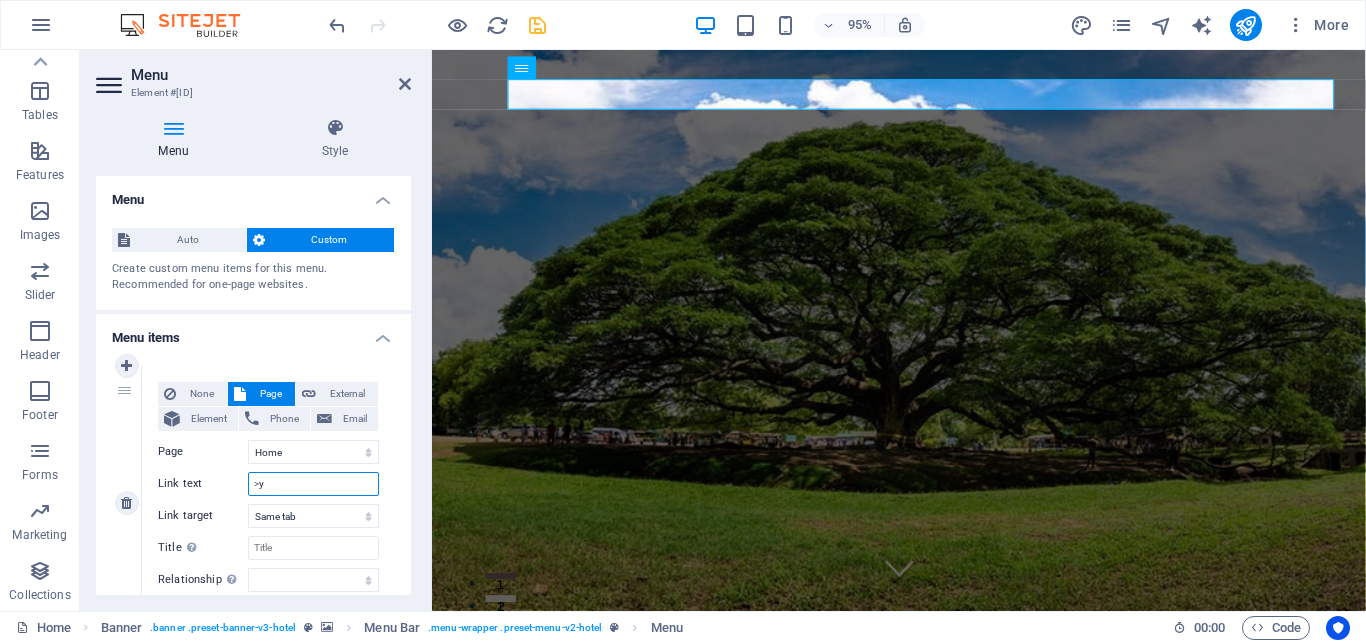 select 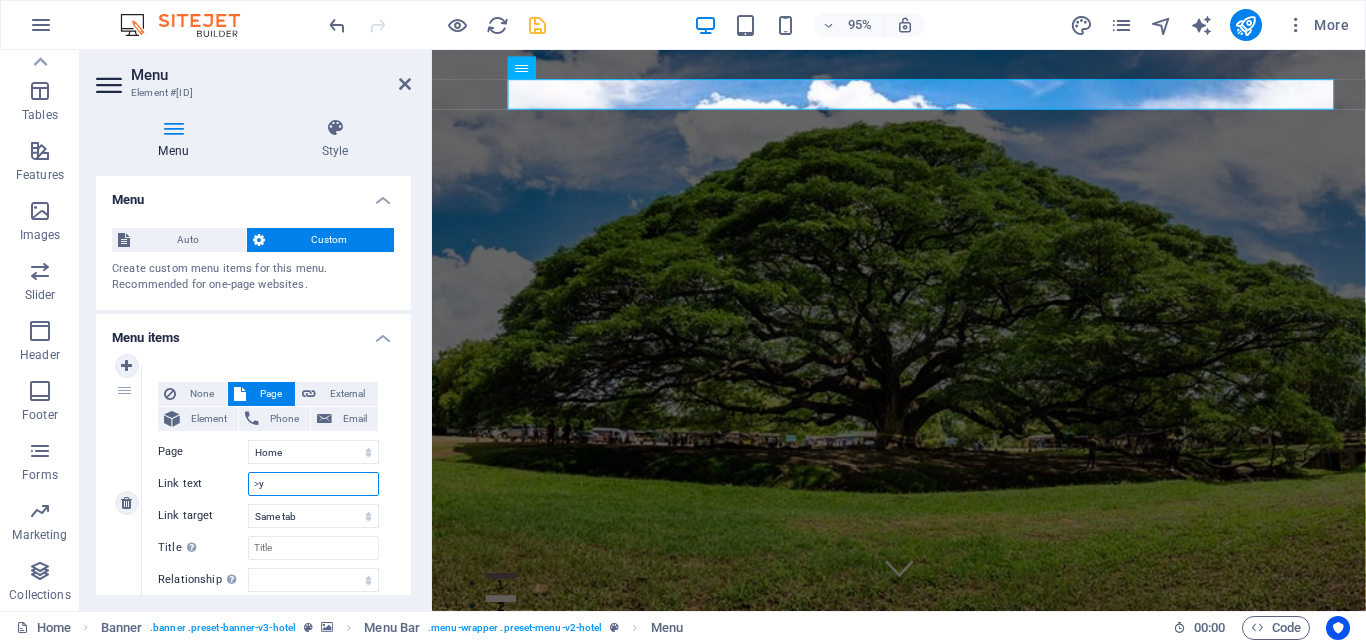 select 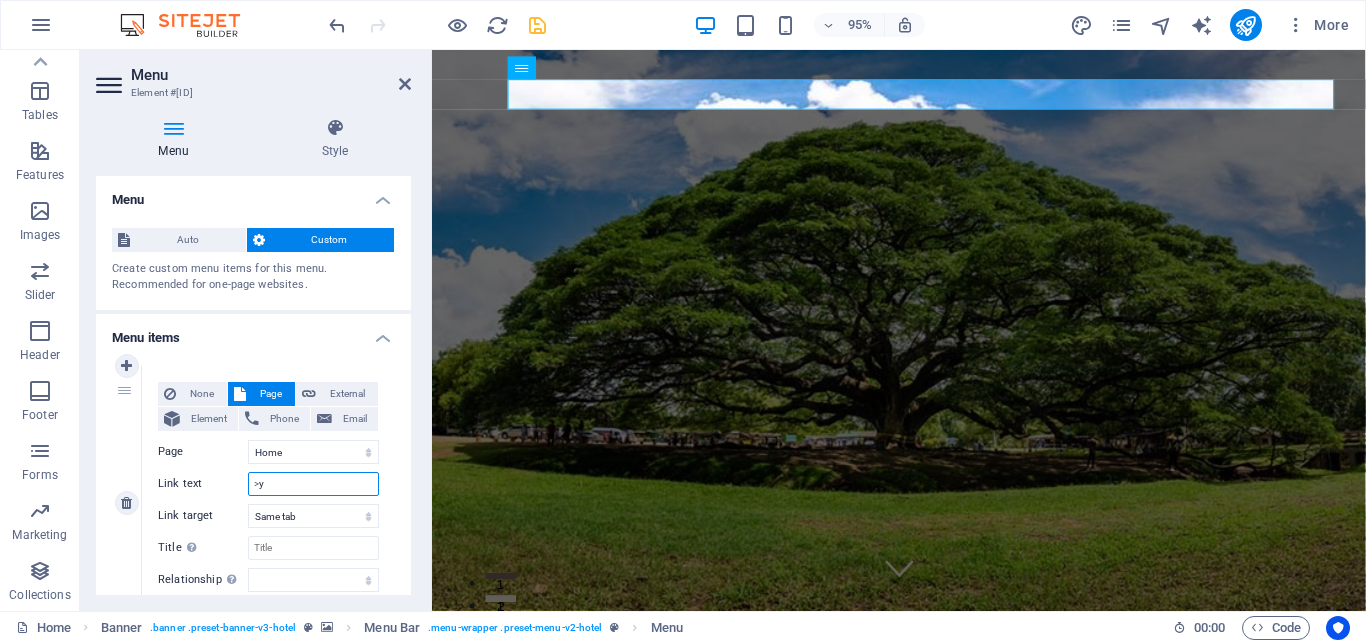 type on ">" 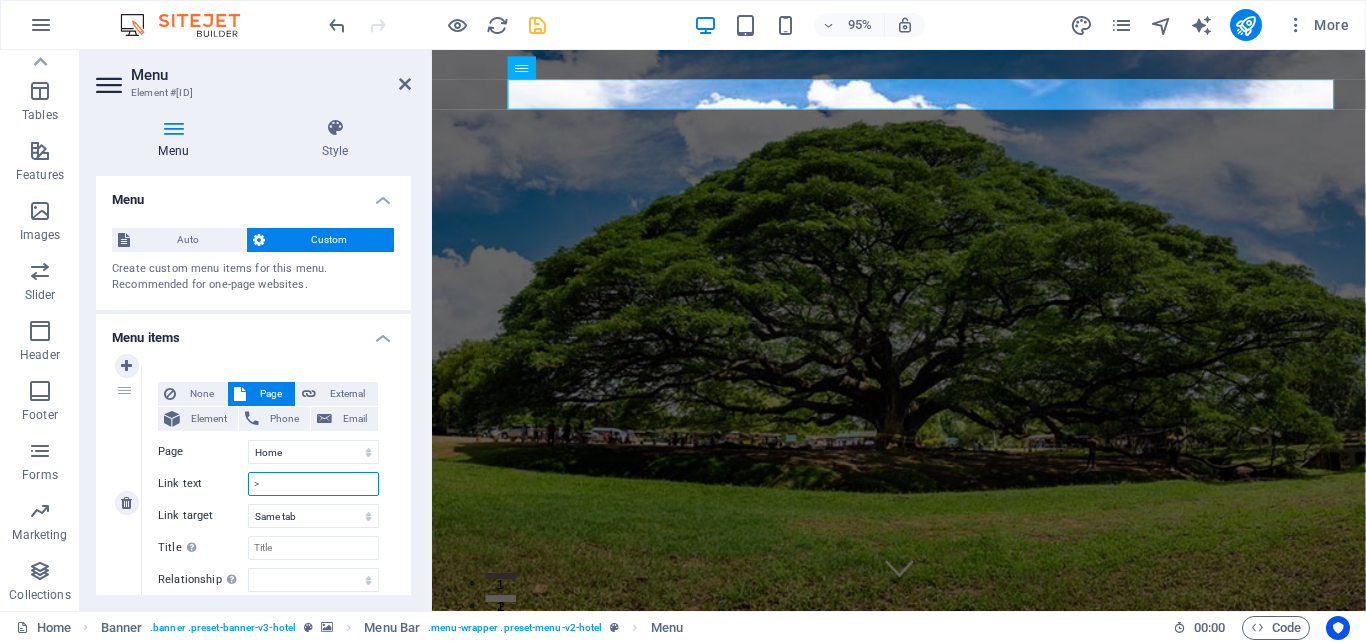 type 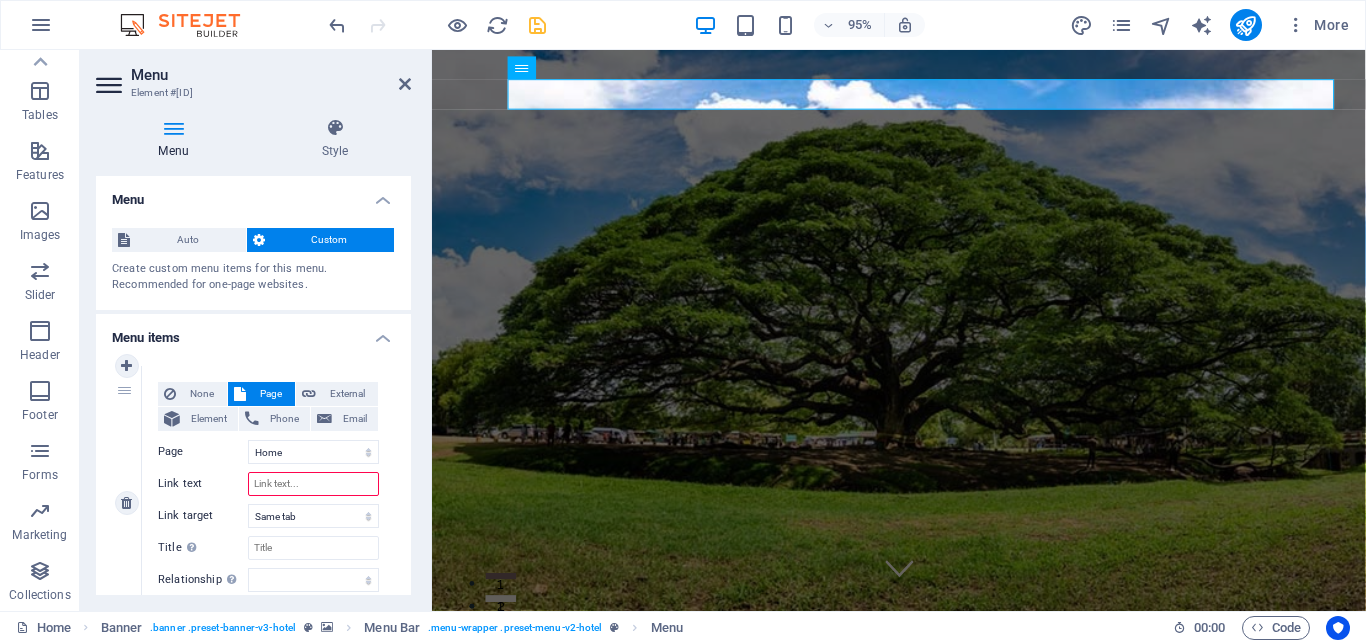 select 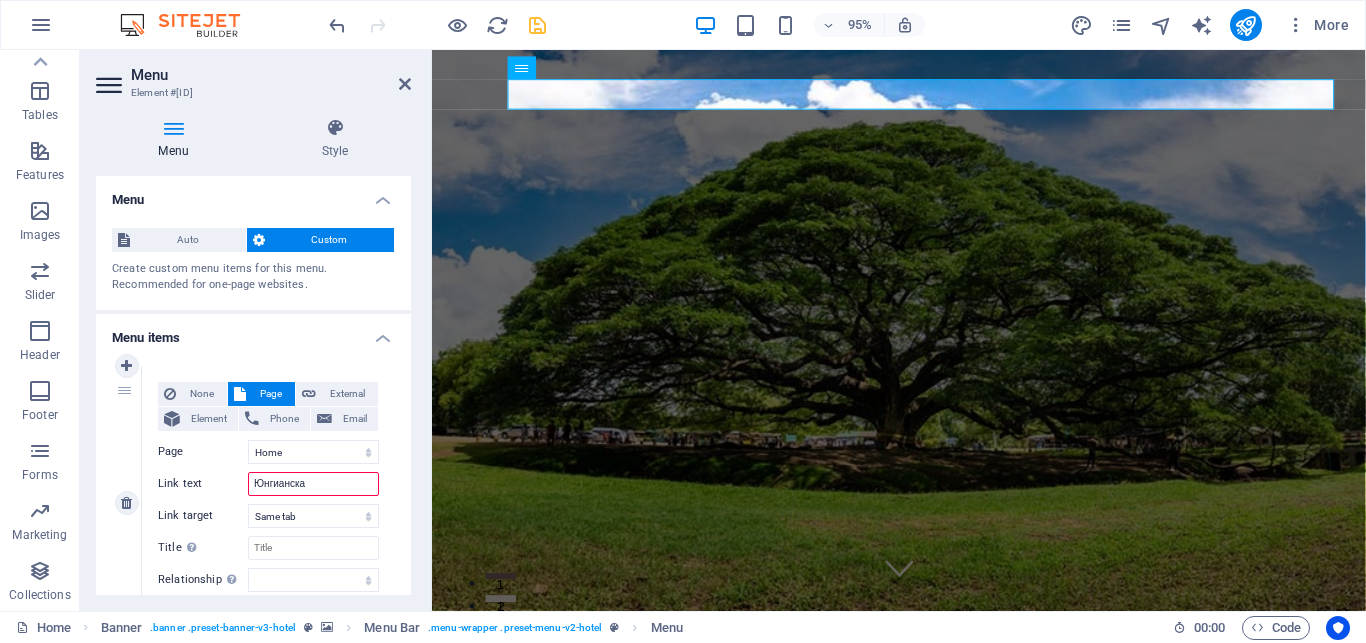 type on "Юнгианская" 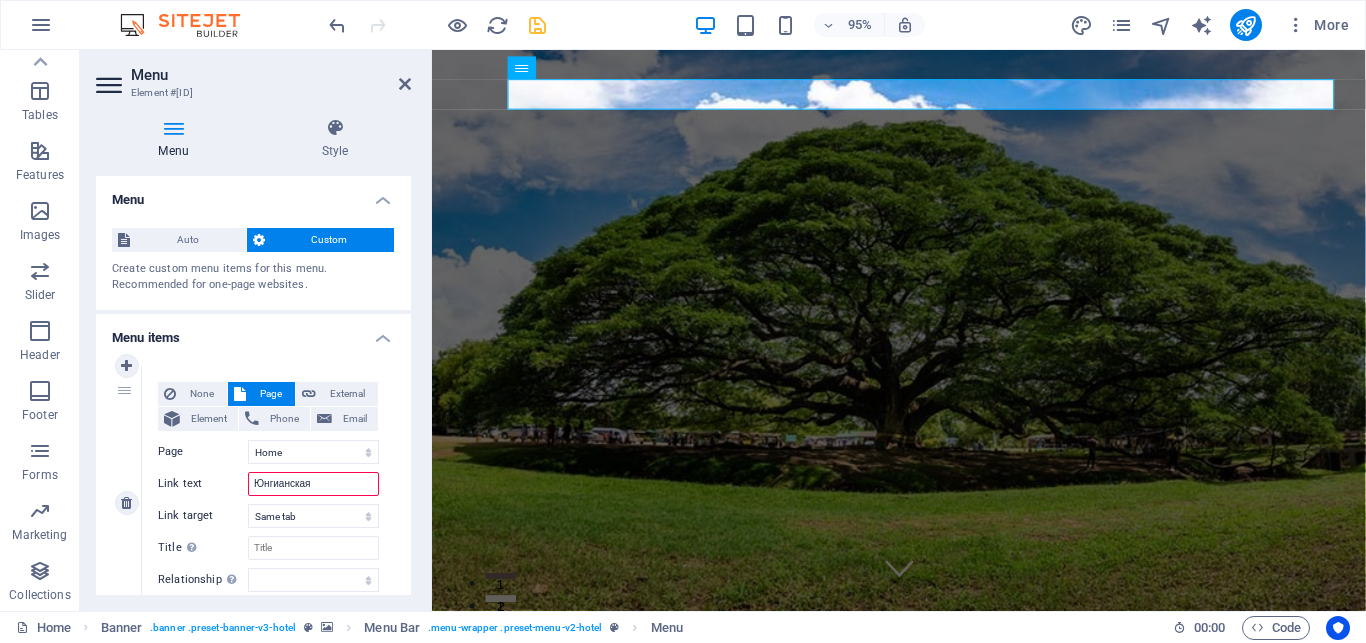 select 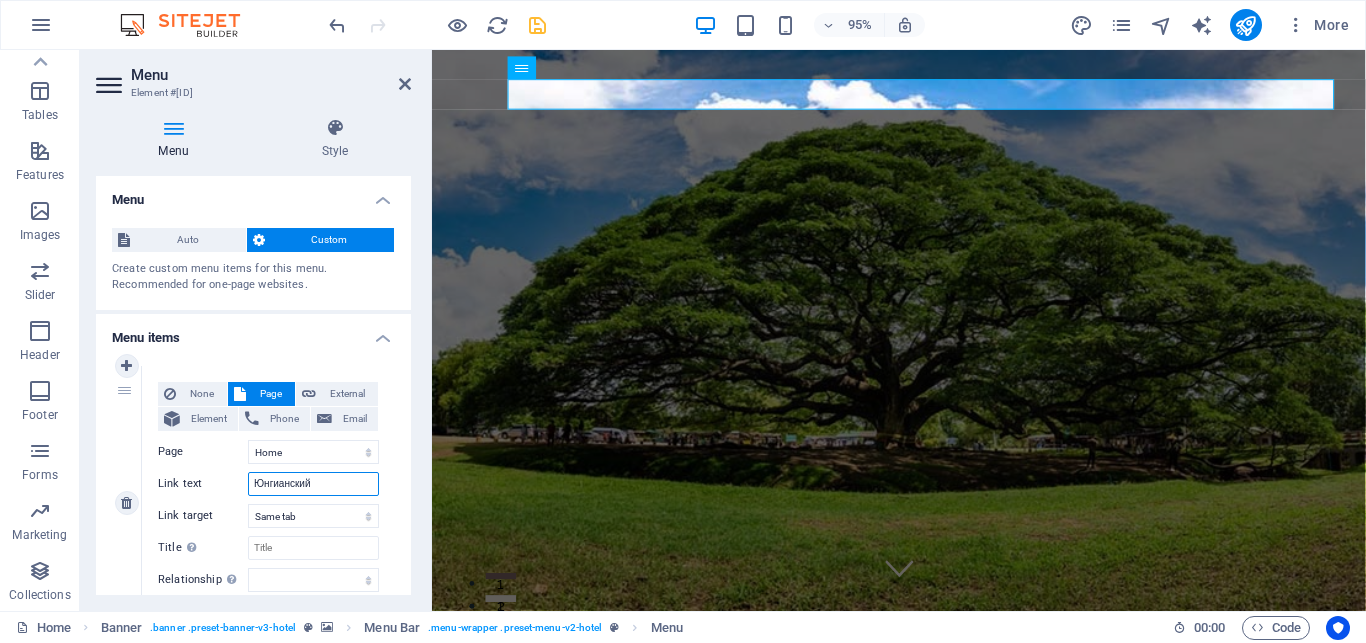 type on "Юнгианский" 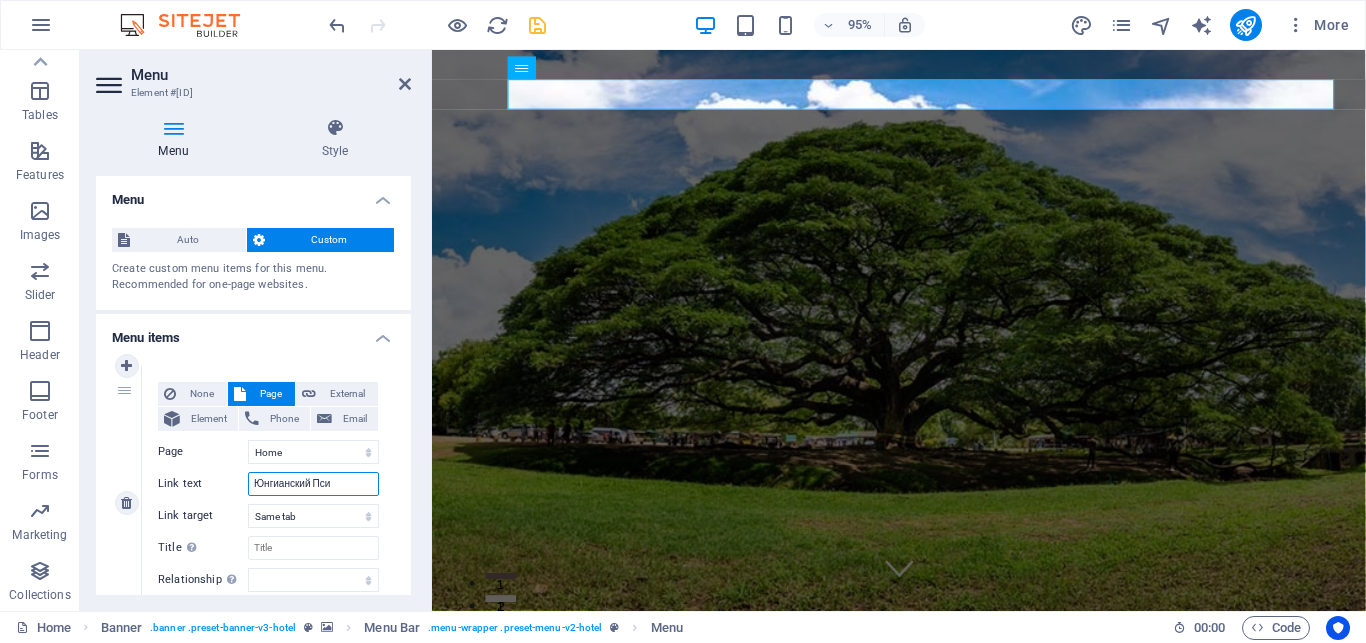 type on "Юнгианский Псих" 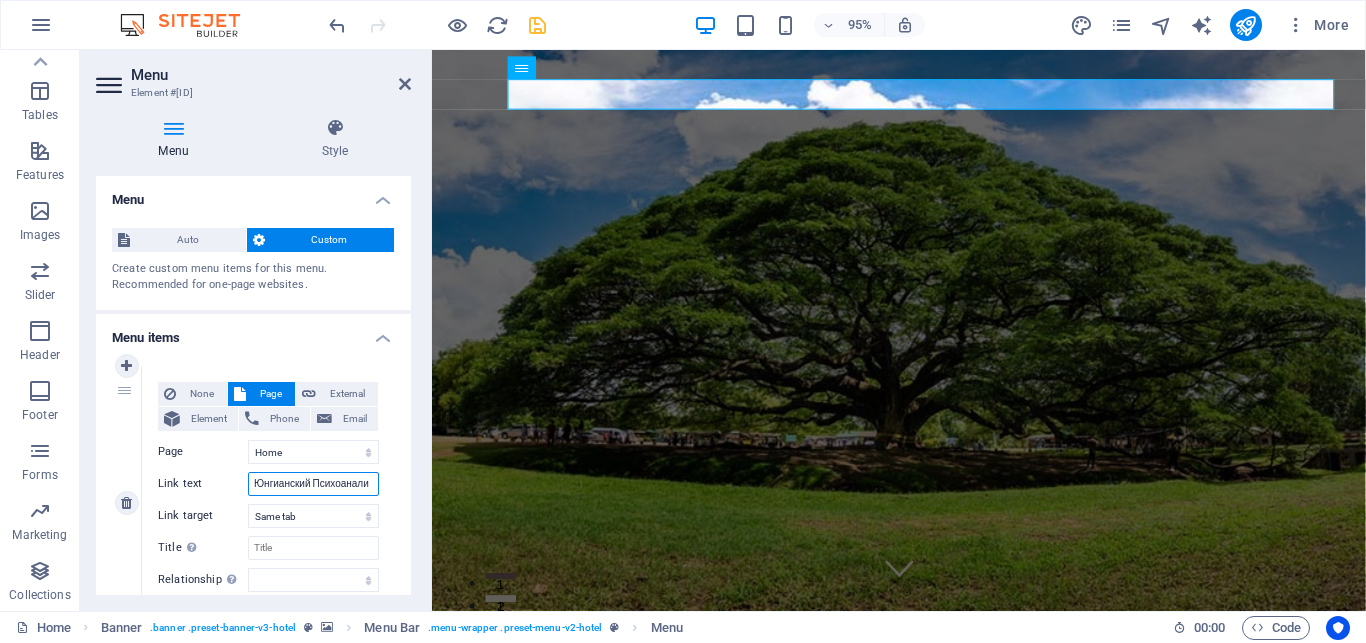 type on "Юнгианский Психоанализ" 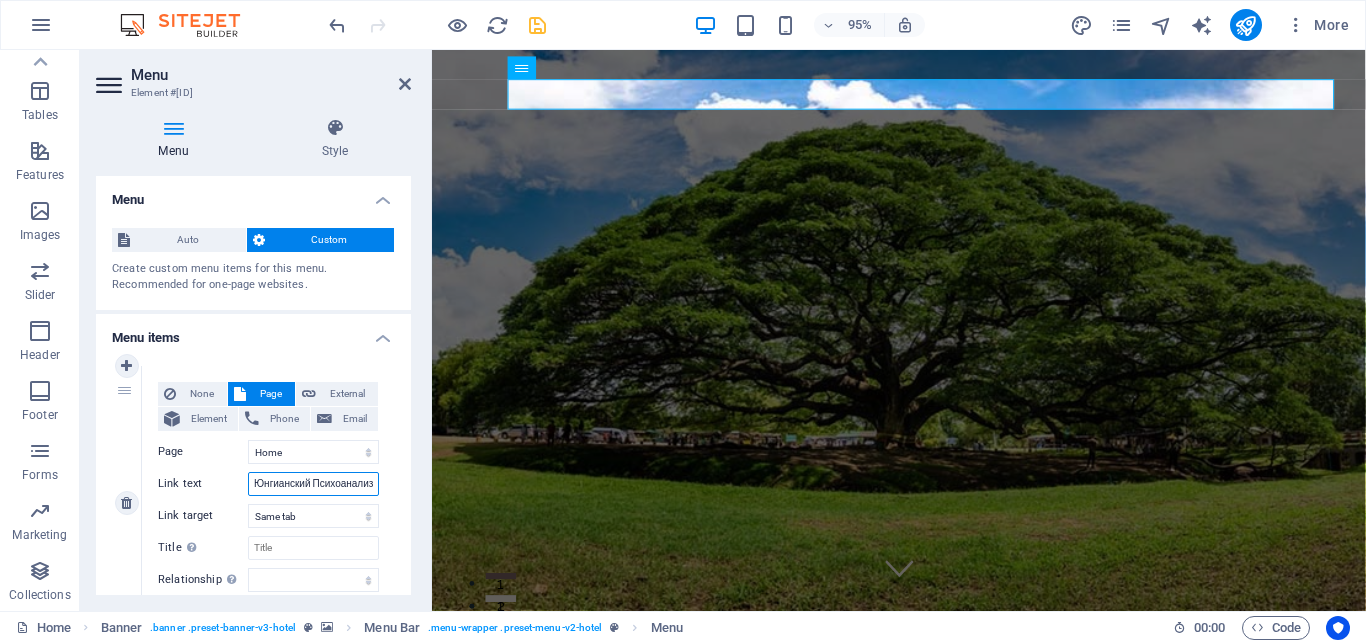 scroll, scrollTop: 0, scrollLeft: 20, axis: horizontal 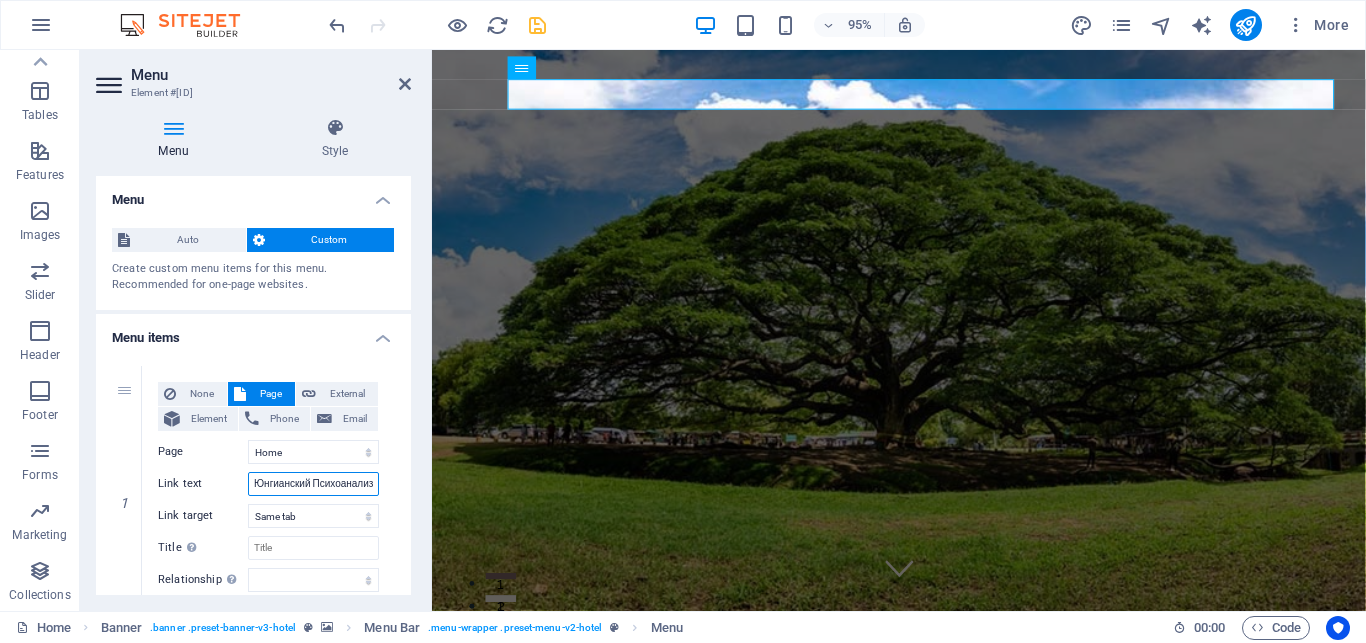 type on "Юнгианский Психоанализ" 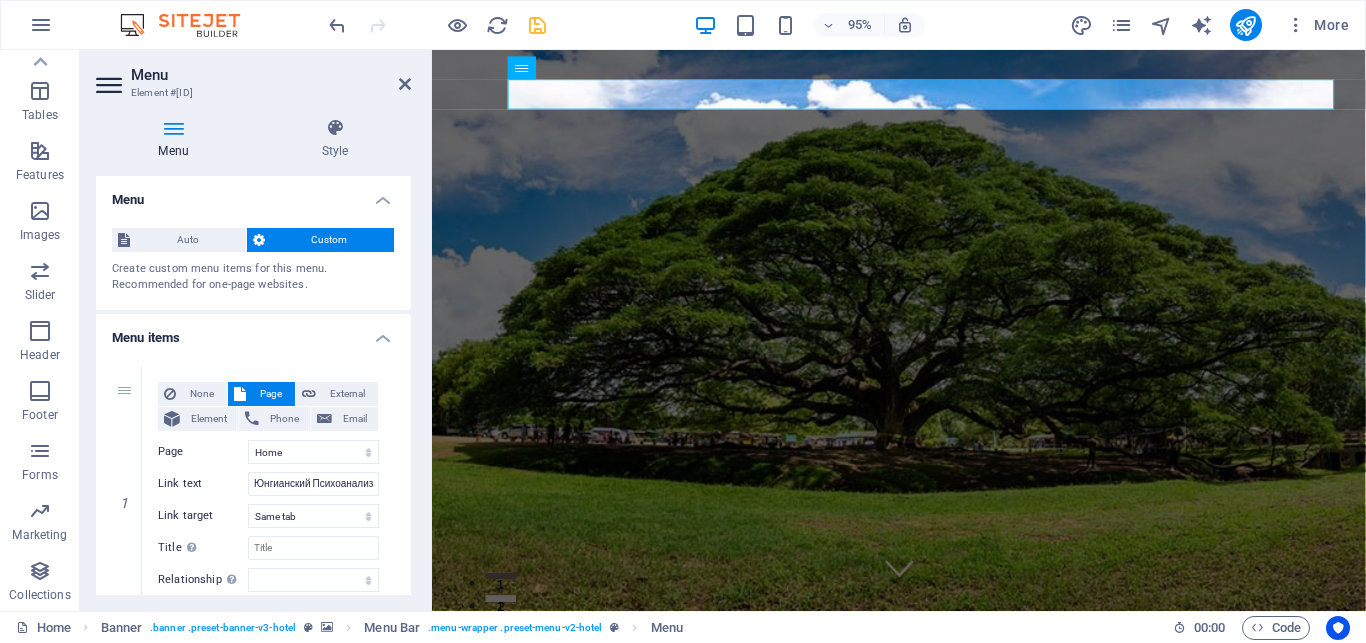 click on "Element #ed-new-2315" at bounding box center (253, 915) 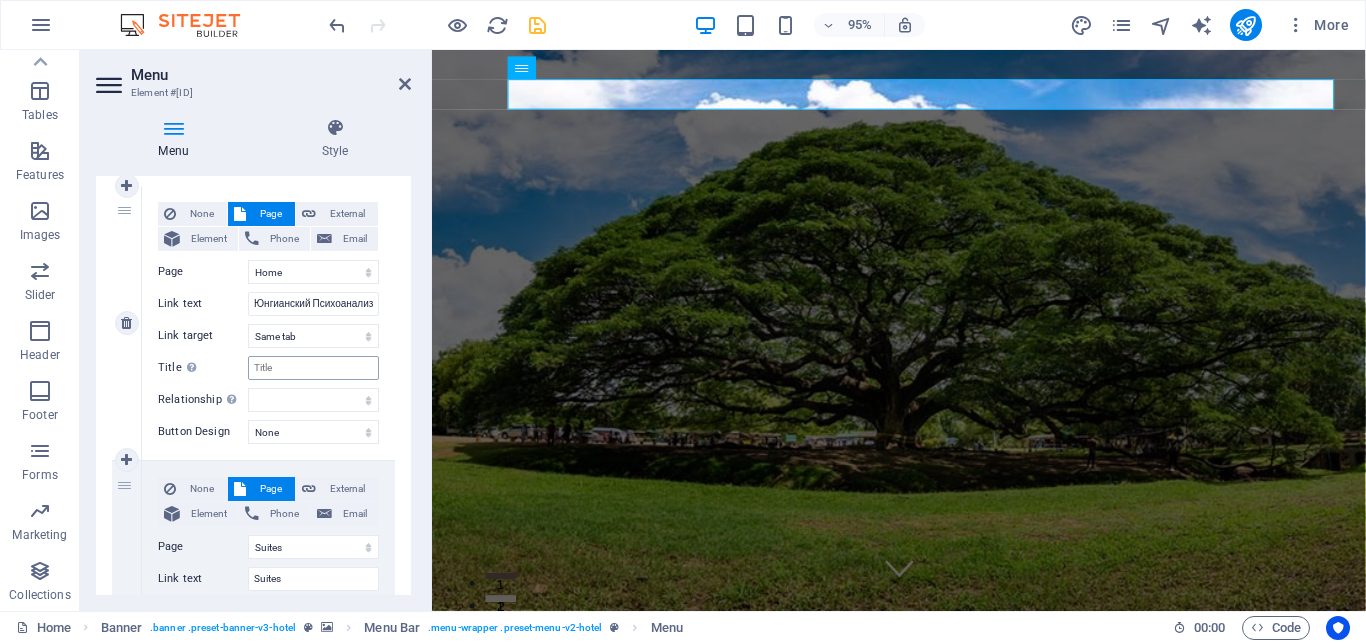 scroll, scrollTop: 270, scrollLeft: 0, axis: vertical 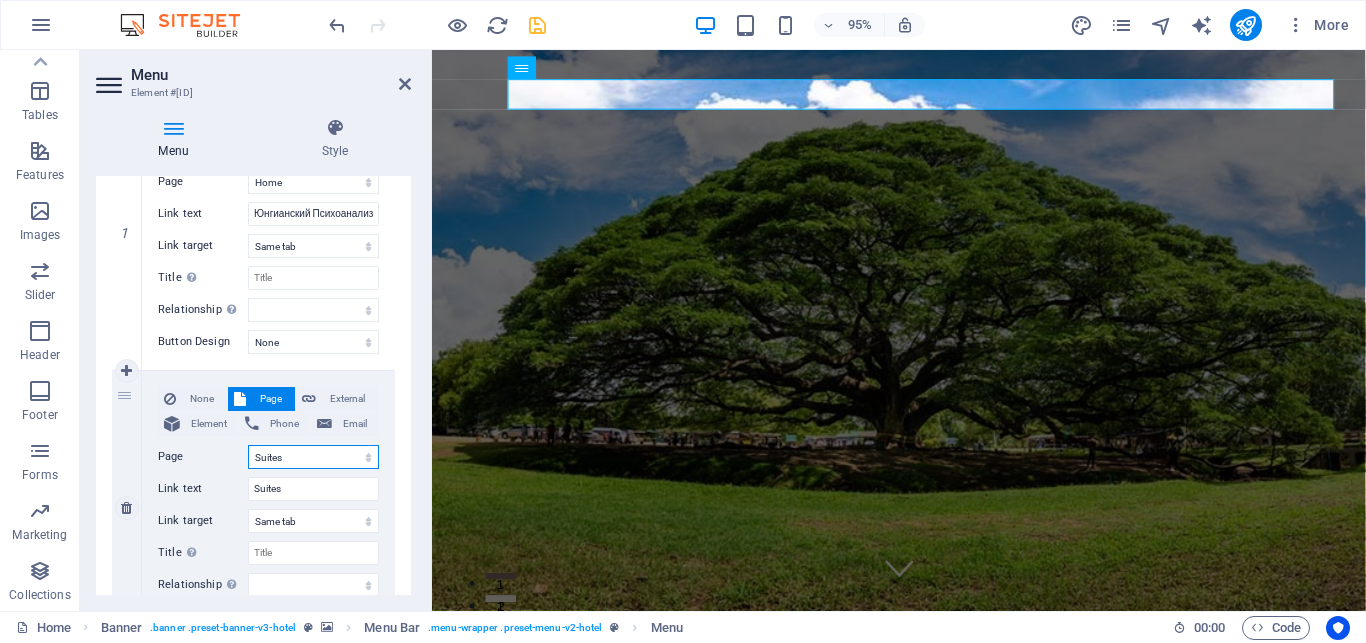 click on "Home Suites Experiences Contact Legal Notice Privacy" at bounding box center (313, 457) 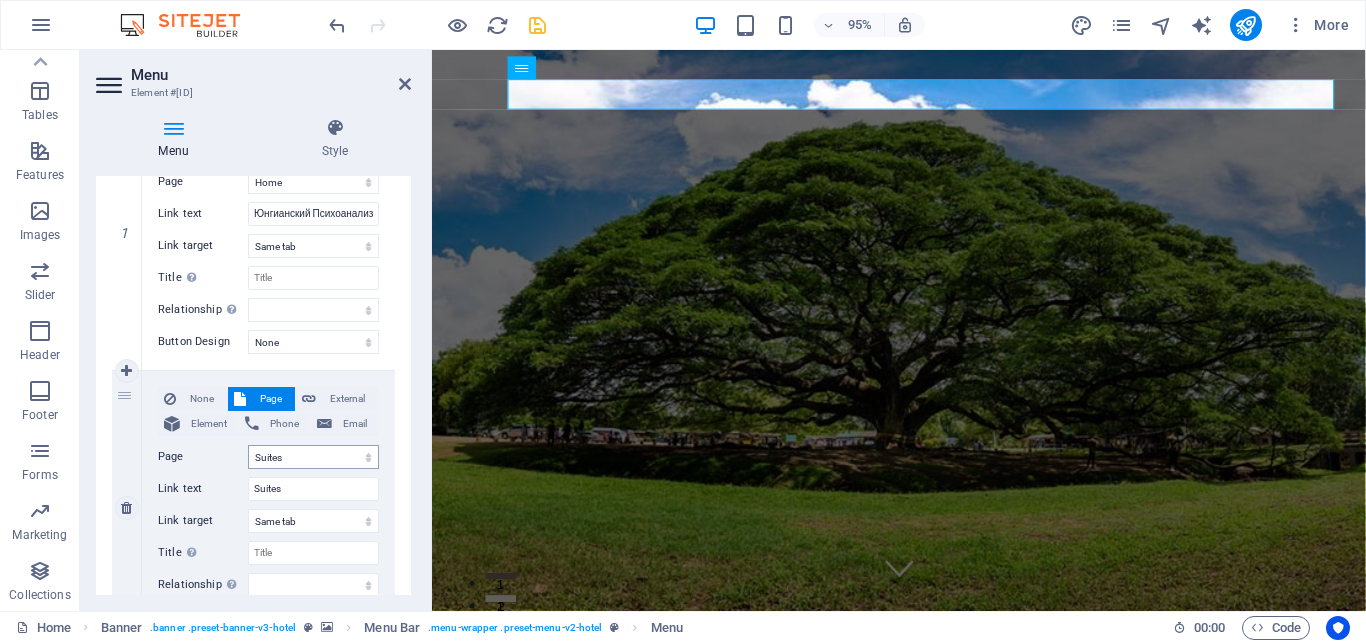 click on "Element #ed-new-2315" at bounding box center [253, 645] 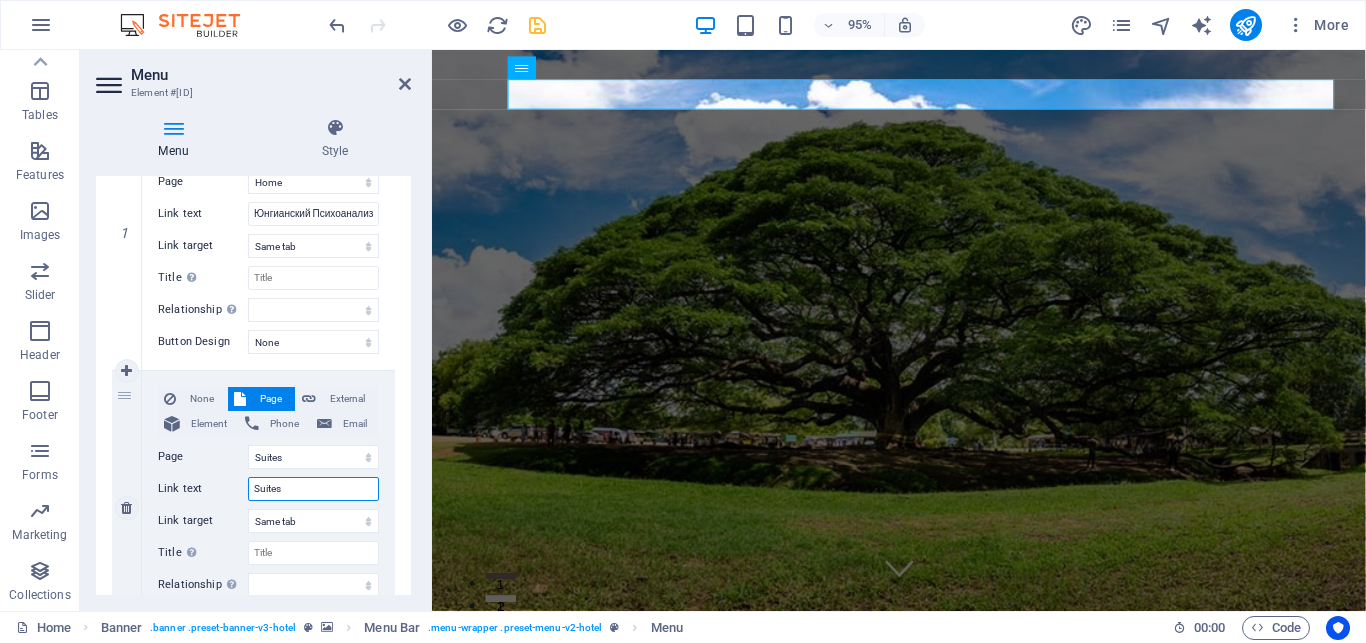 drag, startPoint x: 285, startPoint y: 485, endPoint x: 218, endPoint y: 486, distance: 67.00746 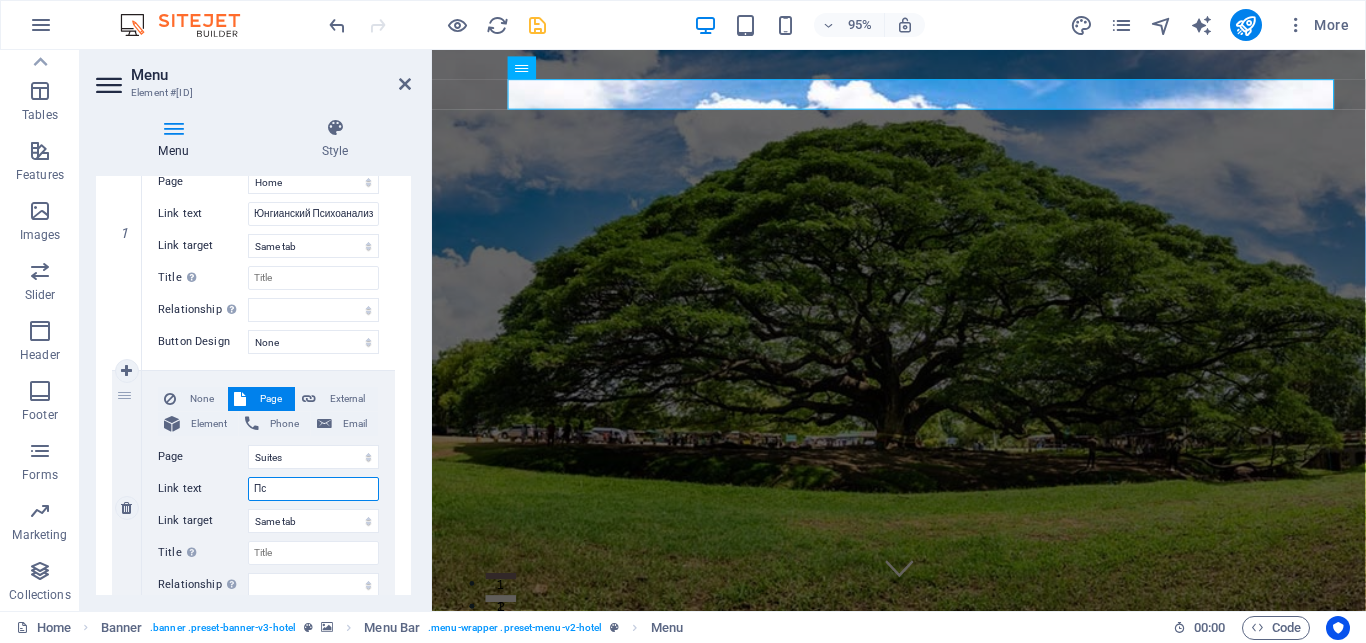 type on "Пси" 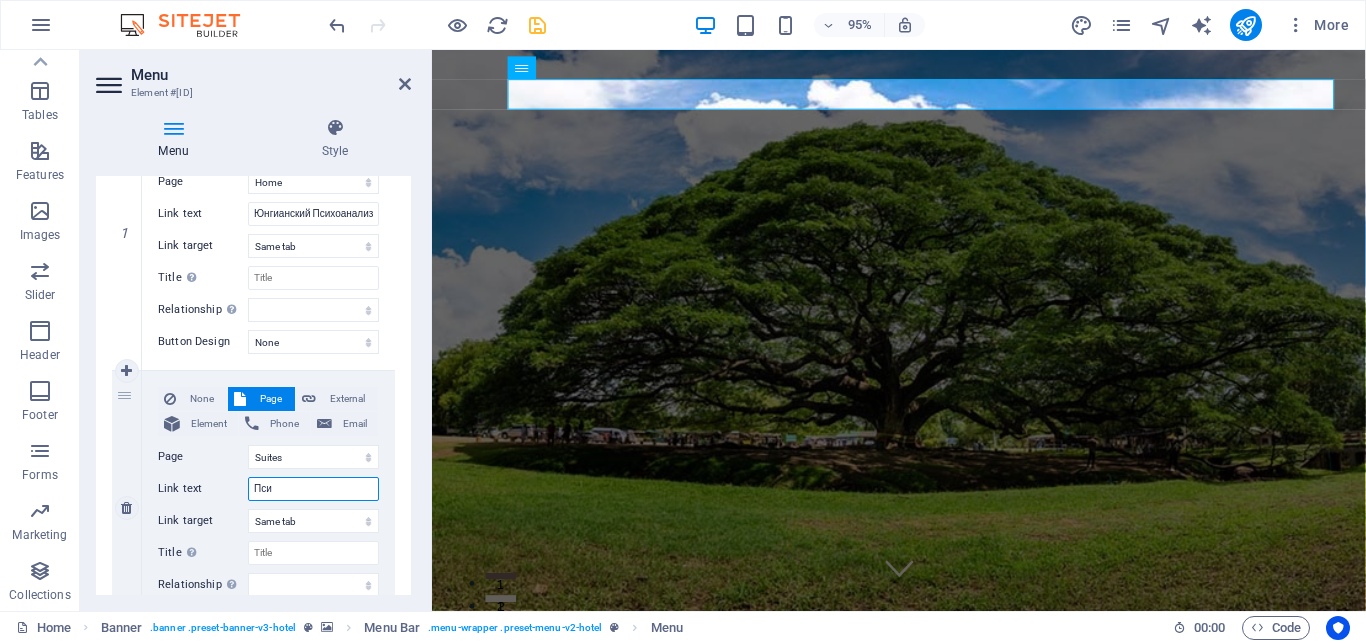 select 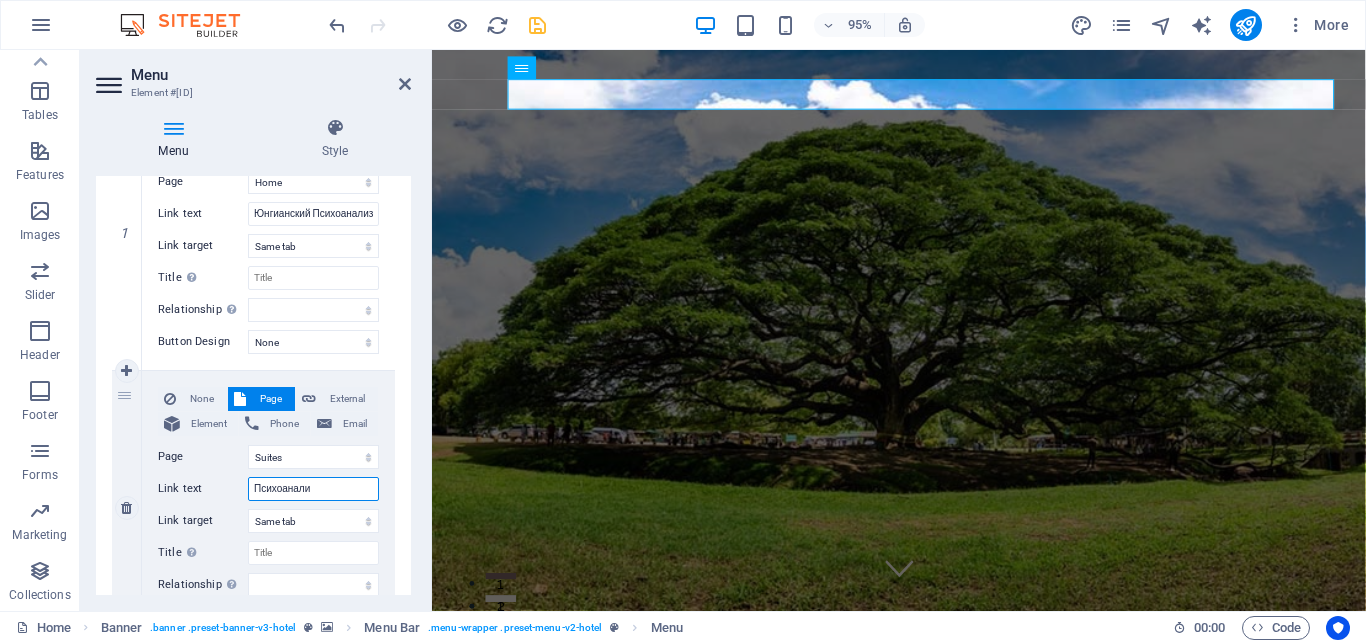 type on "Психоанализ" 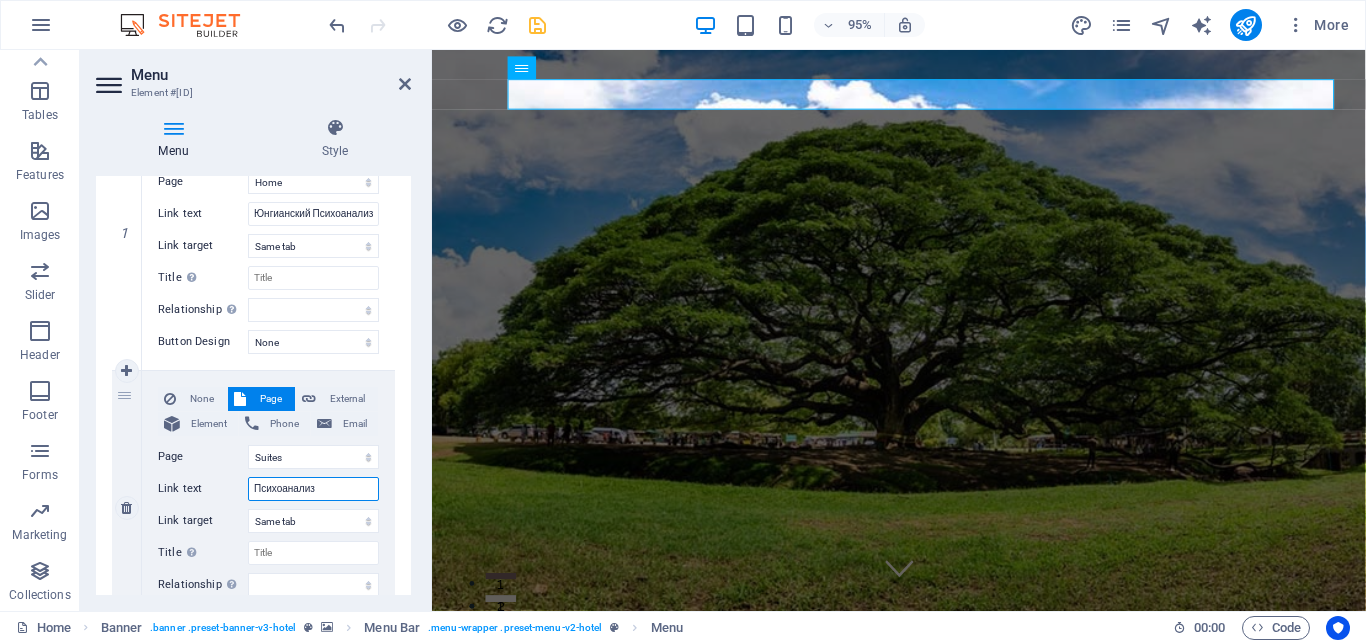 select 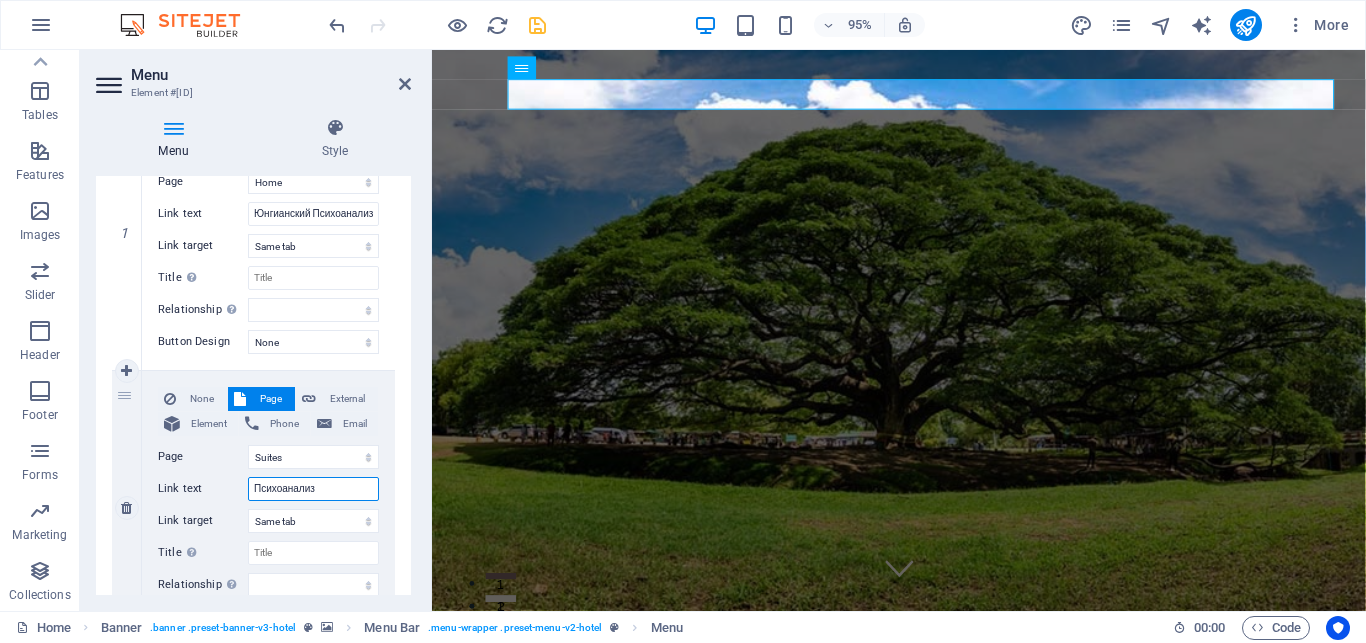 select 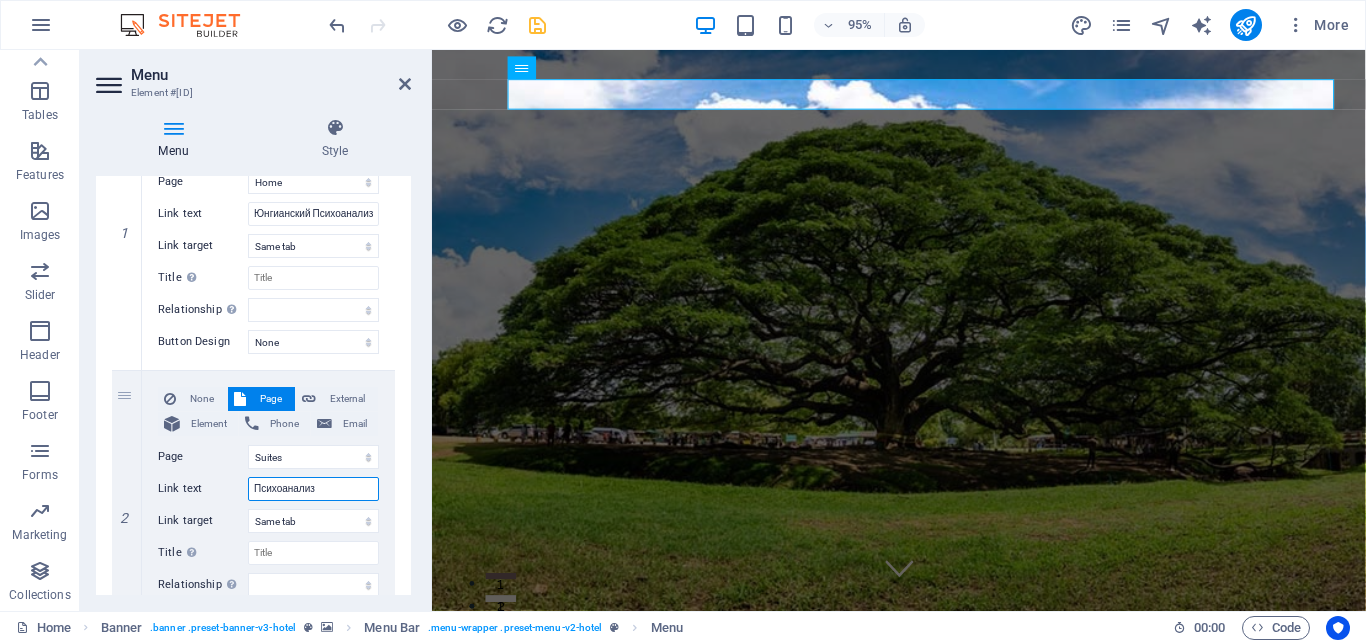 type on "Психоанализ" 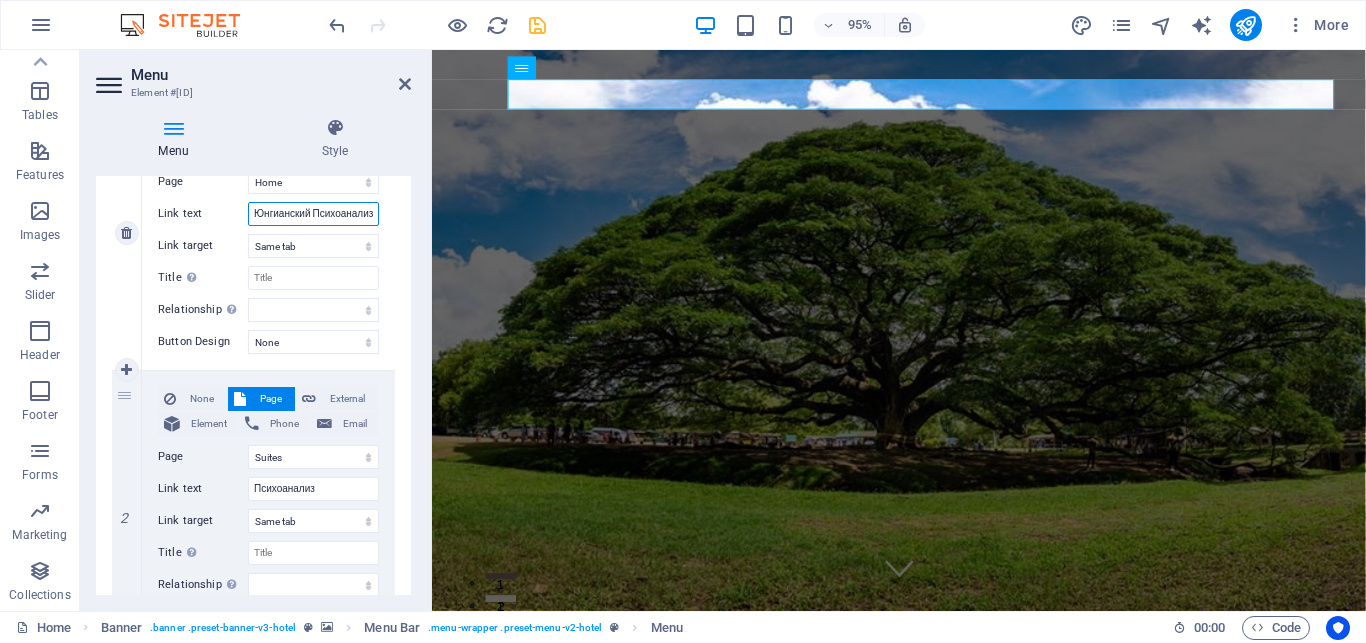 drag, startPoint x: 323, startPoint y: 212, endPoint x: 345, endPoint y: 211, distance: 22.022715 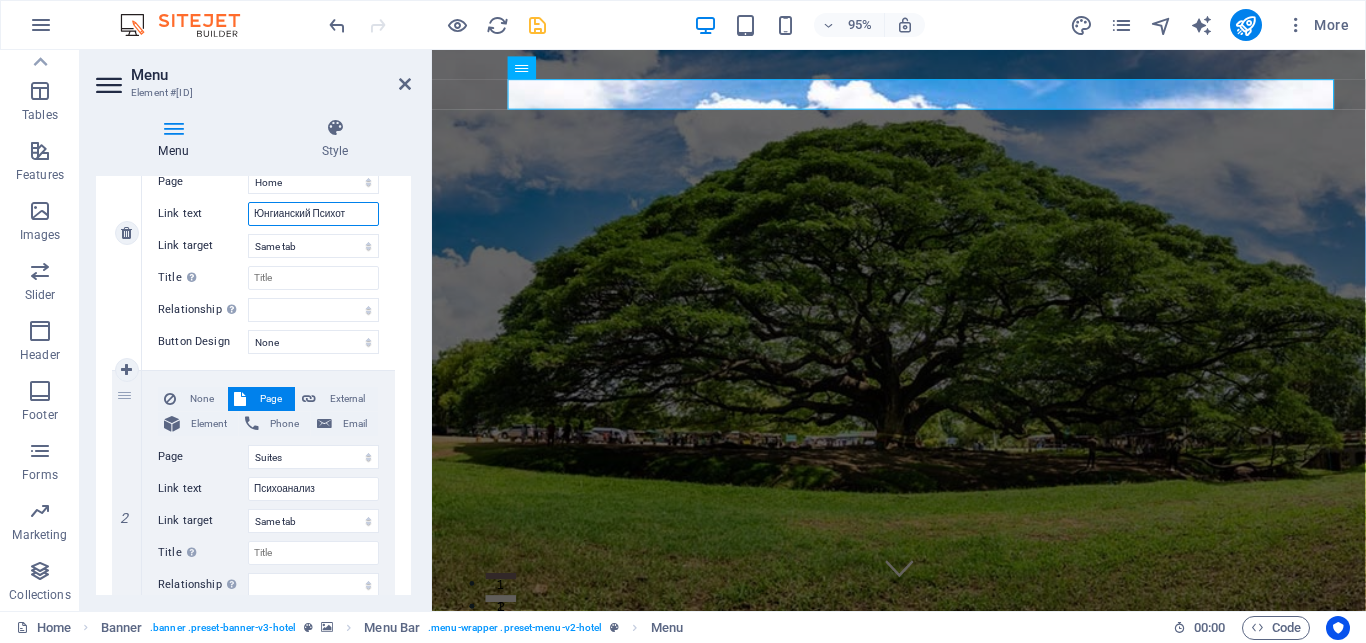 scroll, scrollTop: 0, scrollLeft: 0, axis: both 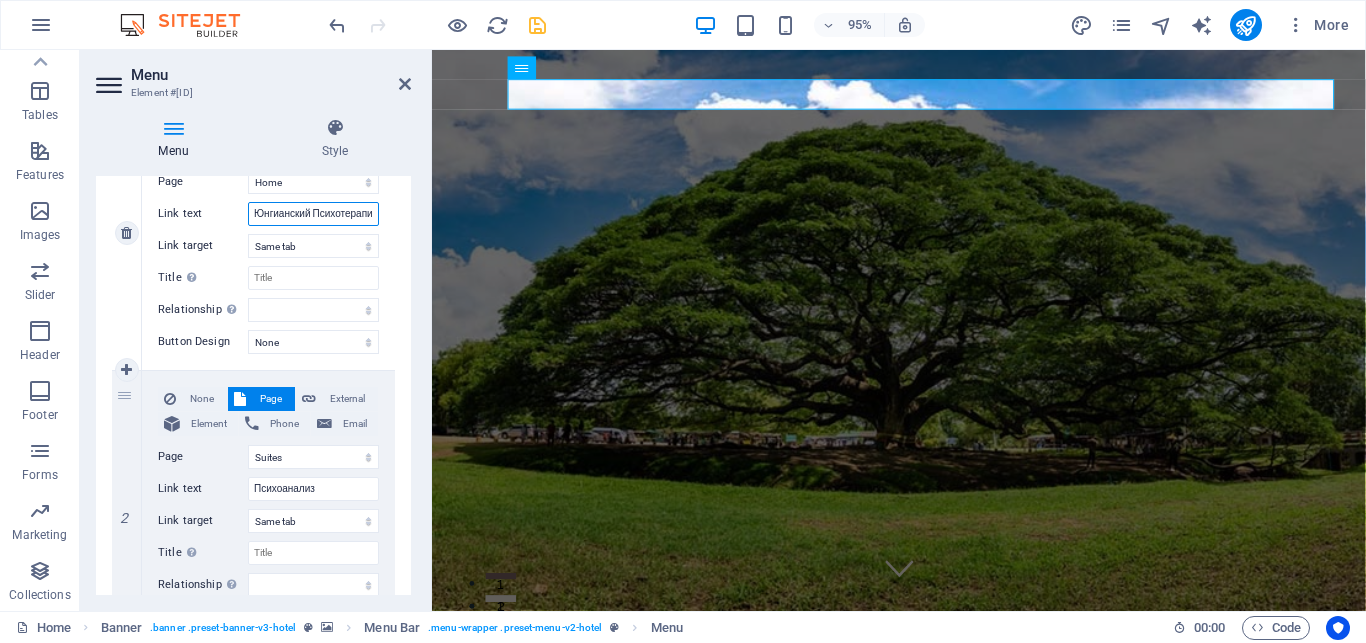 type on "Юнгианский Психотерапия" 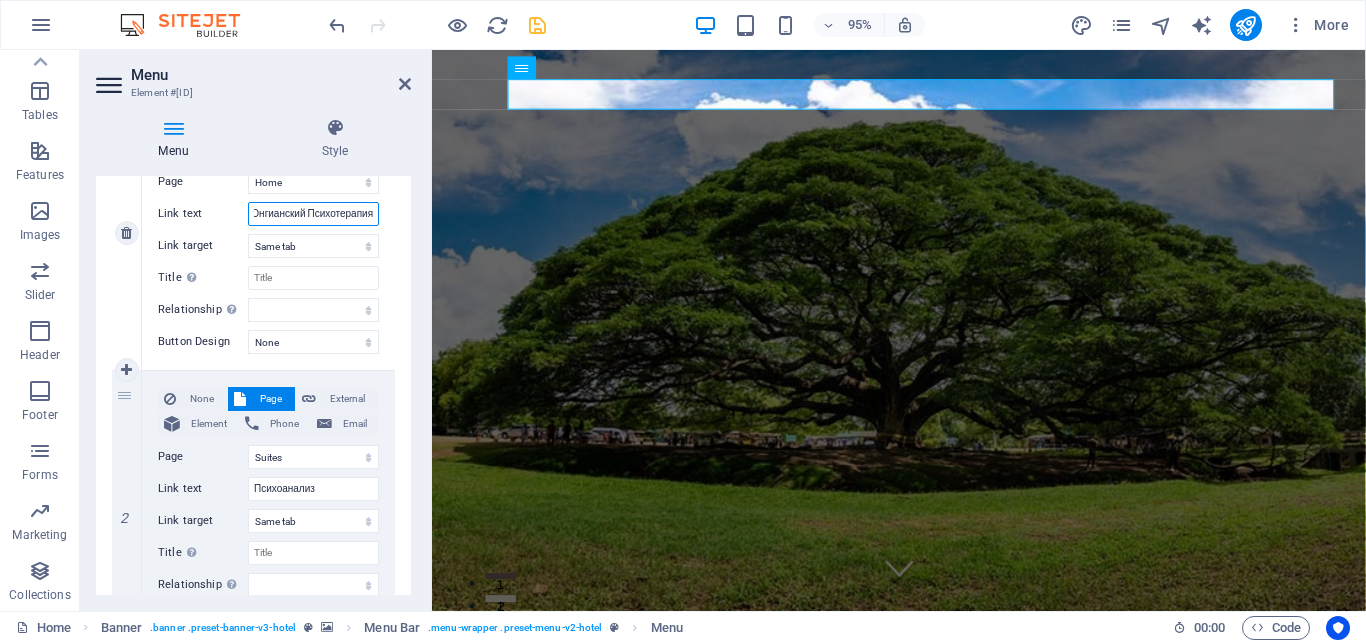 scroll, scrollTop: 0, scrollLeft: 25, axis: horizontal 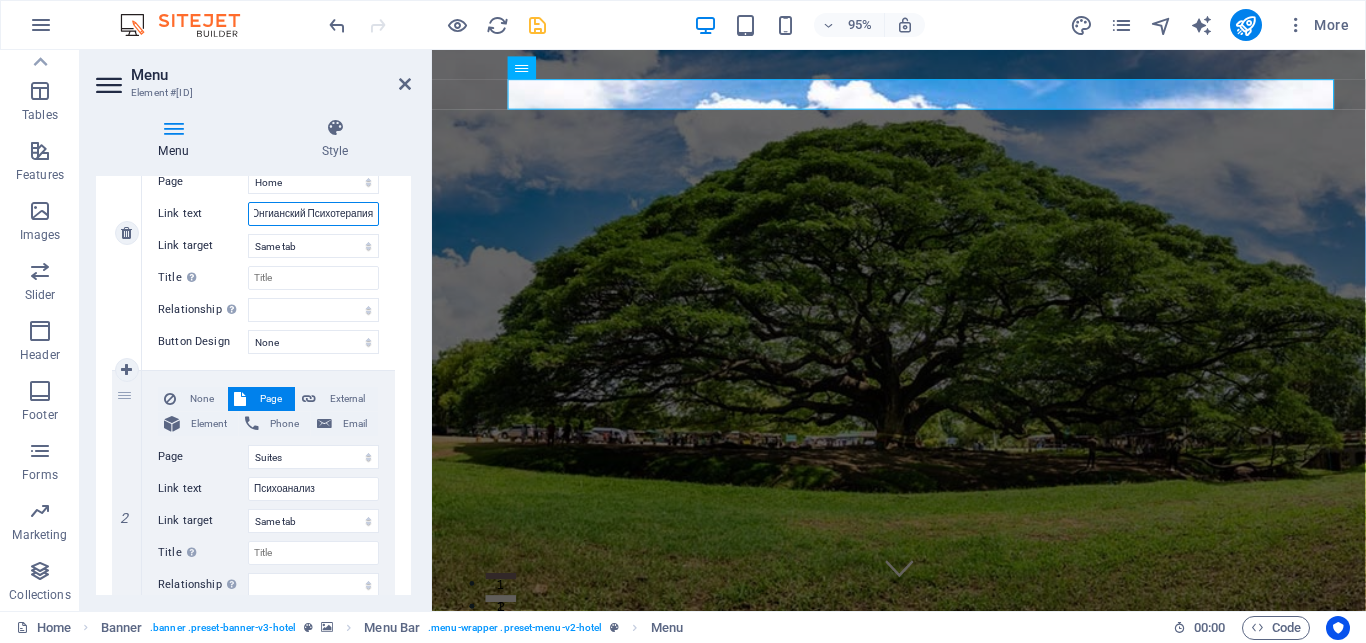 select 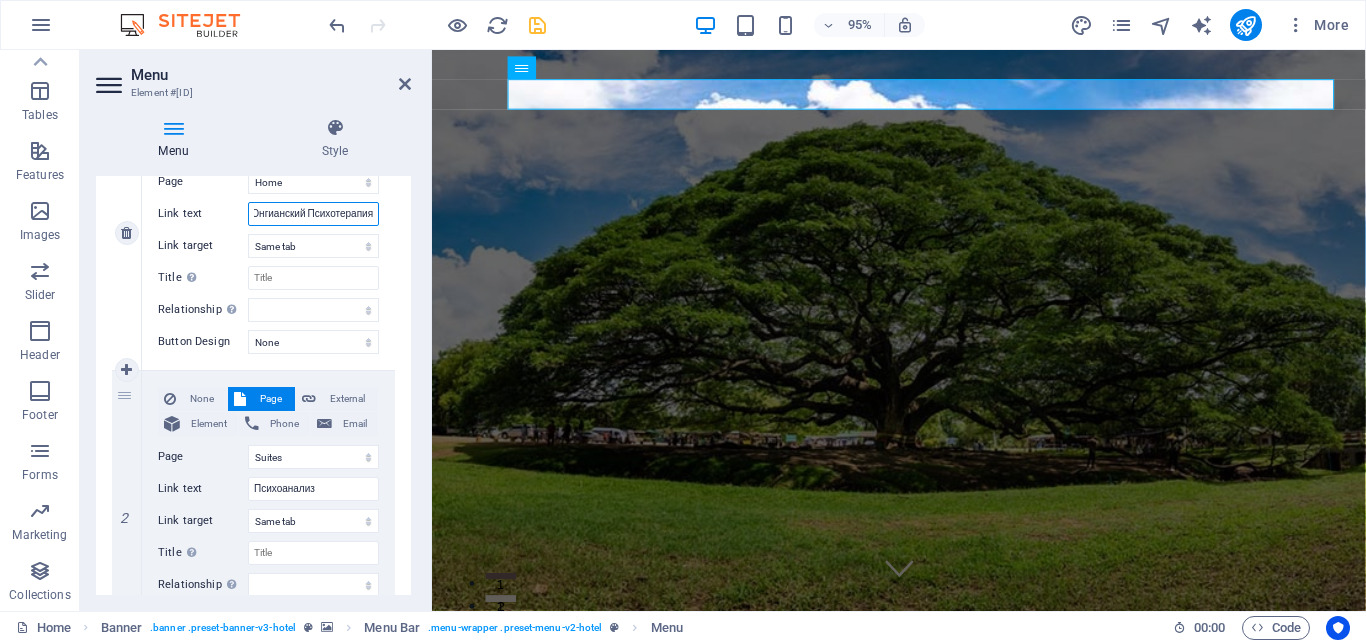 drag, startPoint x: 276, startPoint y: 212, endPoint x: 286, endPoint y: 213, distance: 10.049875 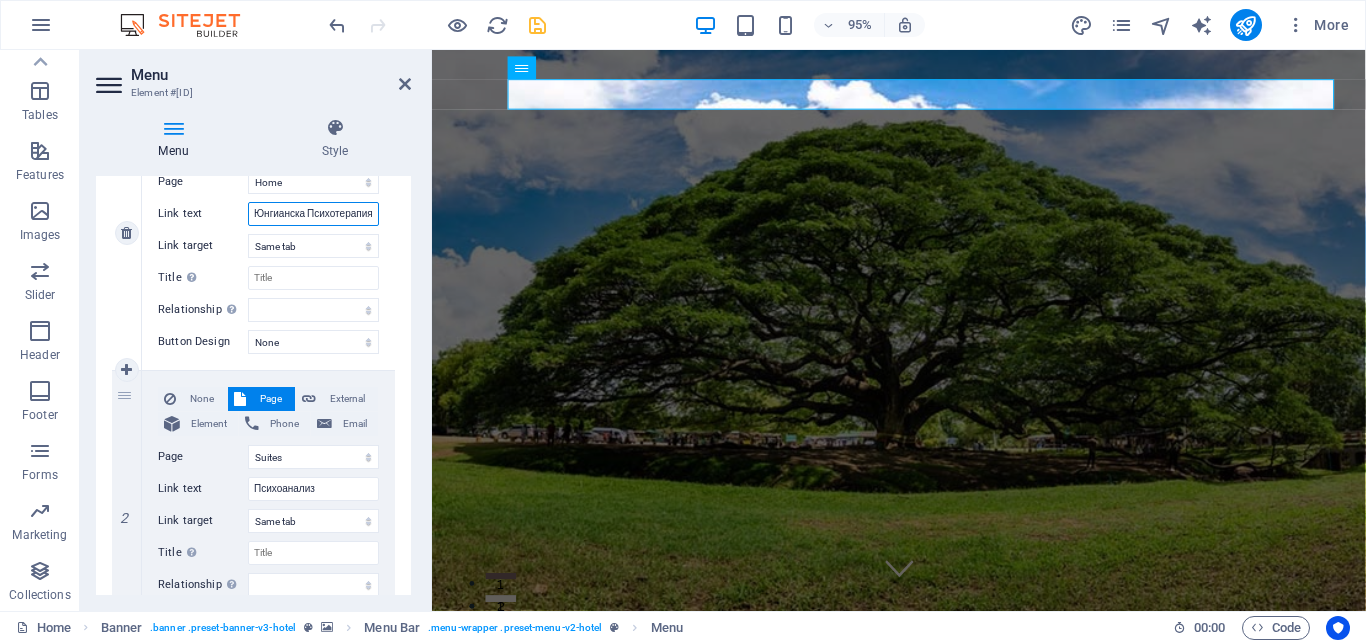 scroll, scrollTop: 0, scrollLeft: 19, axis: horizontal 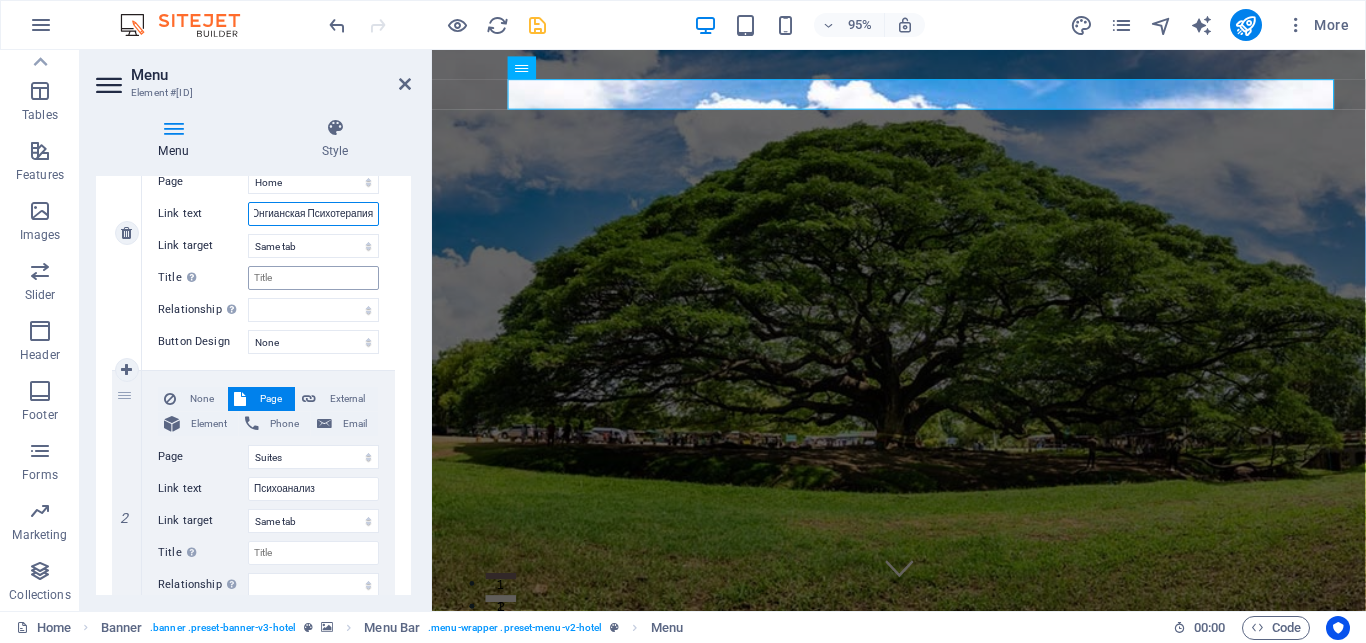 select 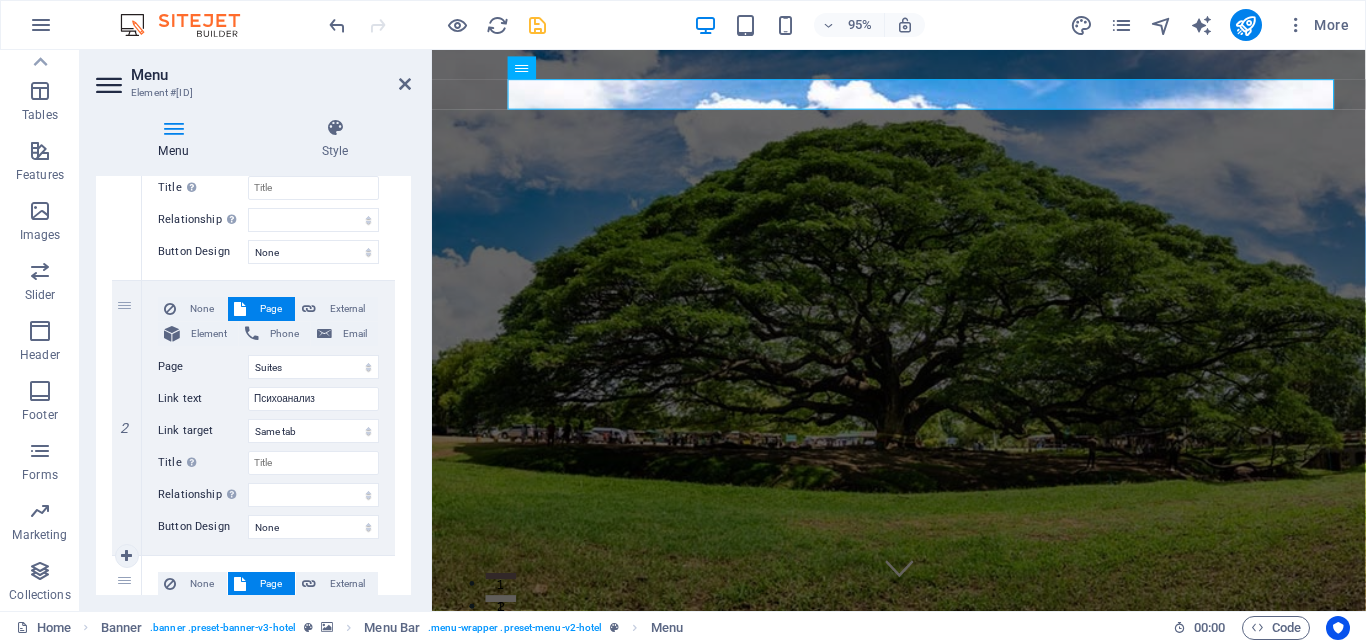 scroll, scrollTop: 540, scrollLeft: 0, axis: vertical 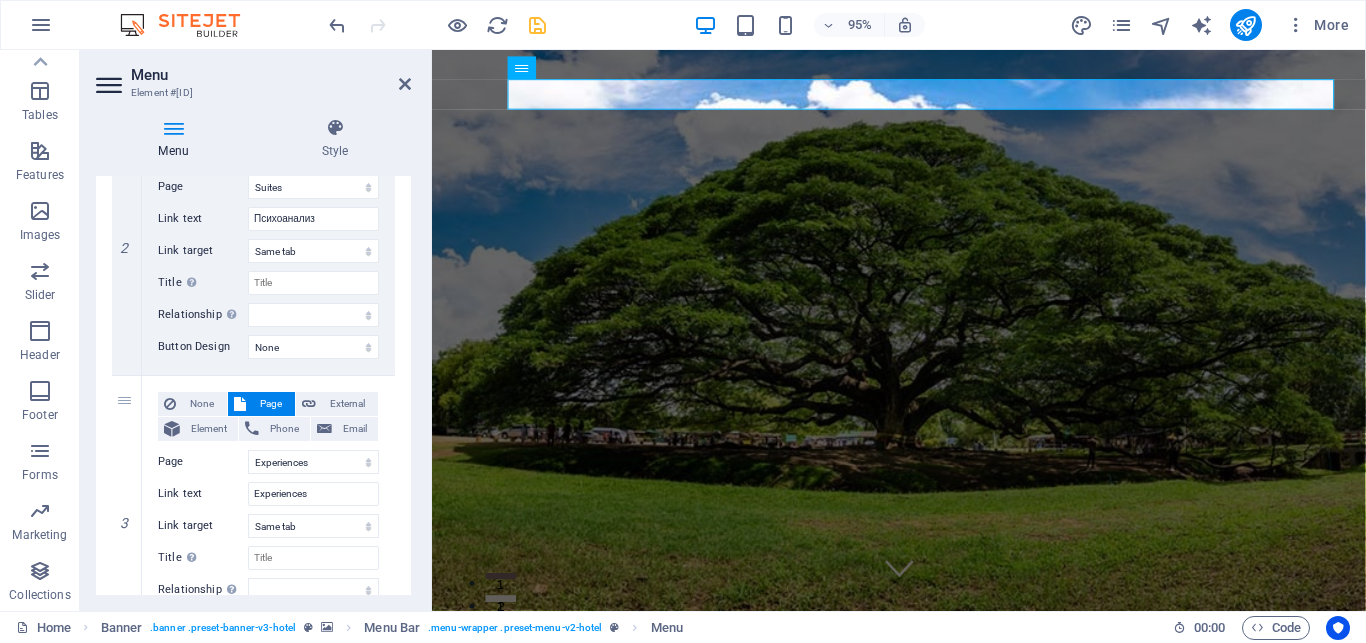 type on "Юнгианская Психотерапия" 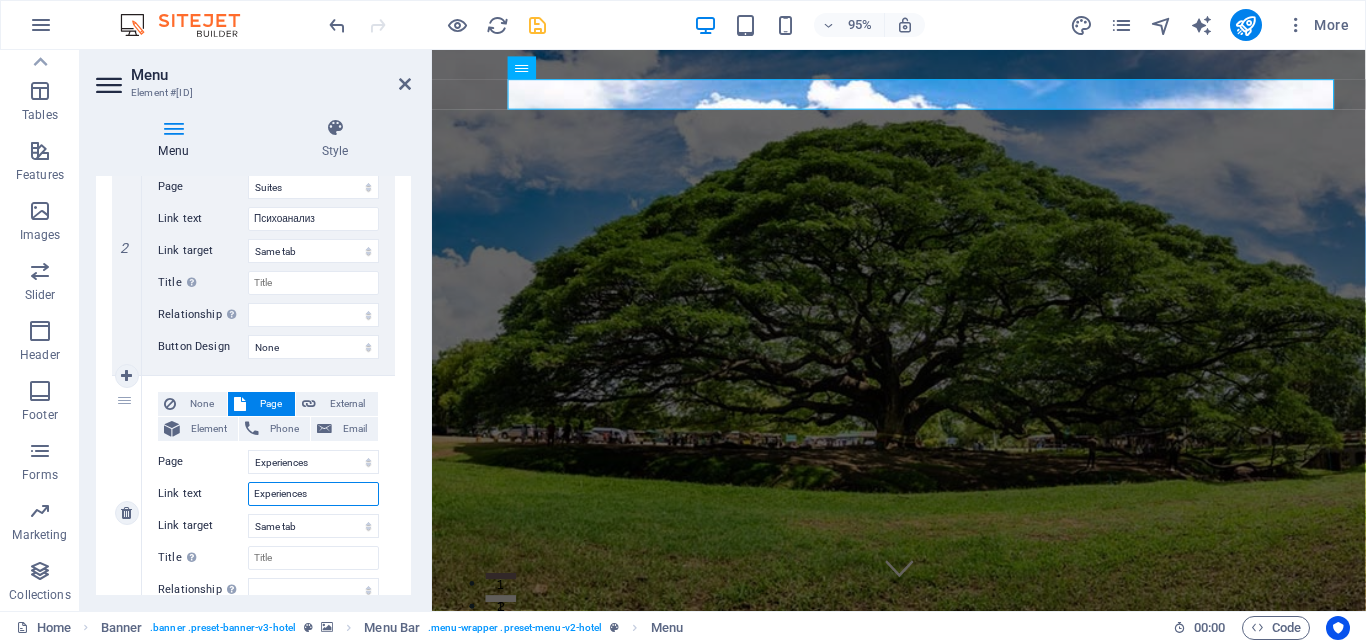 drag, startPoint x: 316, startPoint y: 493, endPoint x: 162, endPoint y: 487, distance: 154.11684 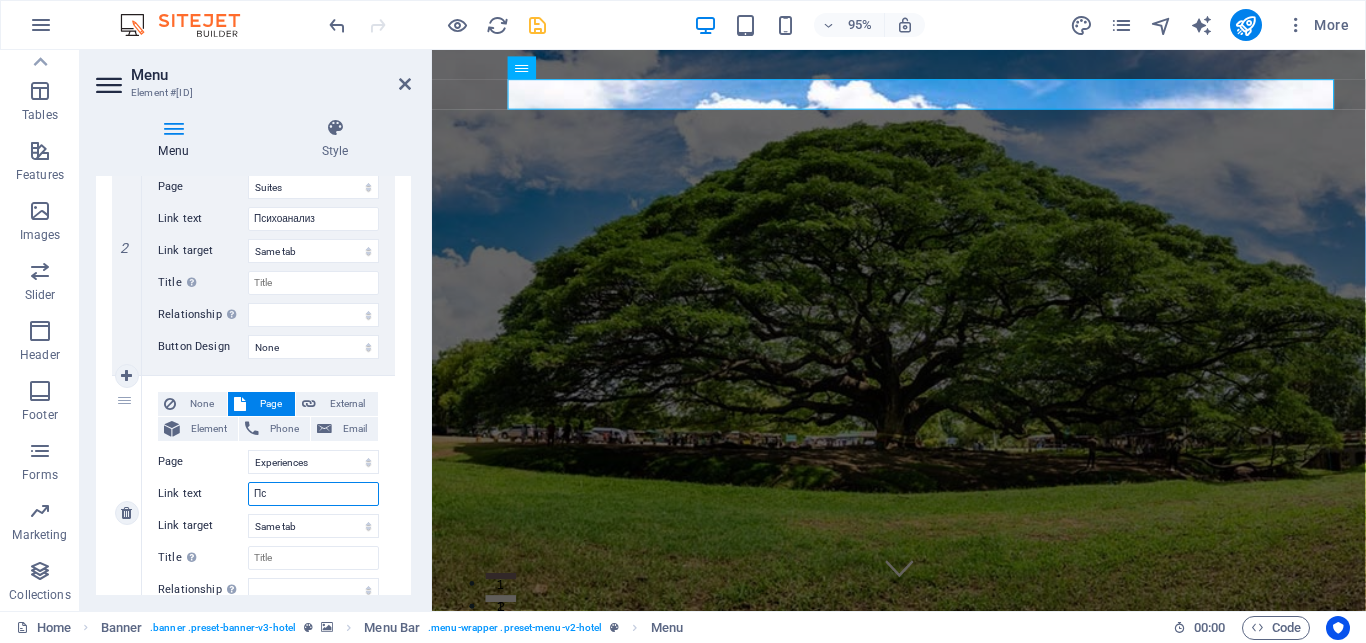 type on "Пси" 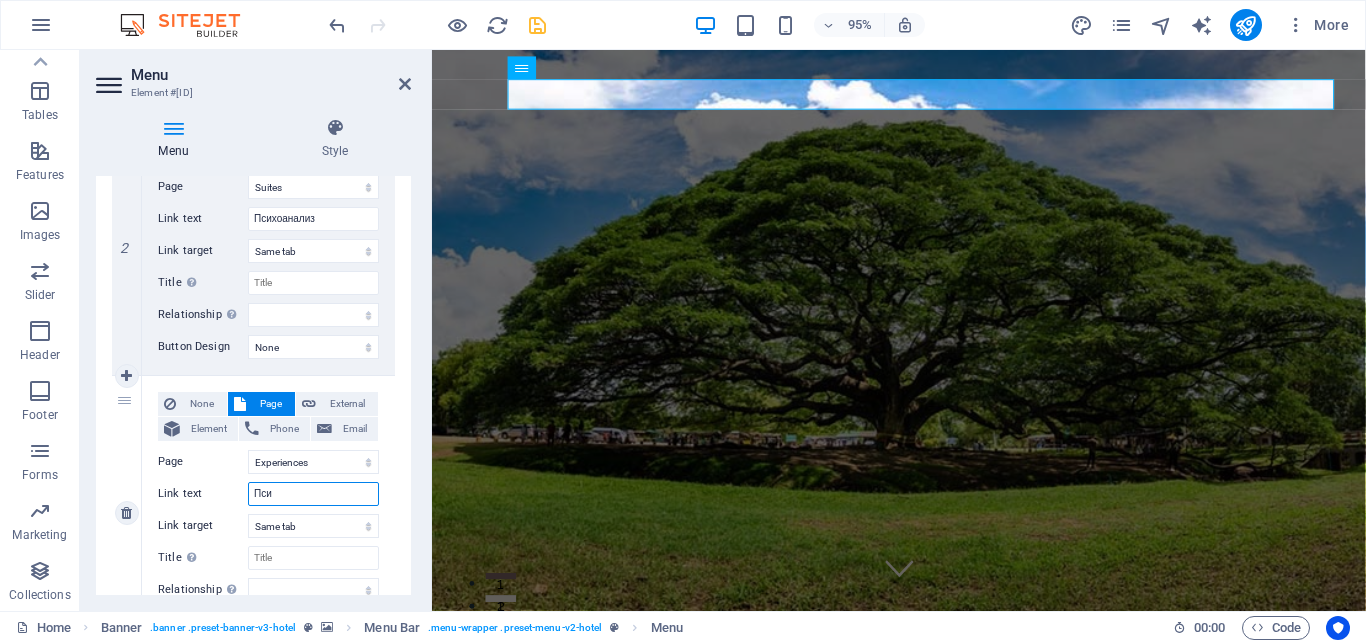 select 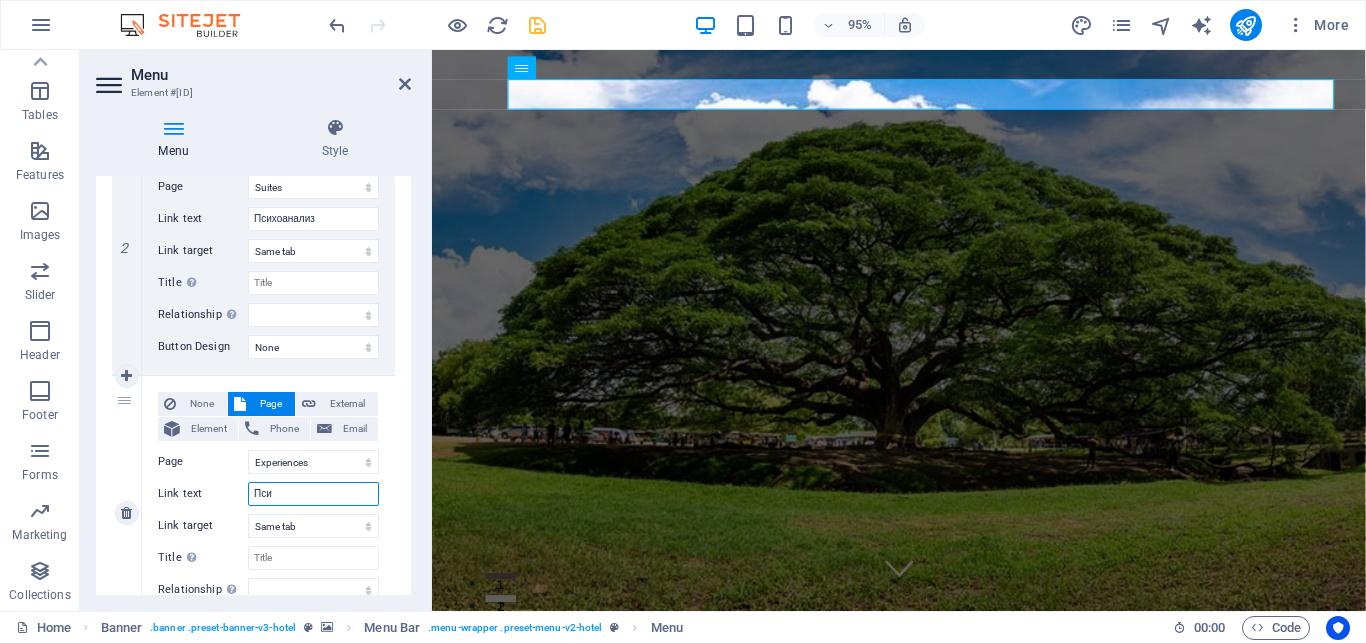 select 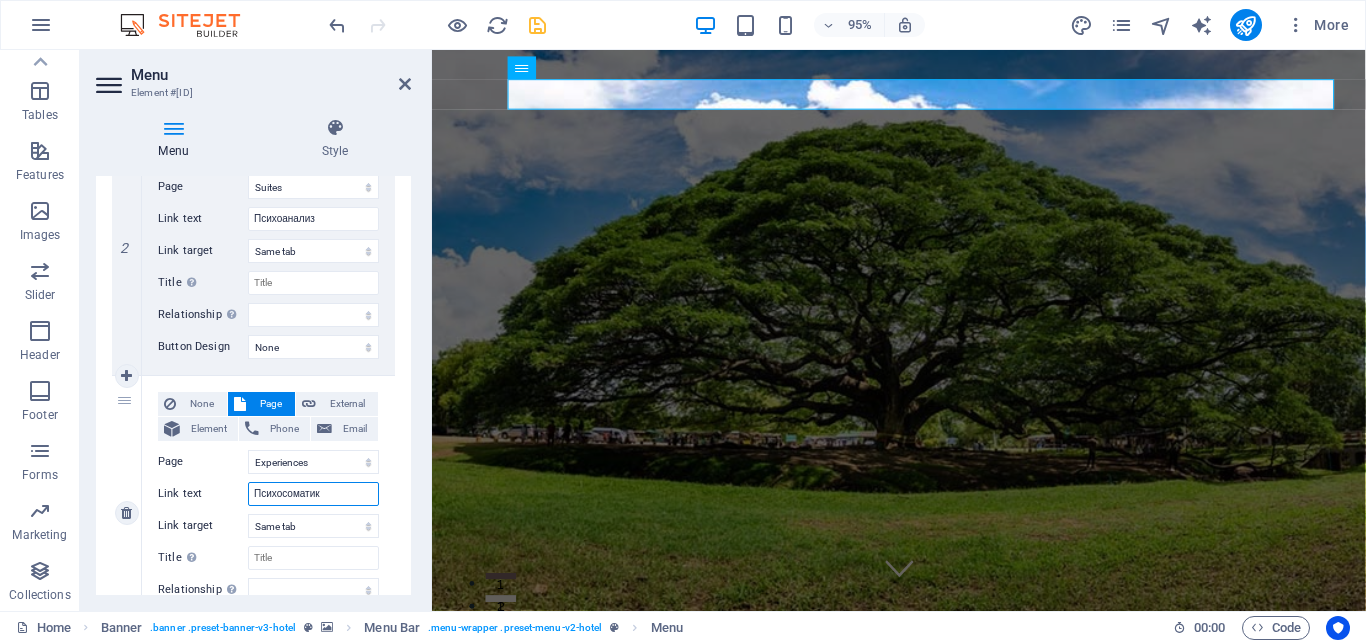 type on "Психосоматика" 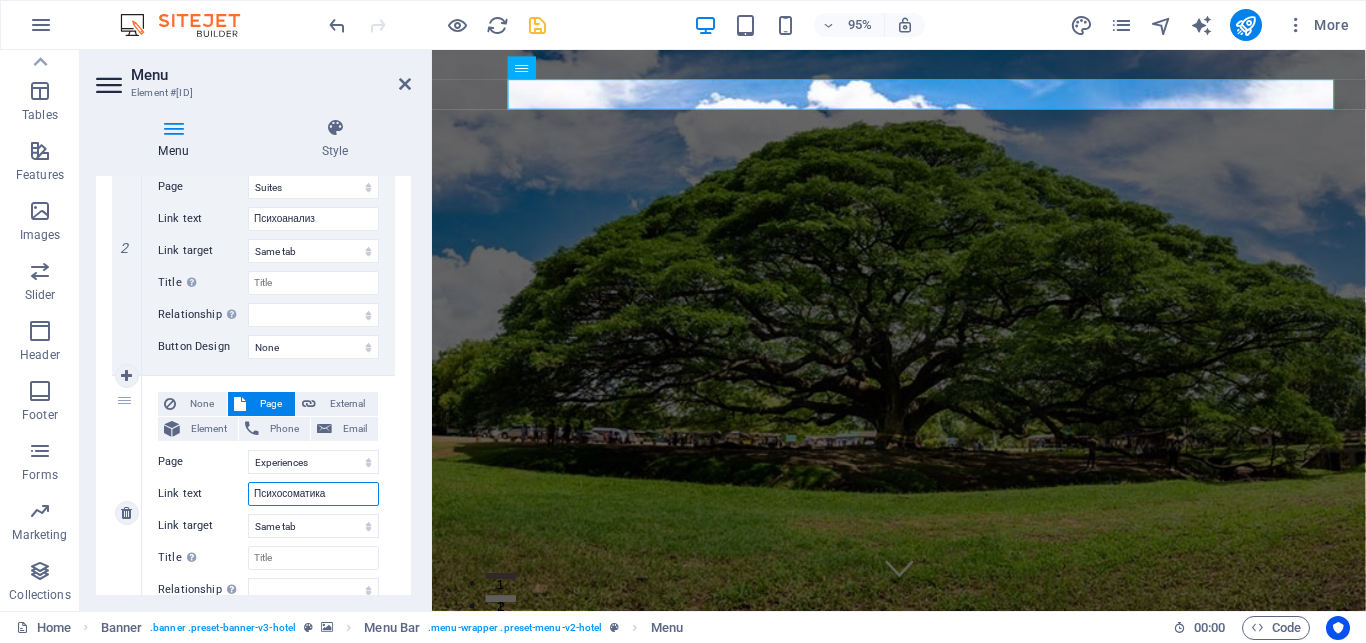 select 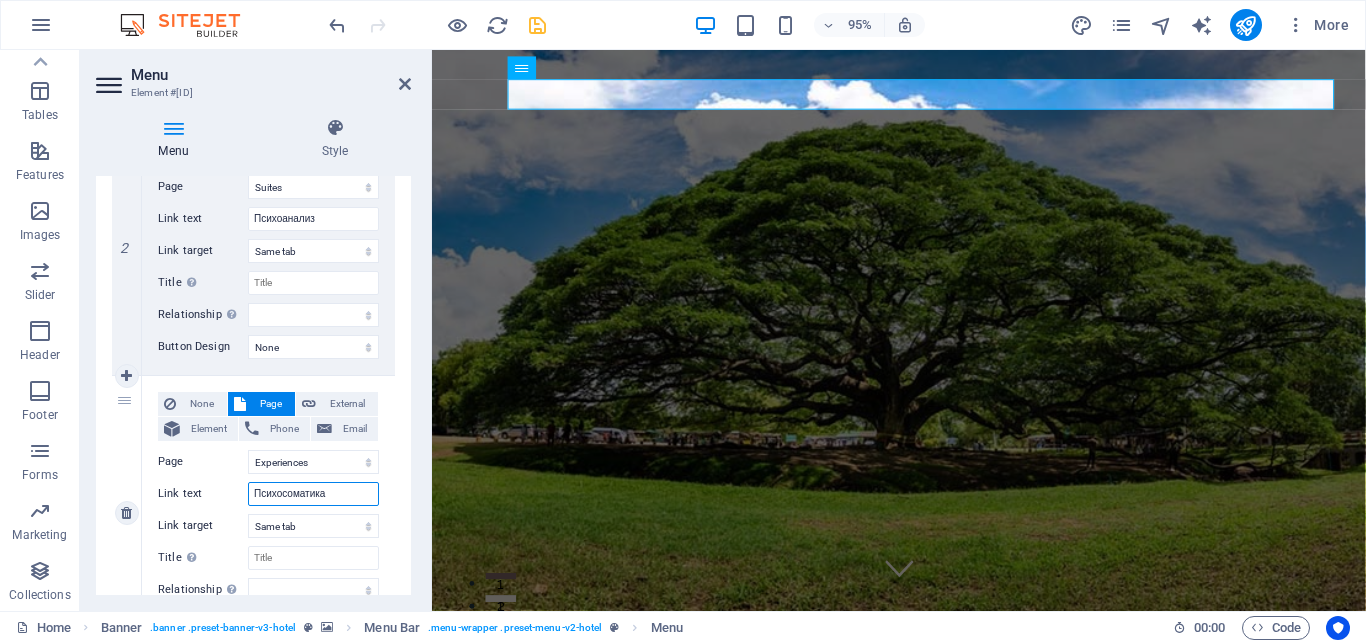 select 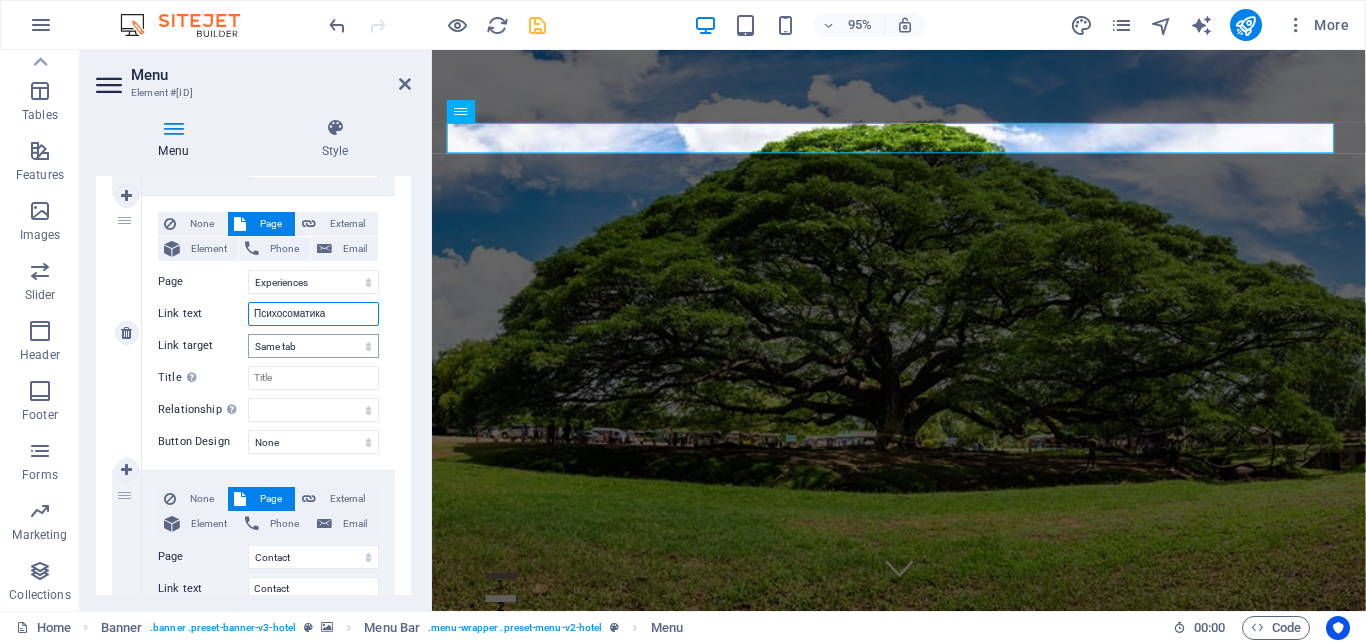 scroll, scrollTop: 810, scrollLeft: 0, axis: vertical 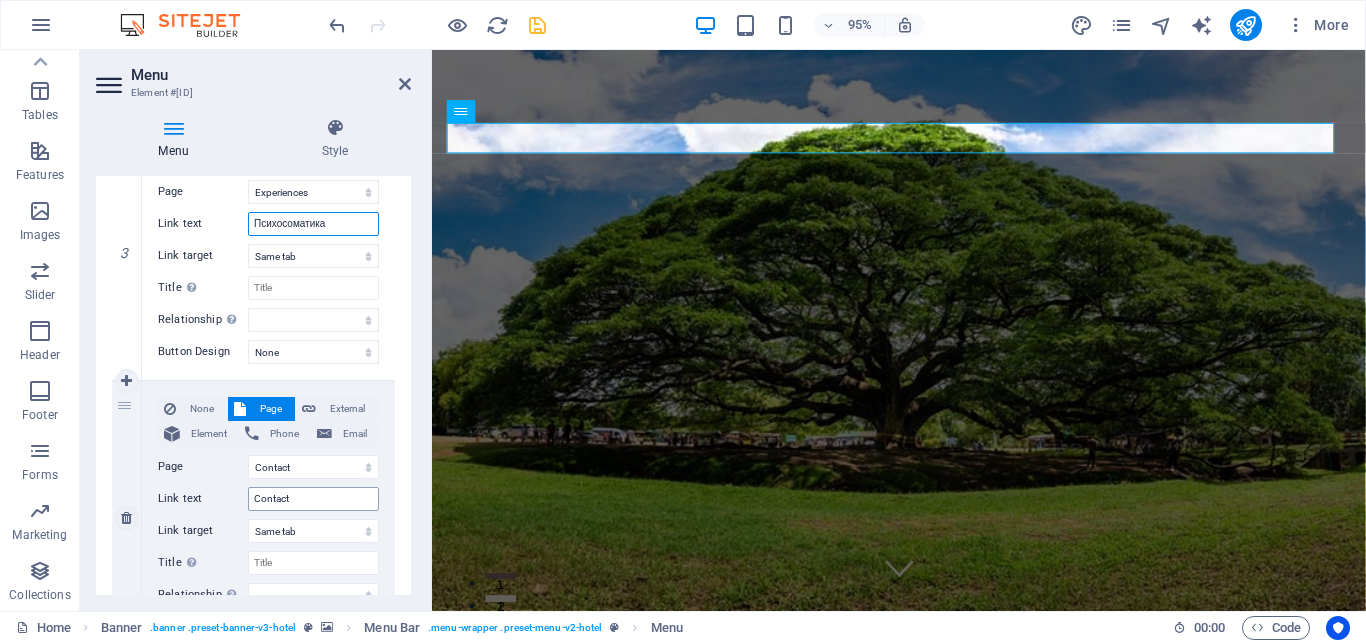 type on "Психосоматика" 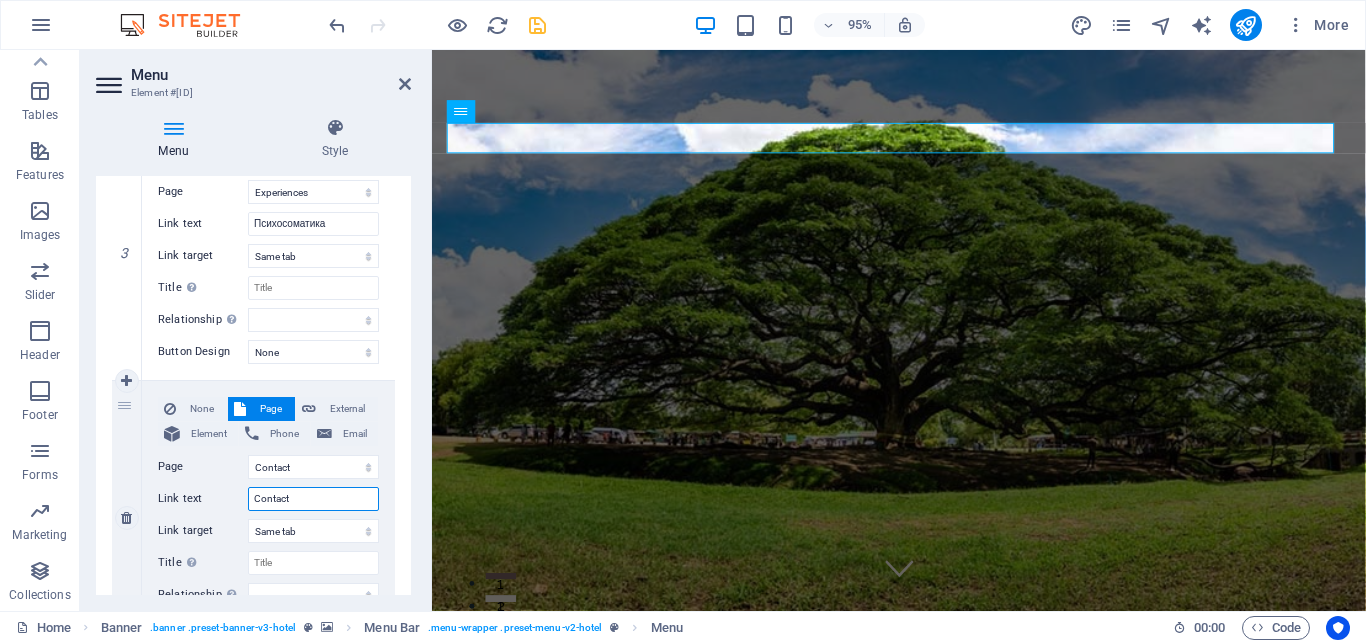 drag, startPoint x: 301, startPoint y: 499, endPoint x: 238, endPoint y: 499, distance: 63 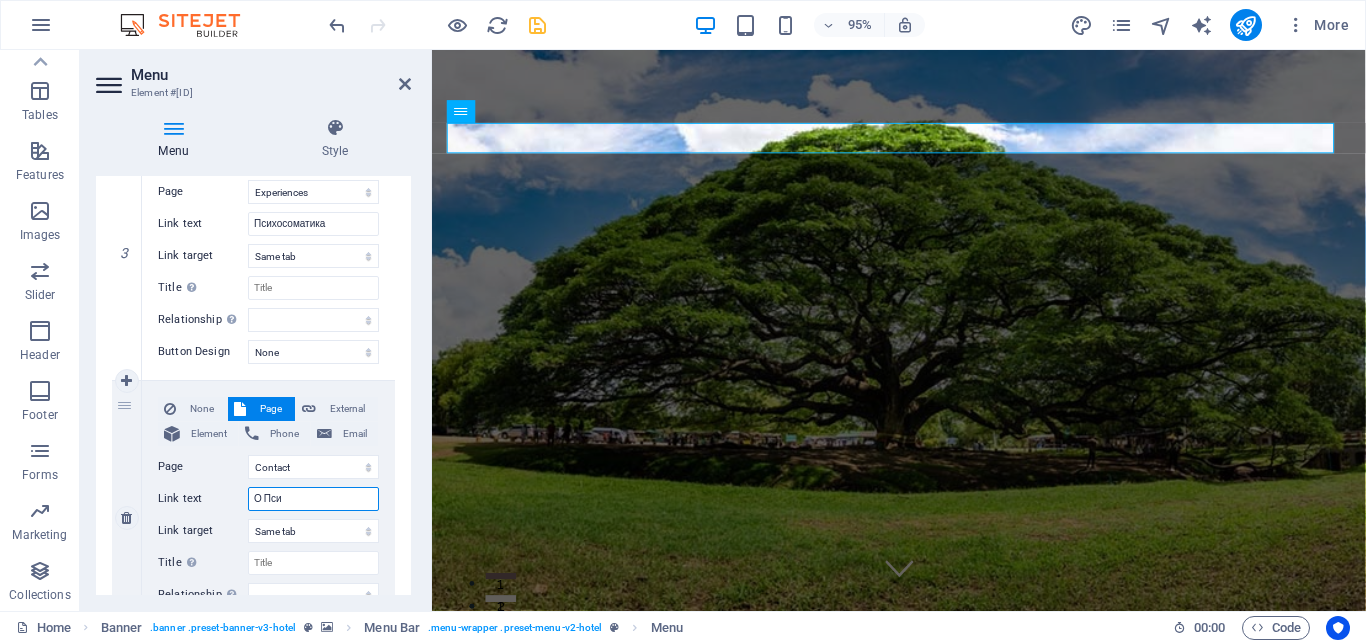 type on "О Псих" 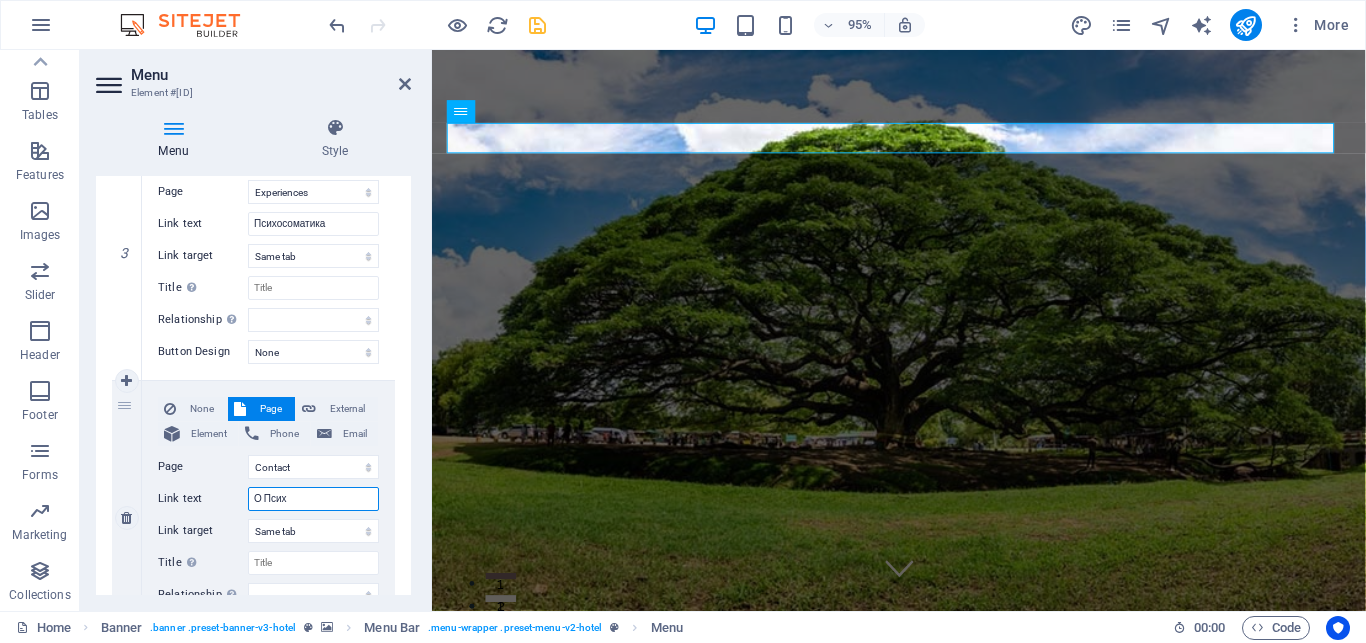 select 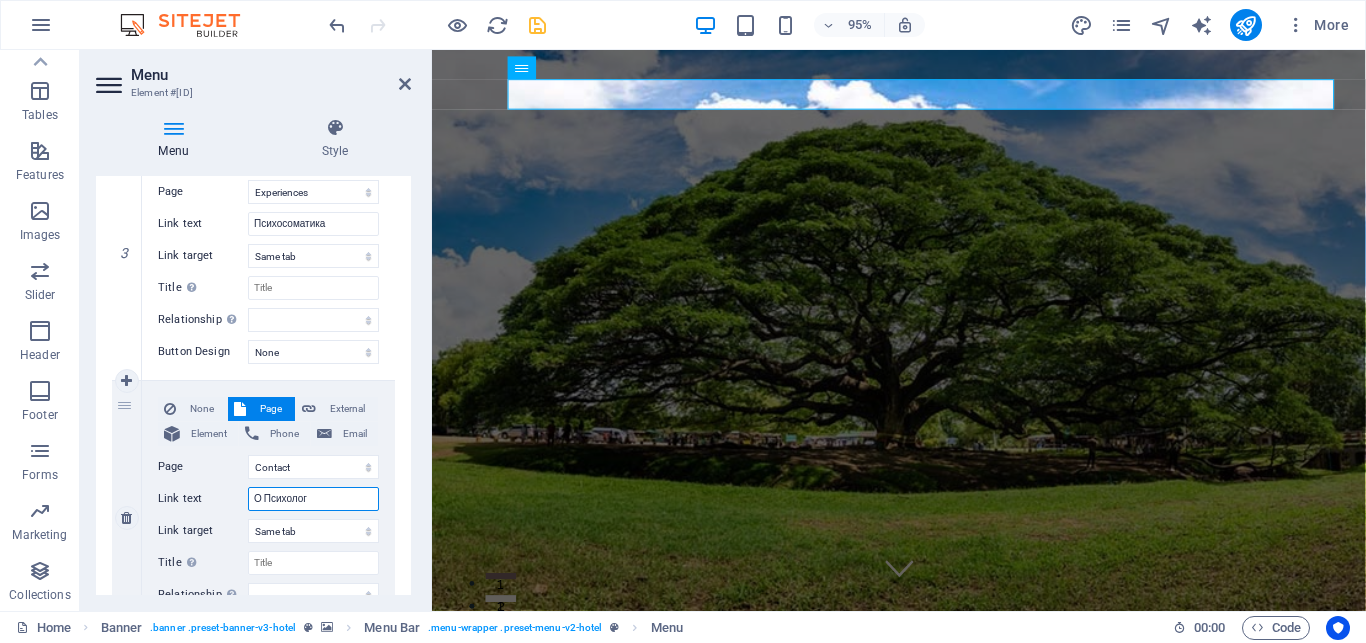 type on "О Психологе" 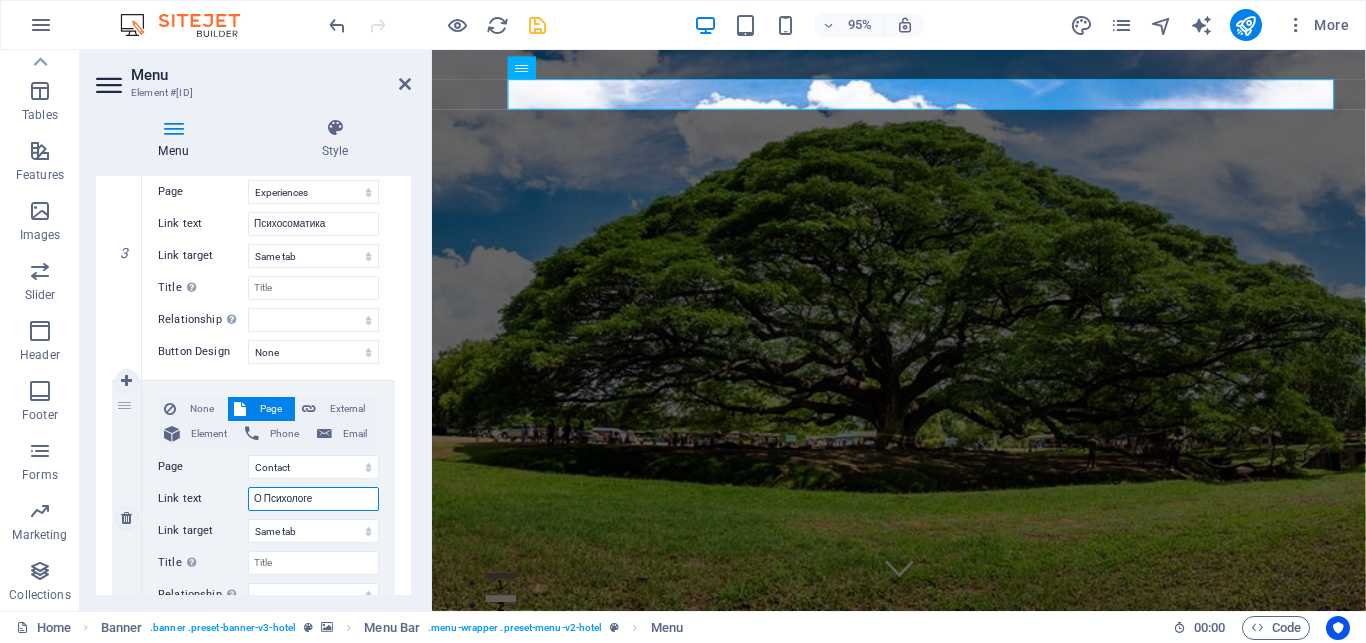 select 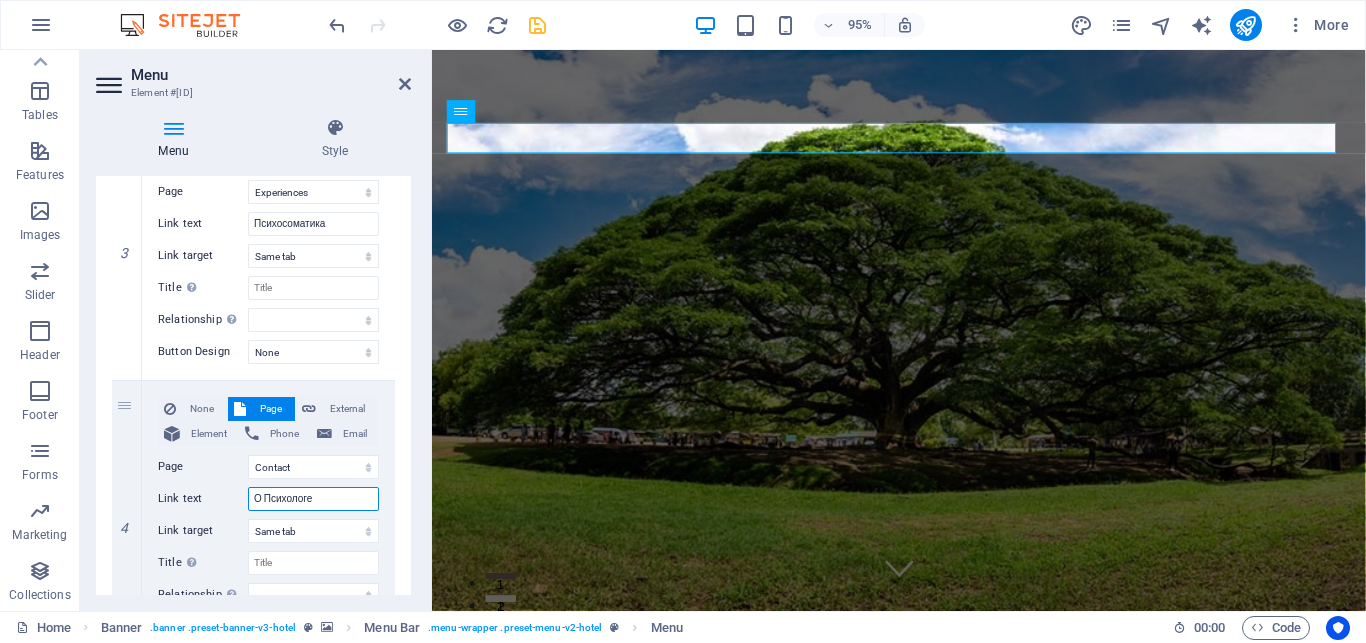 scroll, scrollTop: 927, scrollLeft: 0, axis: vertical 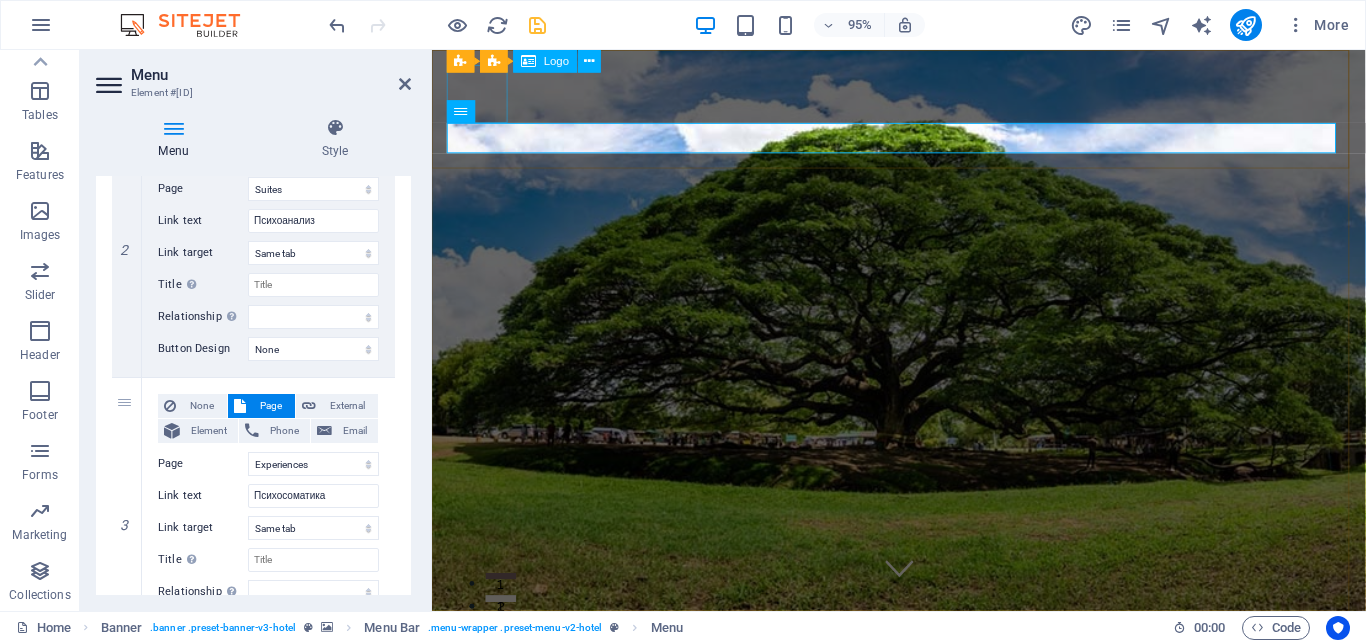 type on "О Психологе" 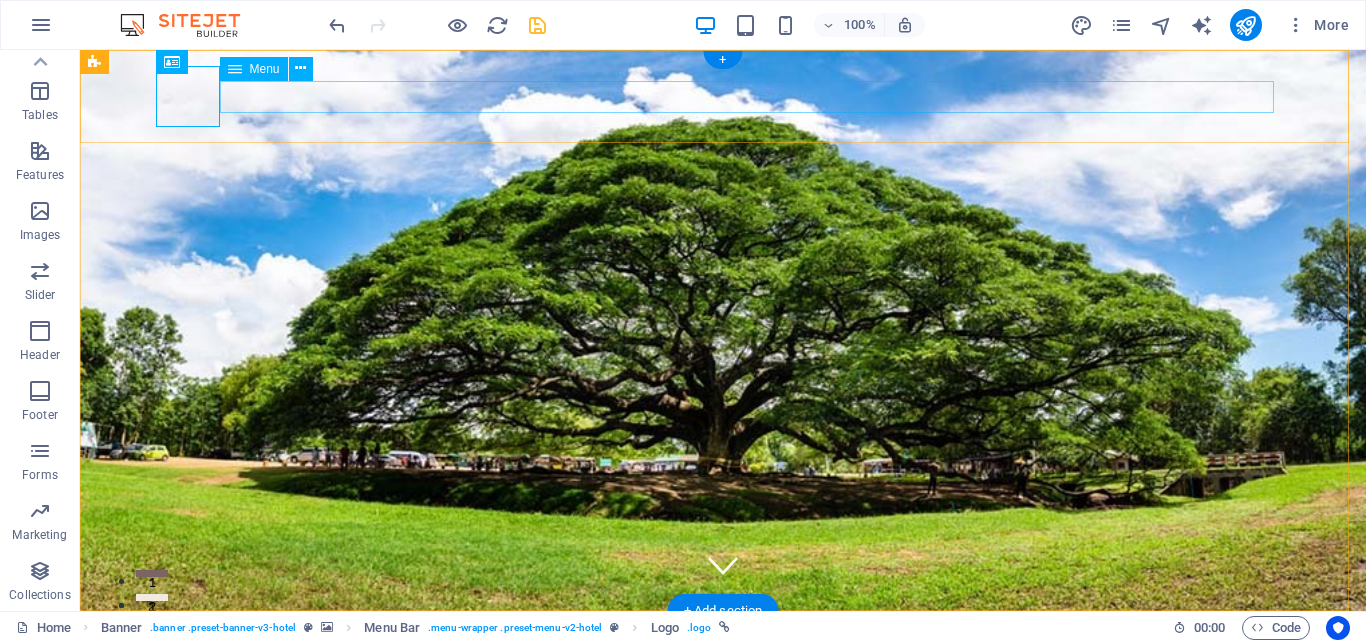 click on "Юнгианская Психотерапия Психоанализ Психосоматика О Психологе" at bounding box center [723, 734] 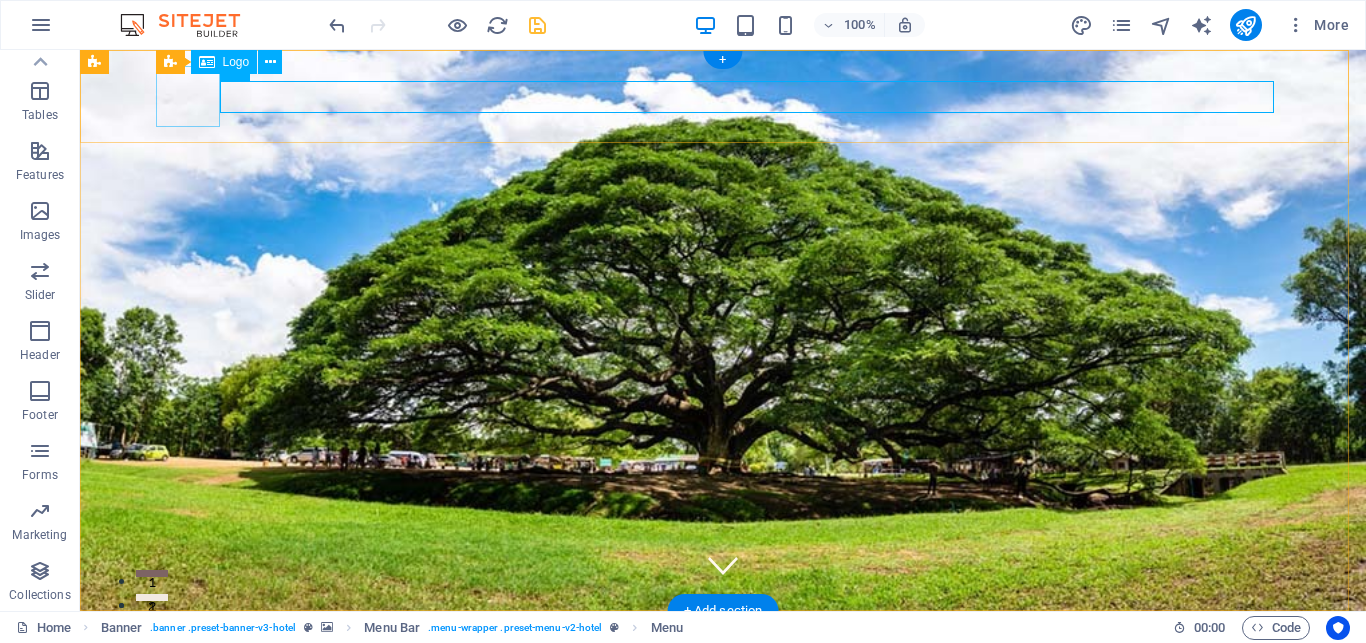 click at bounding box center [723, 687] 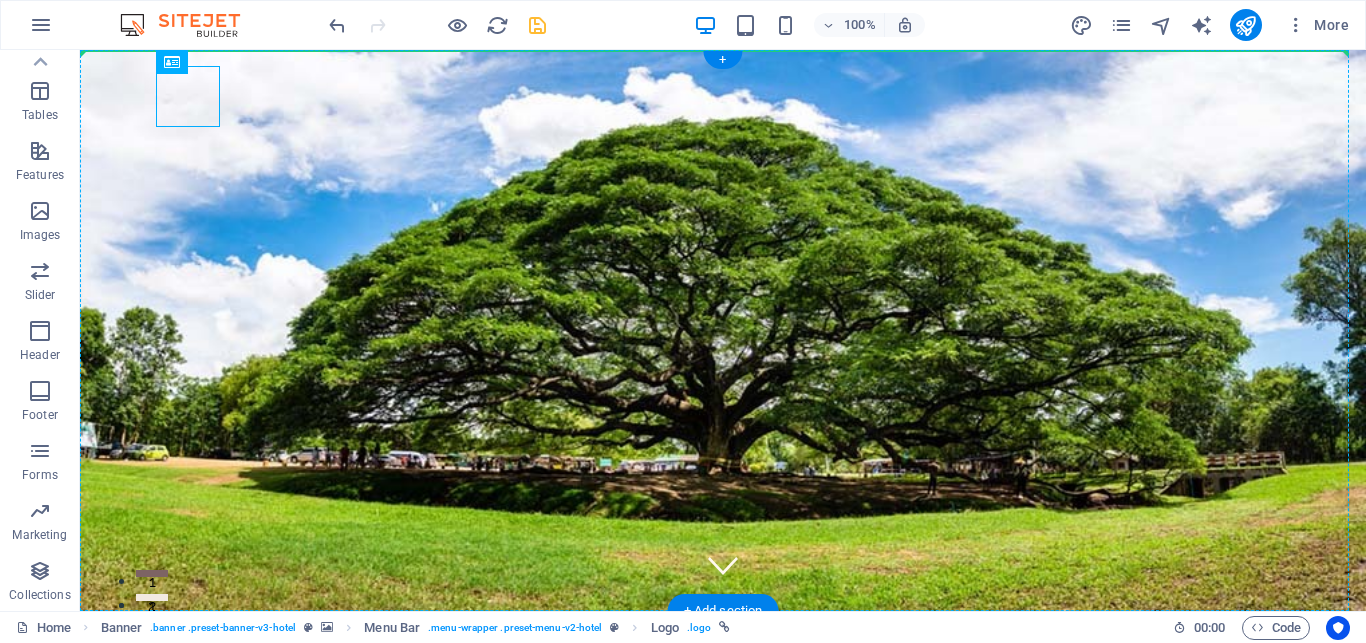 drag, startPoint x: 193, startPoint y: 93, endPoint x: 184, endPoint y: 191, distance: 98.4124 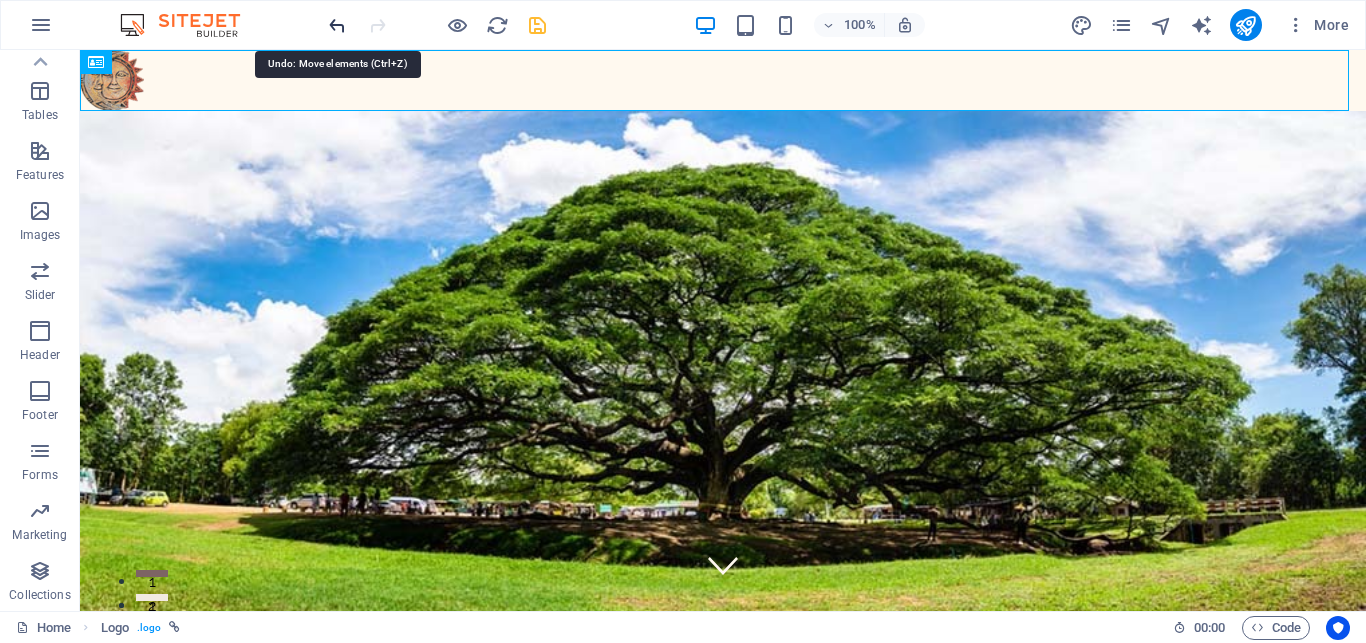 click at bounding box center (337, 25) 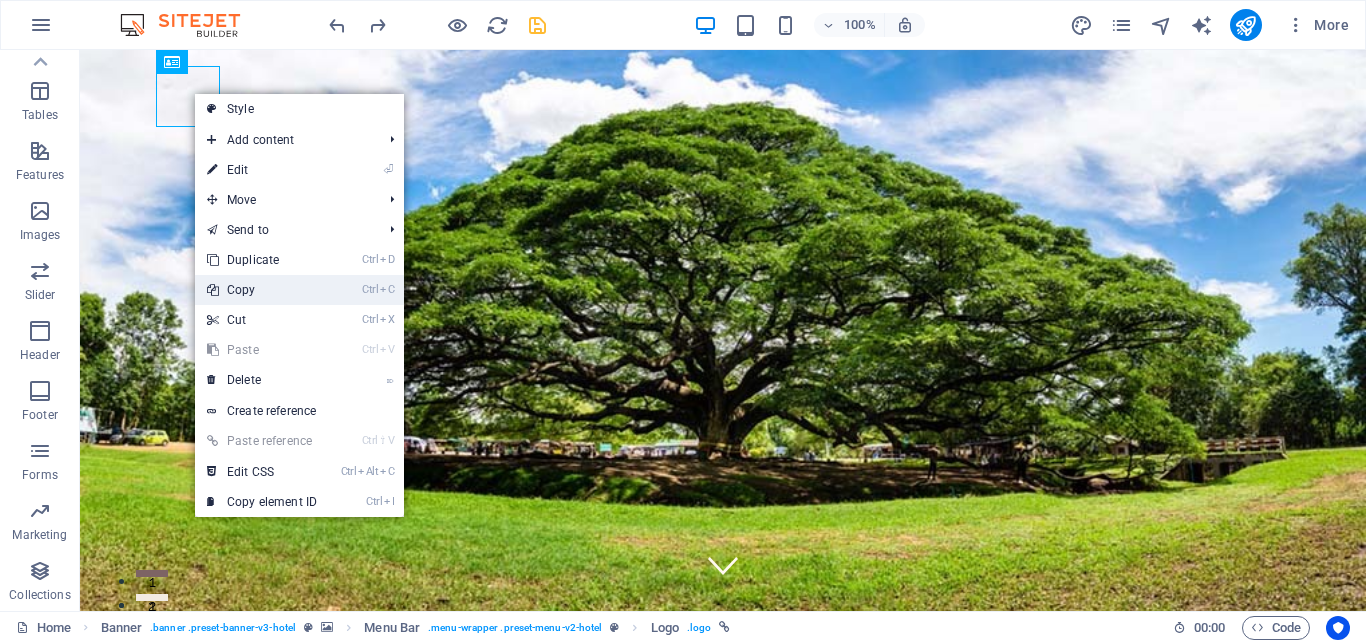 click on "Ctrl C  Copy" at bounding box center (262, 290) 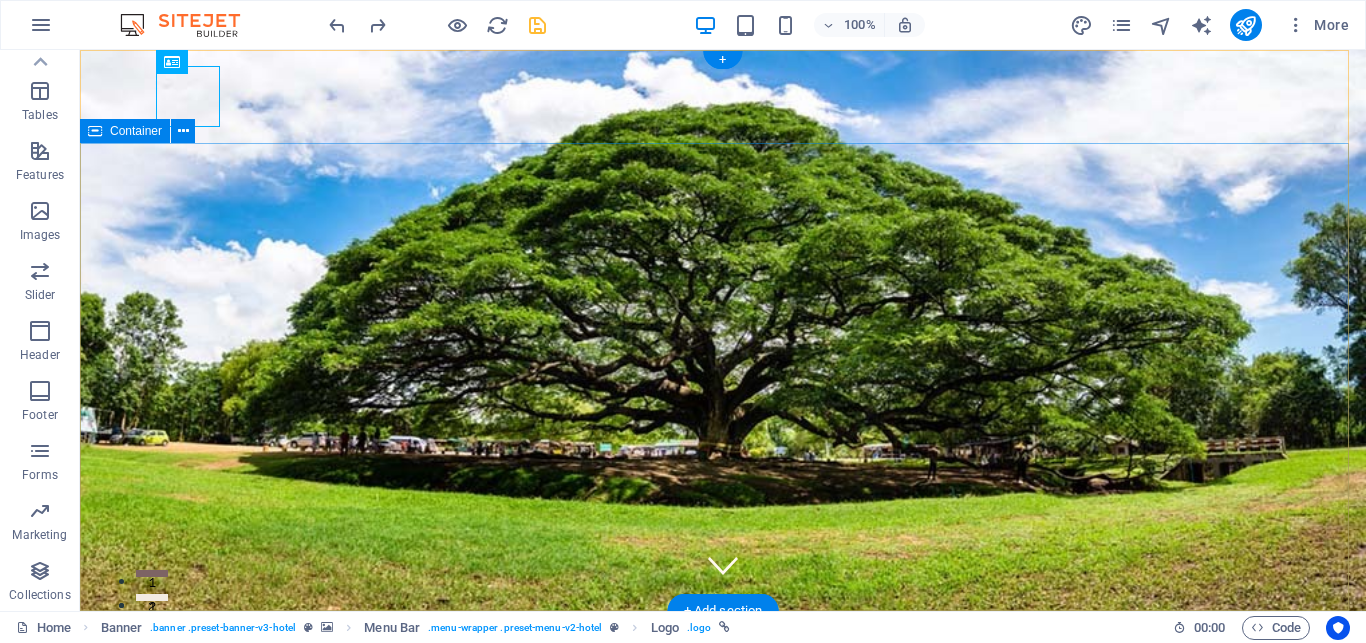 click on "Where Dreams Meet Real Life" at bounding box center (723, 893) 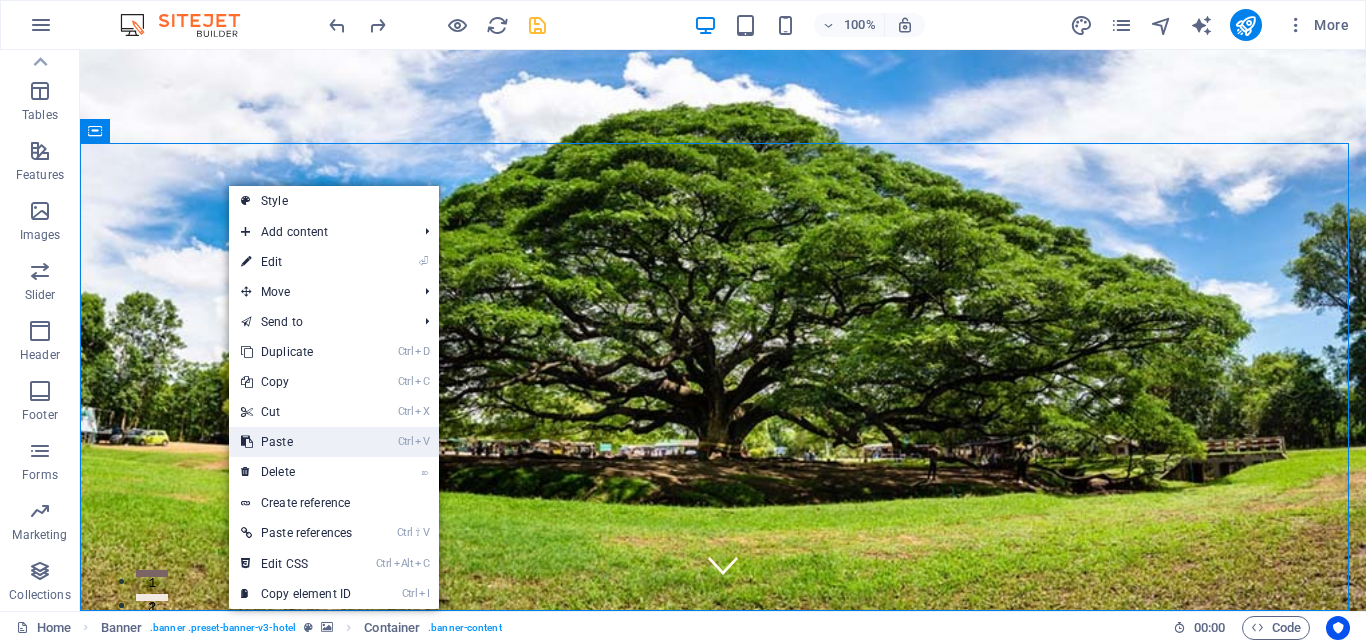click on "Ctrl V  Paste" at bounding box center [296, 442] 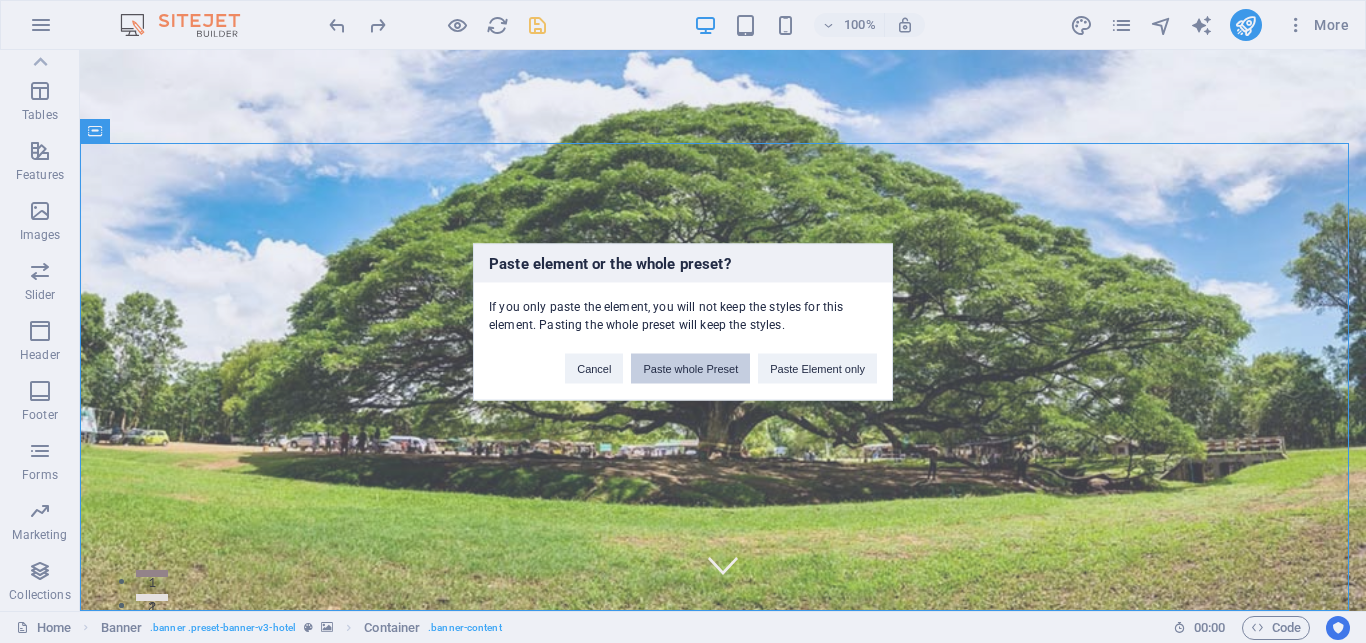 click on "Paste whole Preset" at bounding box center (690, 368) 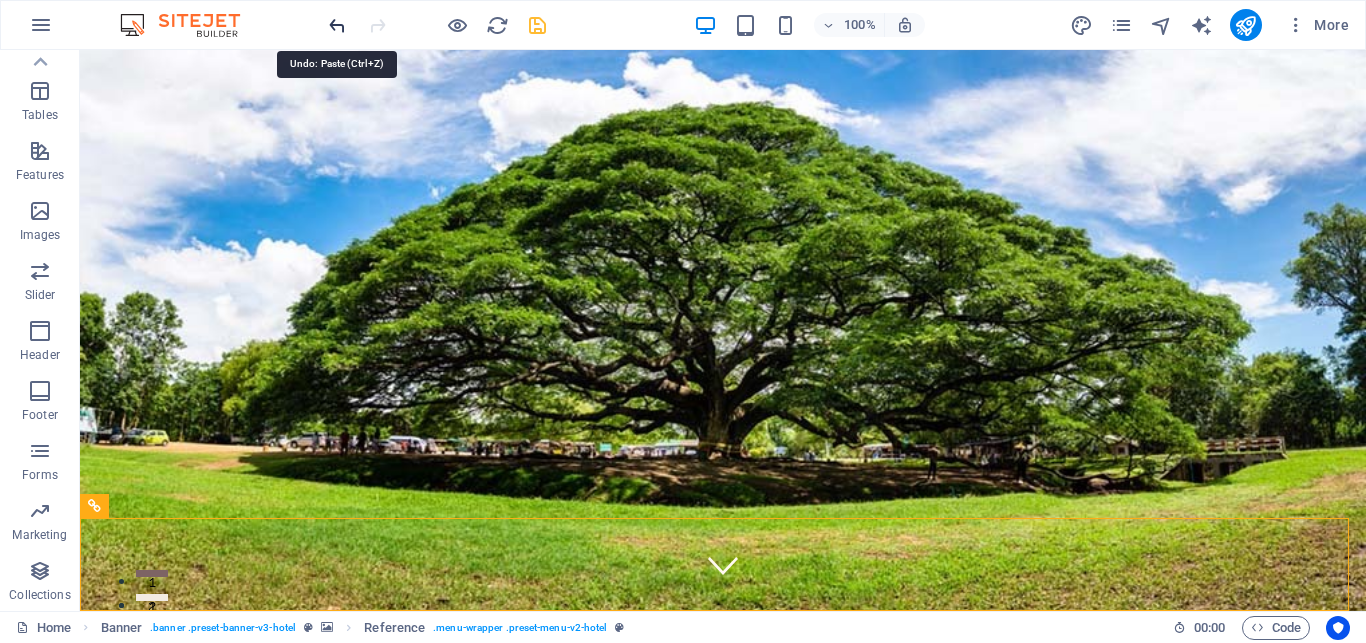 click at bounding box center [337, 25] 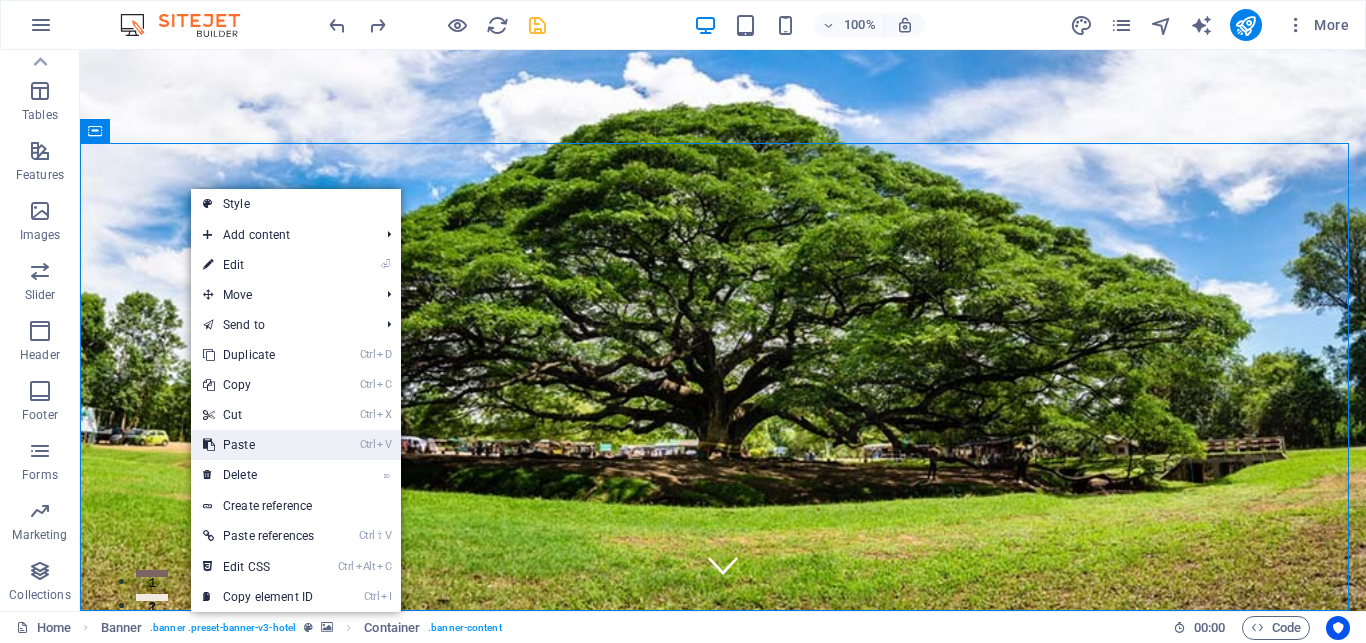 click on "Ctrl V  Paste" at bounding box center (258, 445) 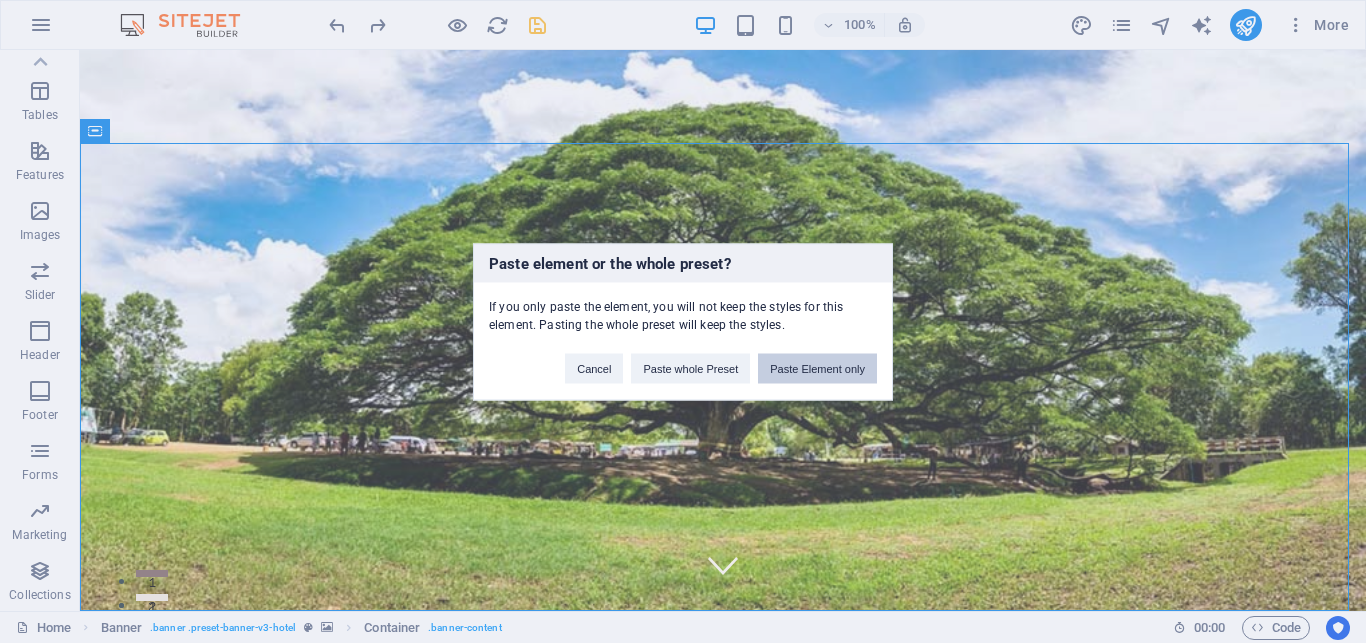 click on "Paste Element only" at bounding box center (817, 368) 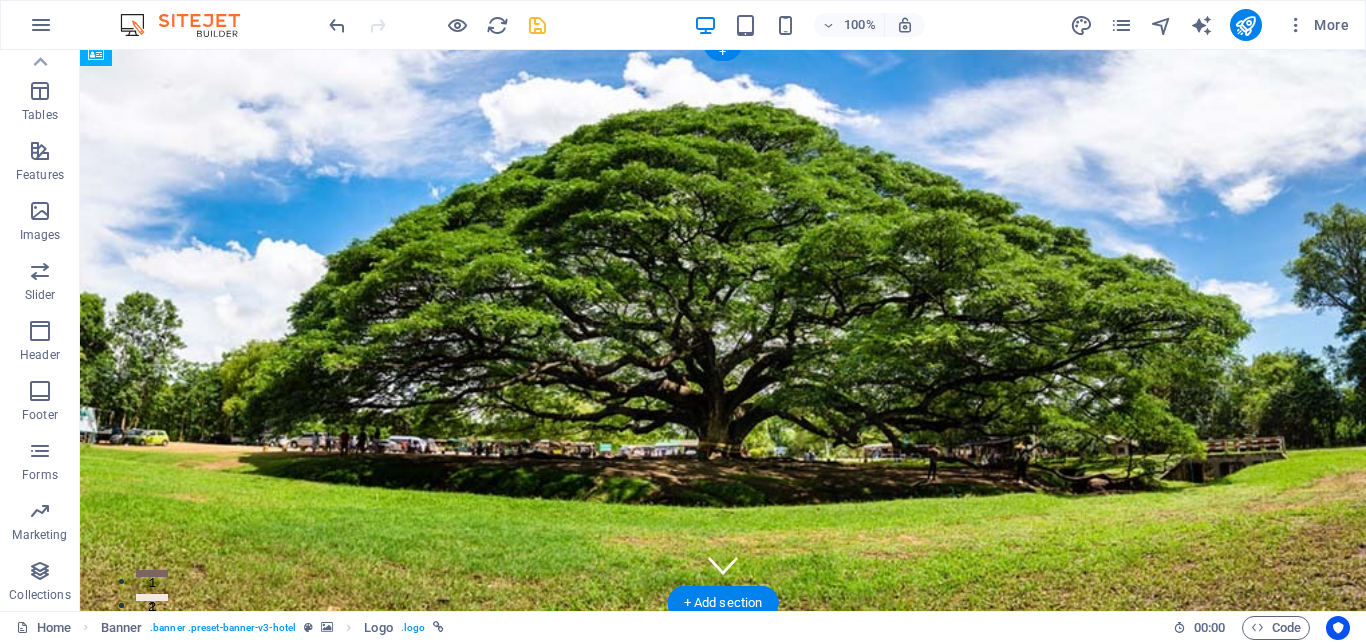 scroll, scrollTop: 8, scrollLeft: 0, axis: vertical 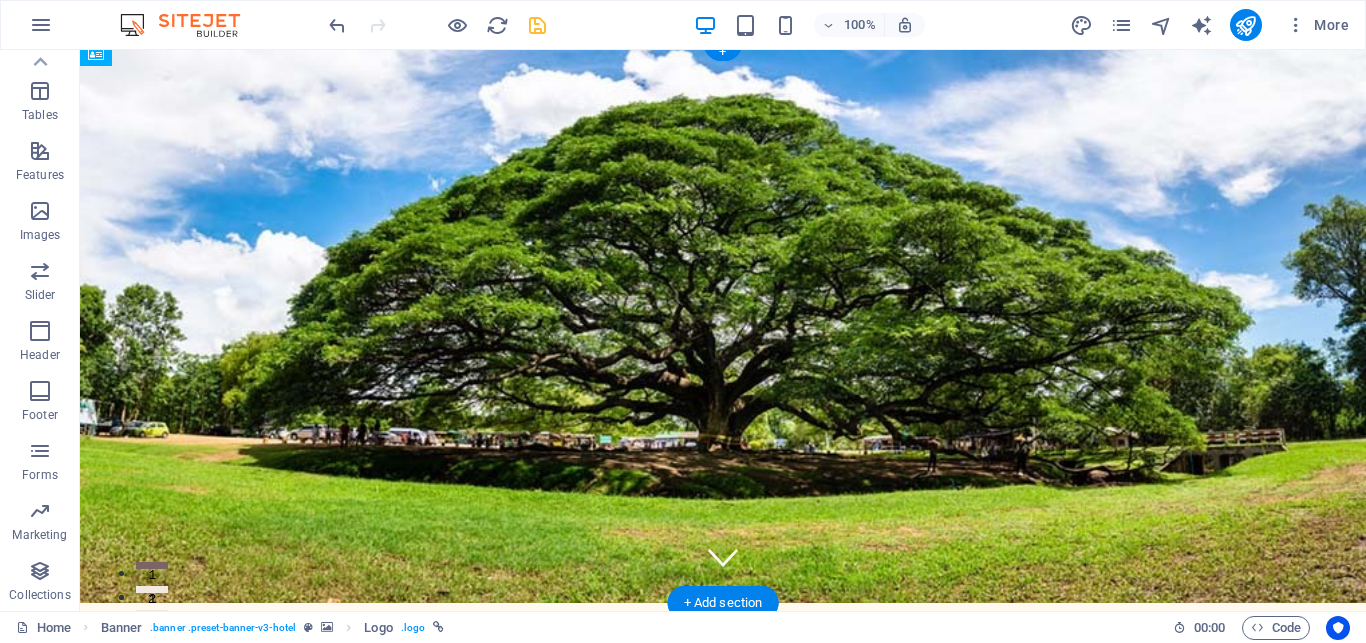 drag, startPoint x: 114, startPoint y: 580, endPoint x: 278, endPoint y: 192, distance: 421.23627 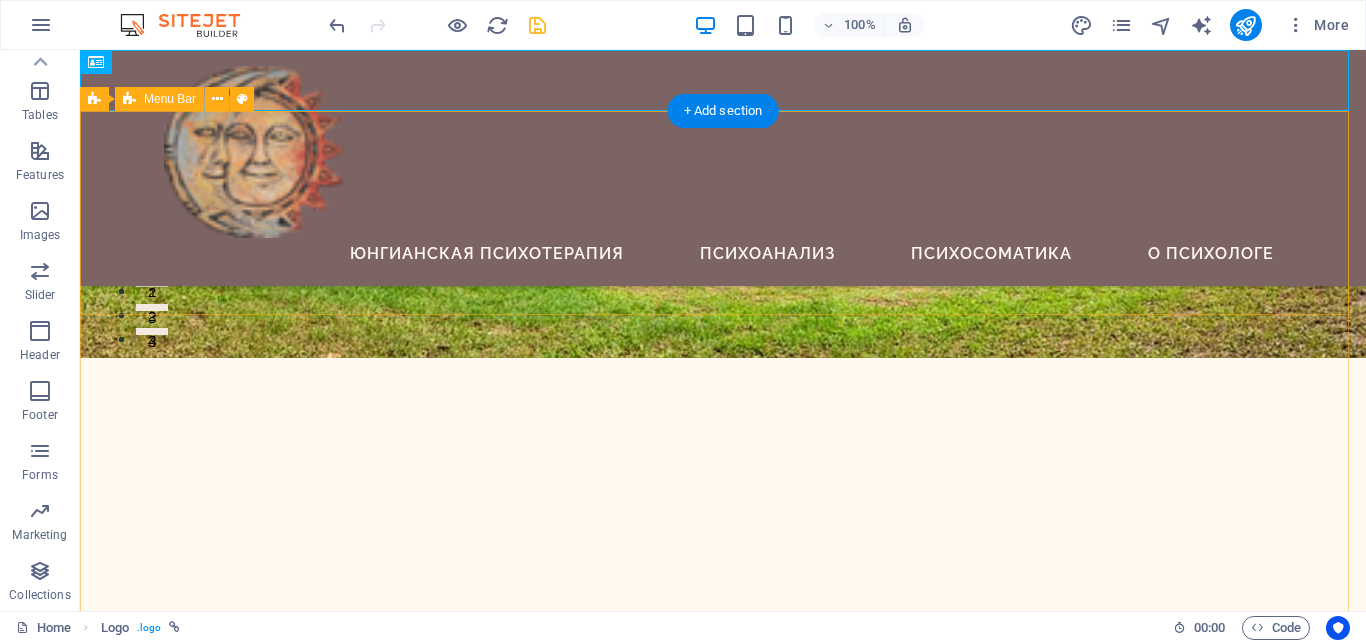 scroll, scrollTop: 0, scrollLeft: 0, axis: both 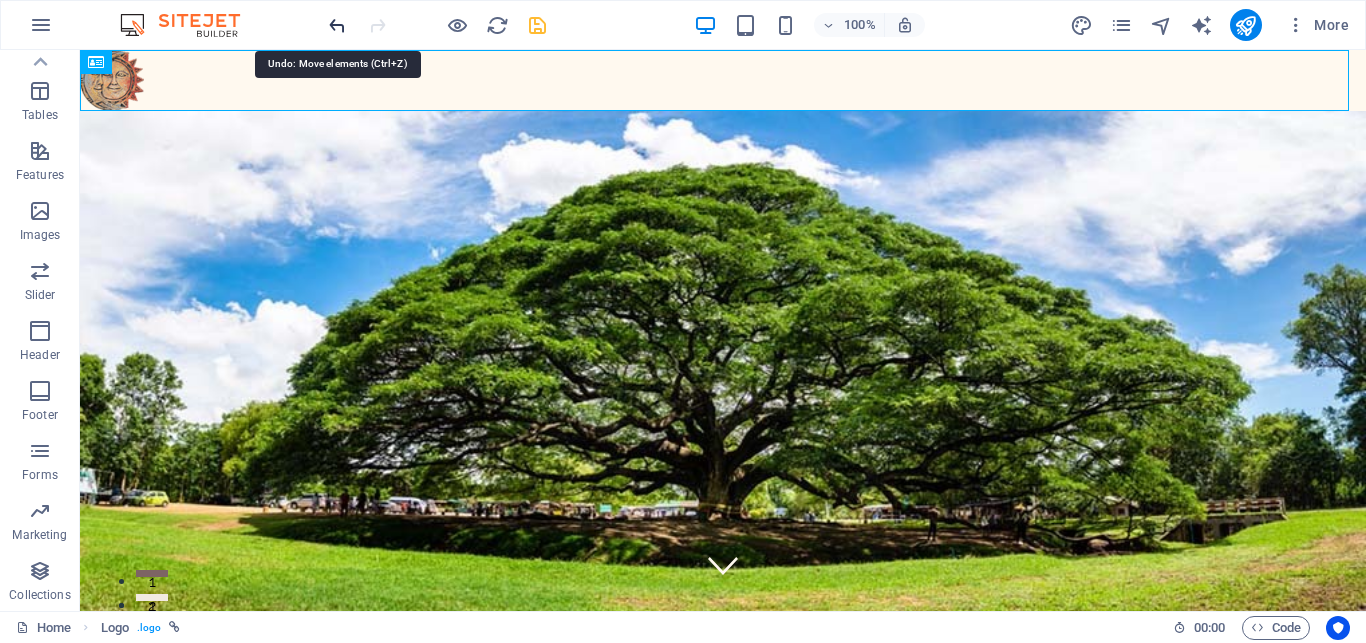 click at bounding box center [337, 25] 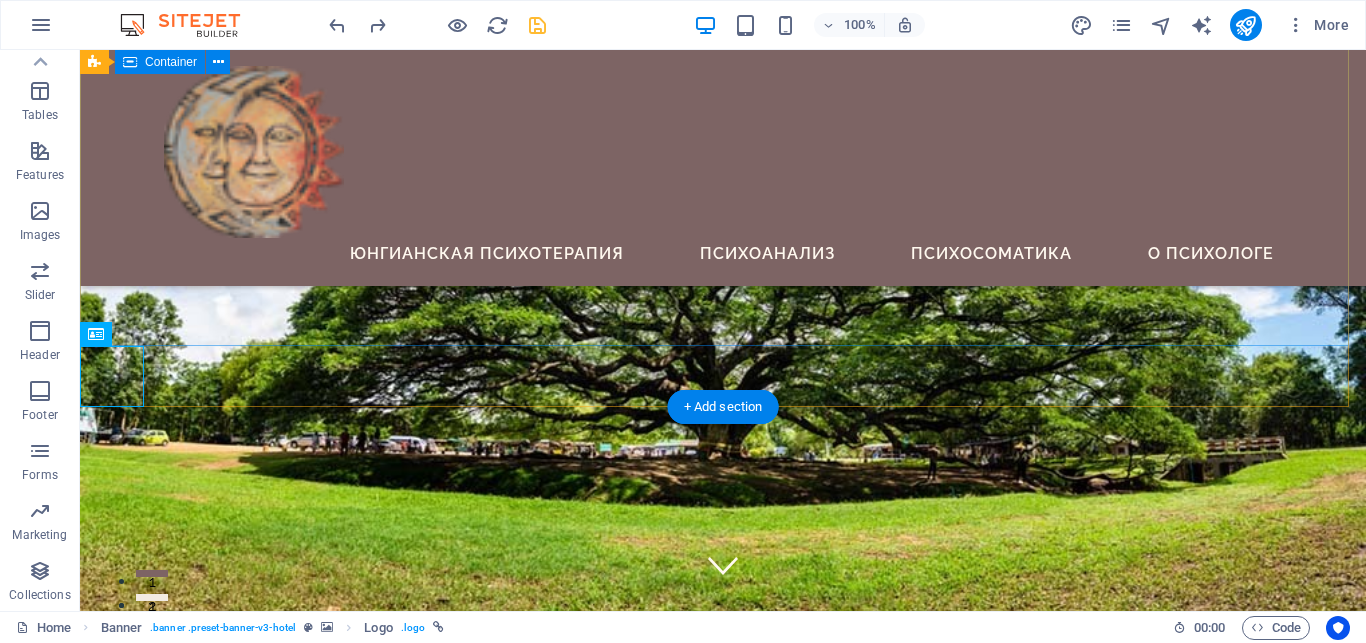 scroll, scrollTop: 204, scrollLeft: 0, axis: vertical 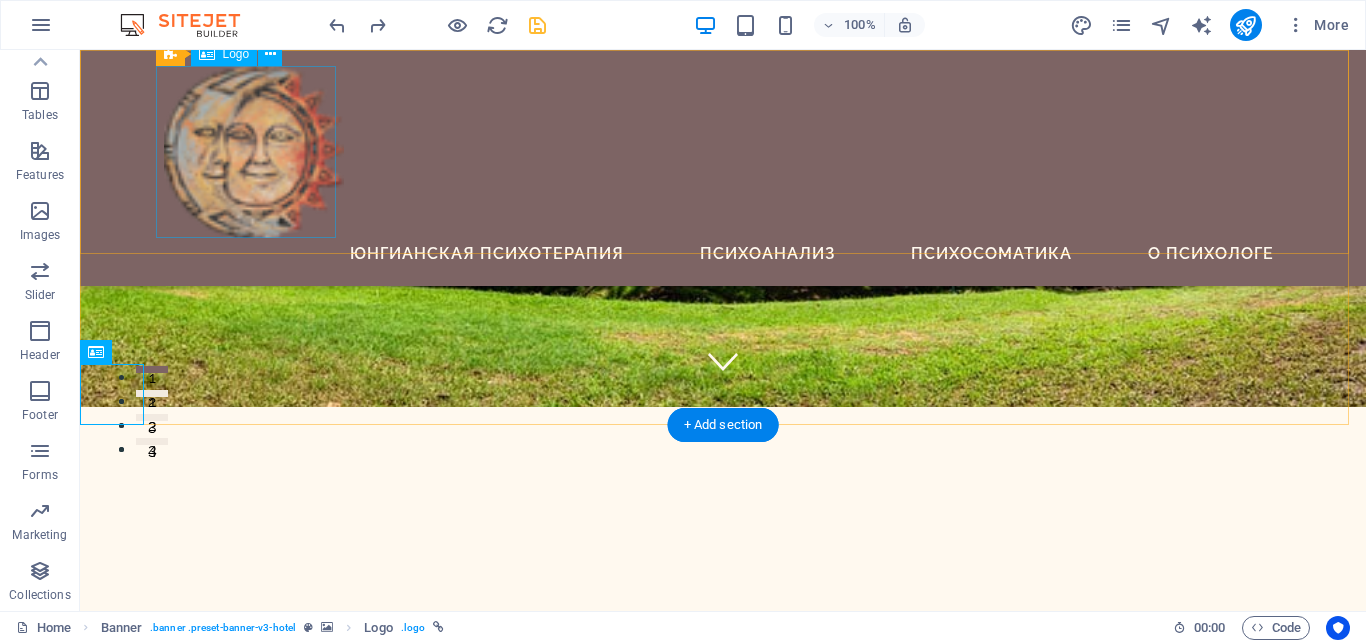 click at bounding box center [723, 152] 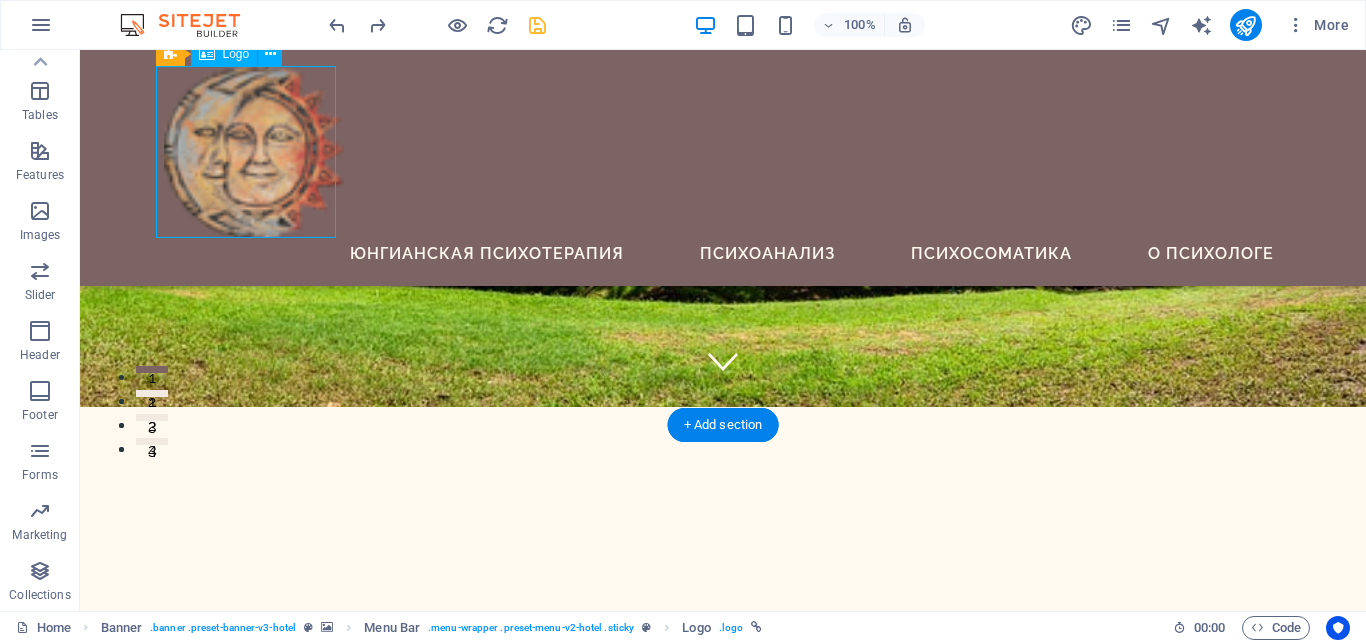 click at bounding box center (723, 152) 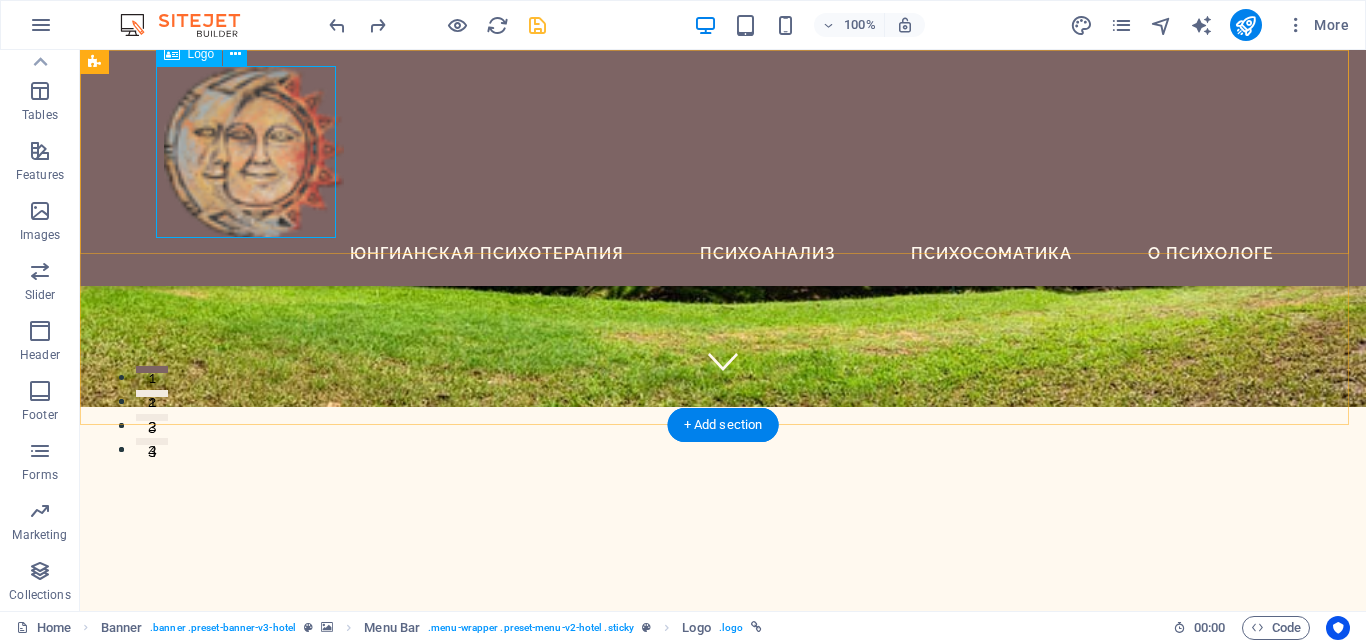 click at bounding box center (723, 152) 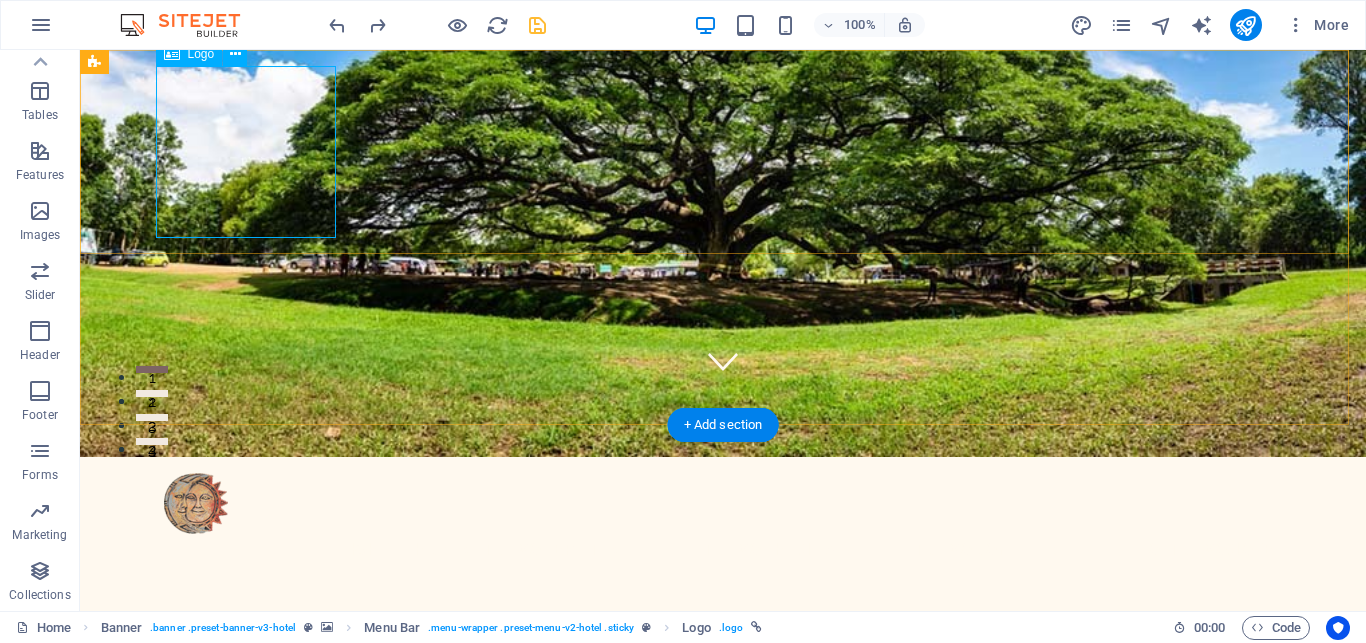 select on "px" 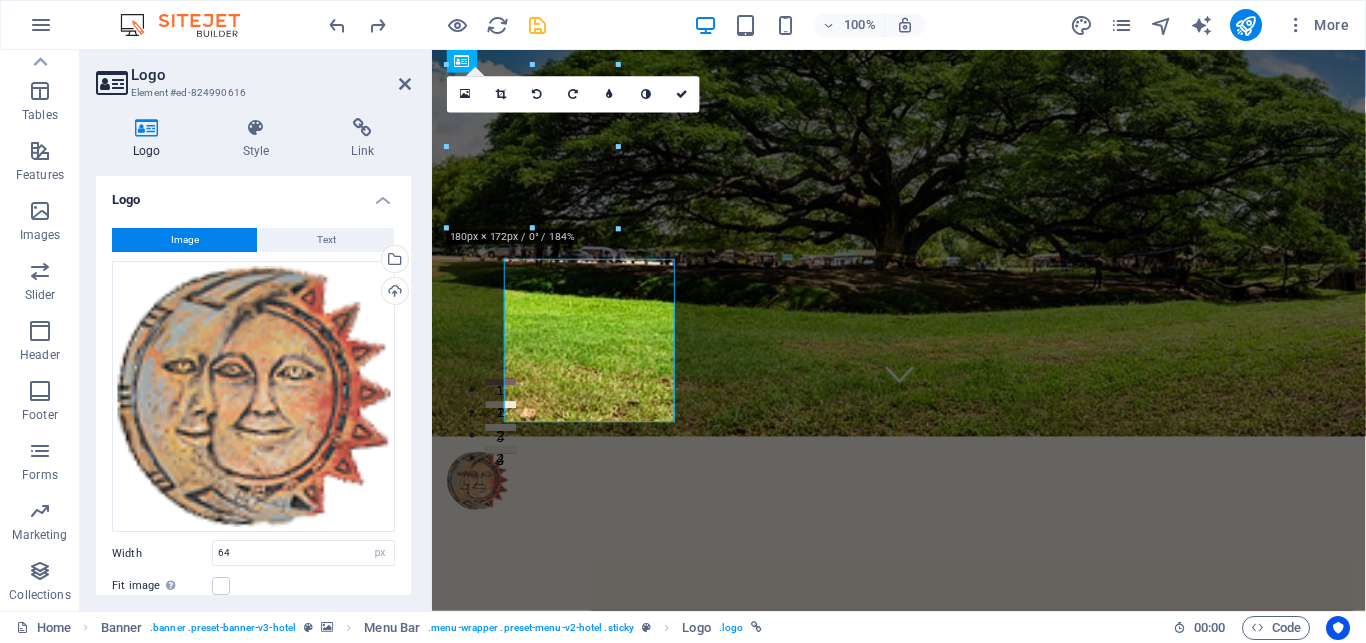 scroll, scrollTop: 0, scrollLeft: 0, axis: both 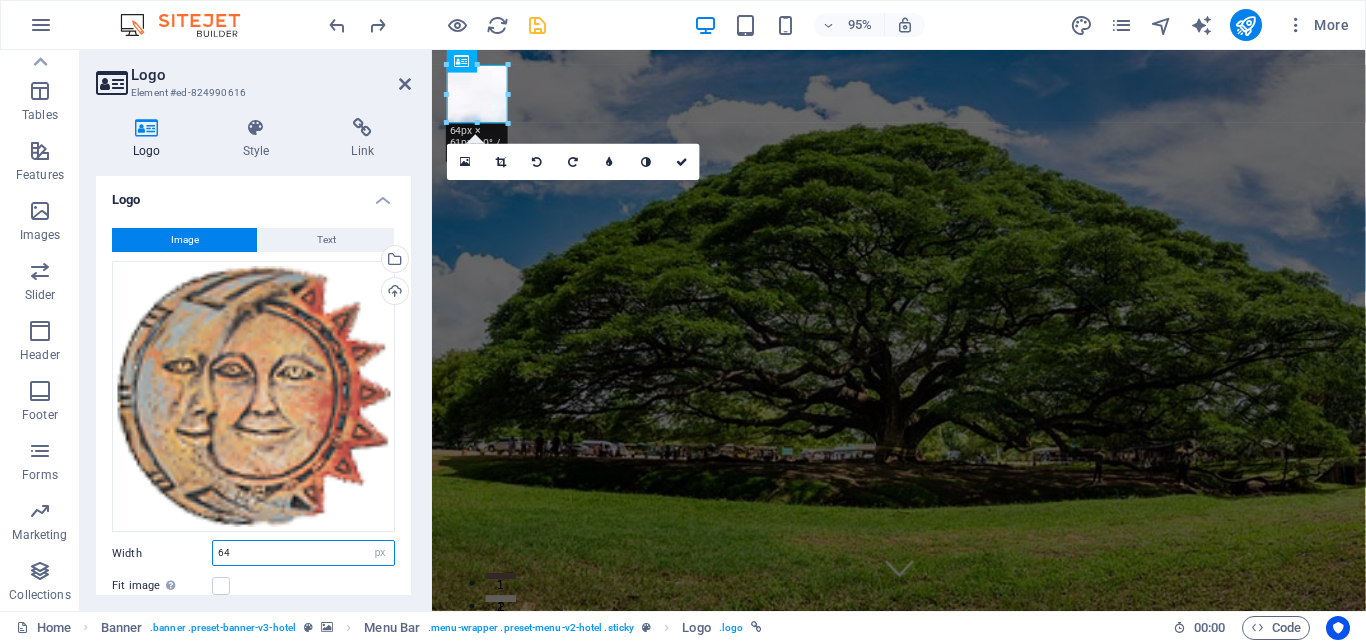 drag, startPoint x: 233, startPoint y: 537, endPoint x: 199, endPoint y: 534, distance: 34.132095 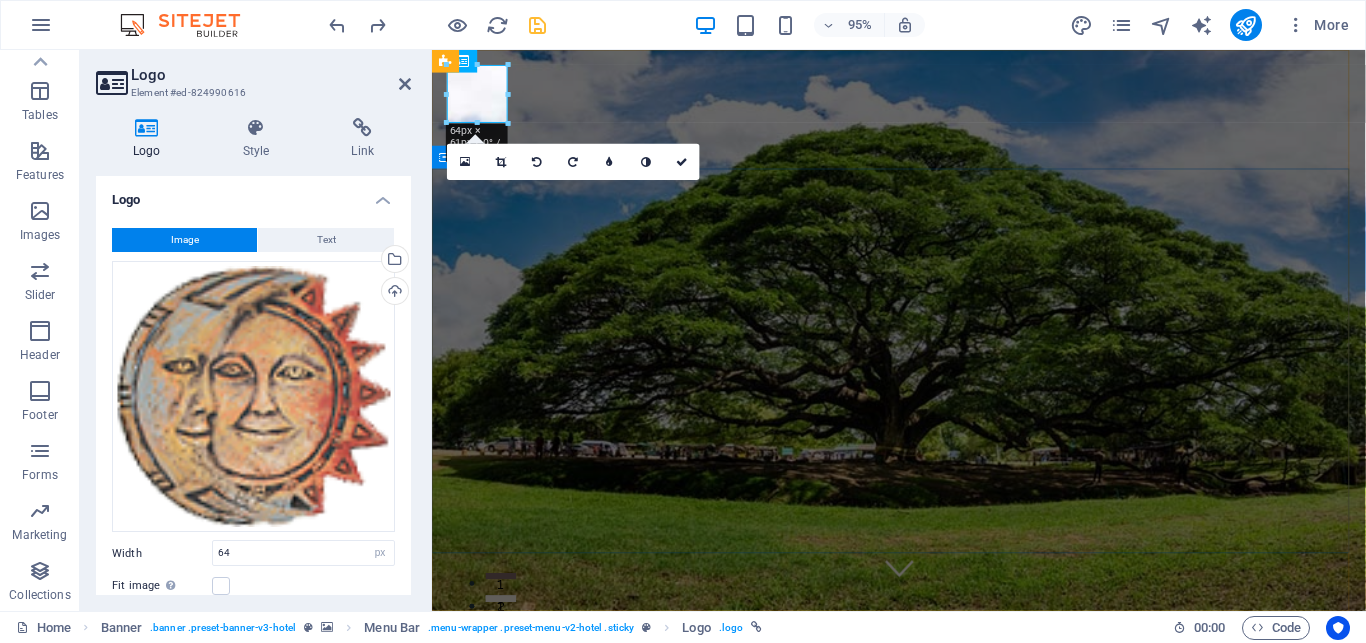 click on "Where Dreams Meet Real Life" at bounding box center (923, 943) 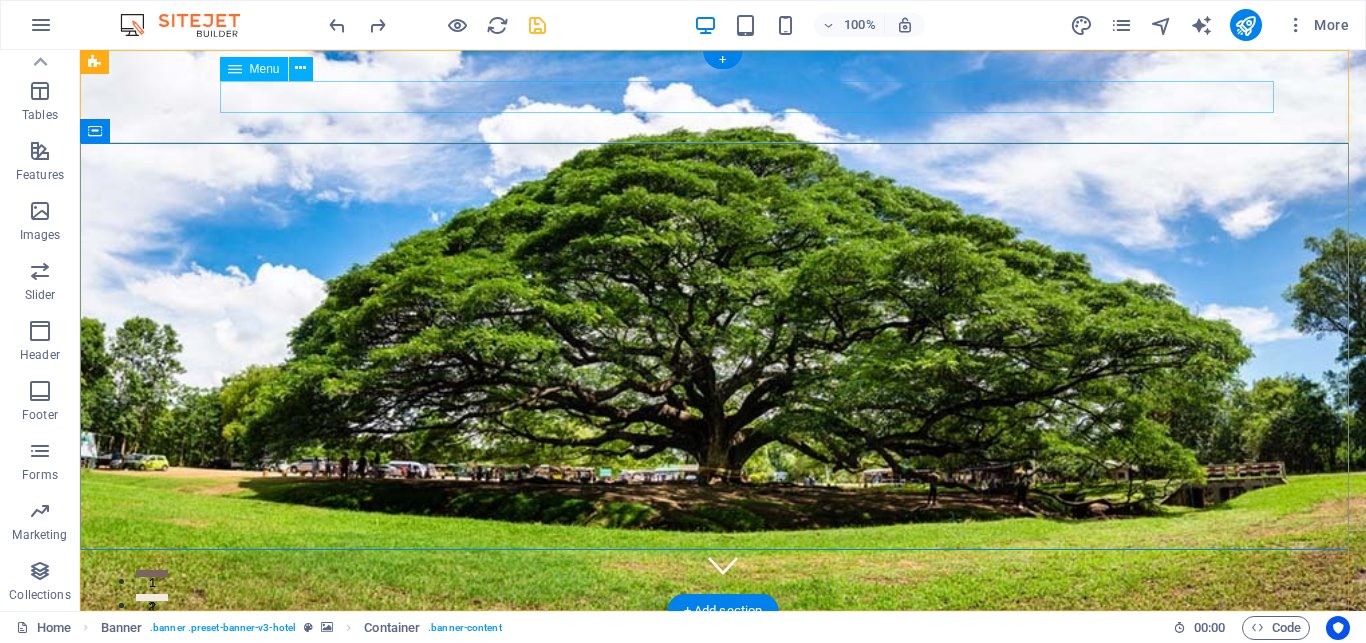 click on "Юнгианская Психотерапия Психоанализ Психосоматика О Психологе" at bounding box center (723, 754) 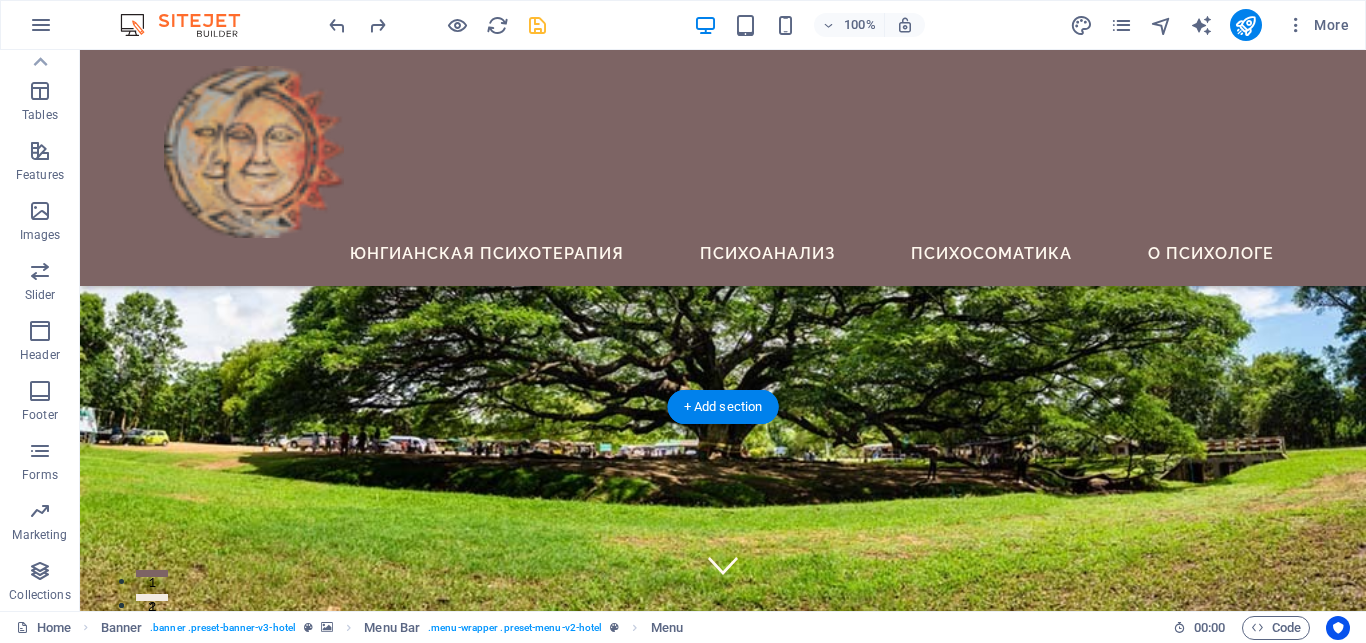 scroll, scrollTop: 204, scrollLeft: 0, axis: vertical 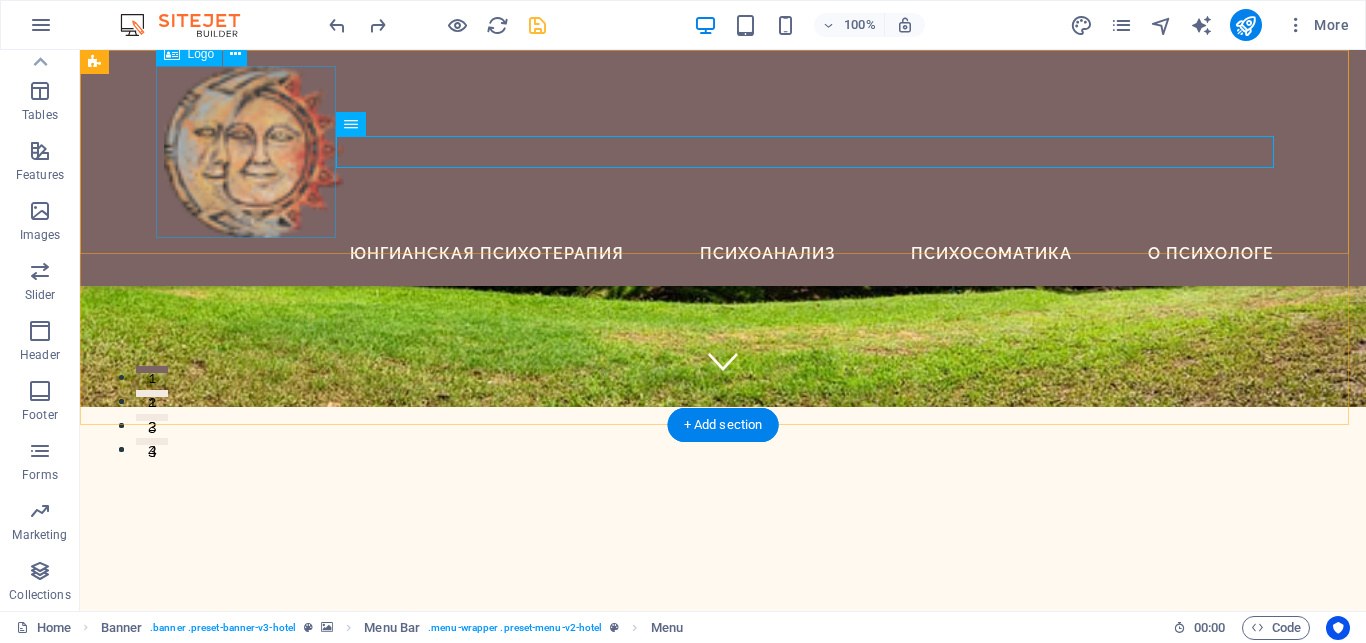 click at bounding box center [723, 152] 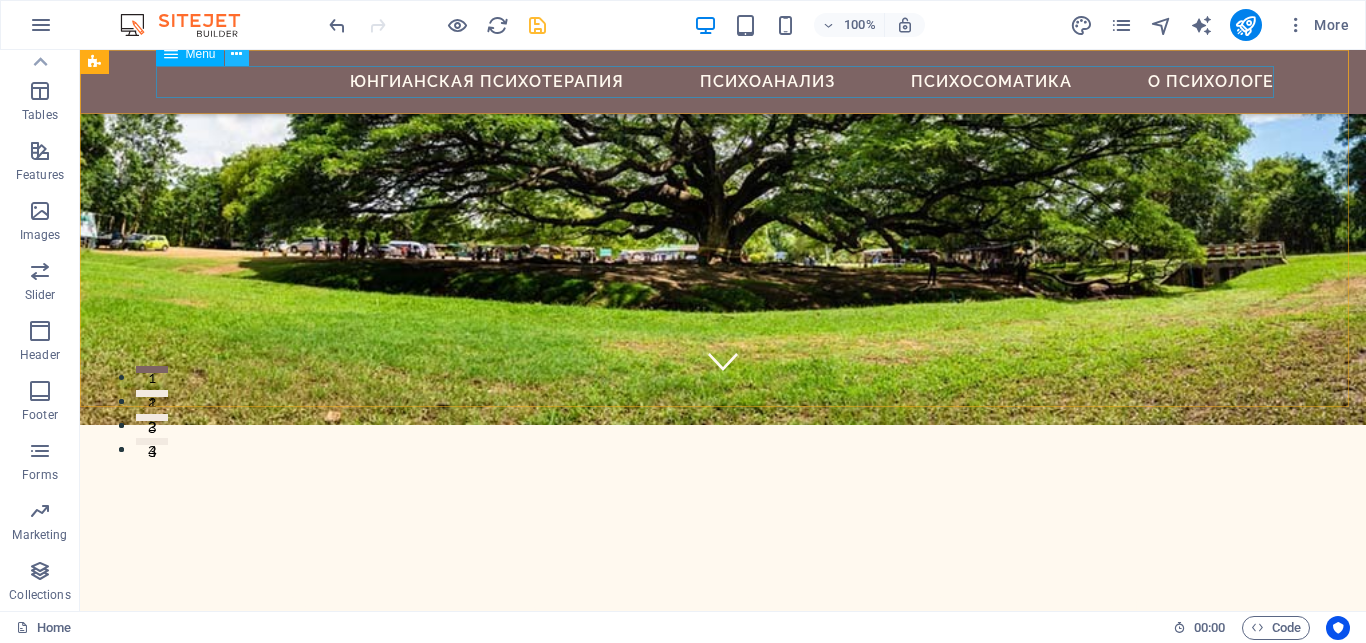 click at bounding box center (236, 54) 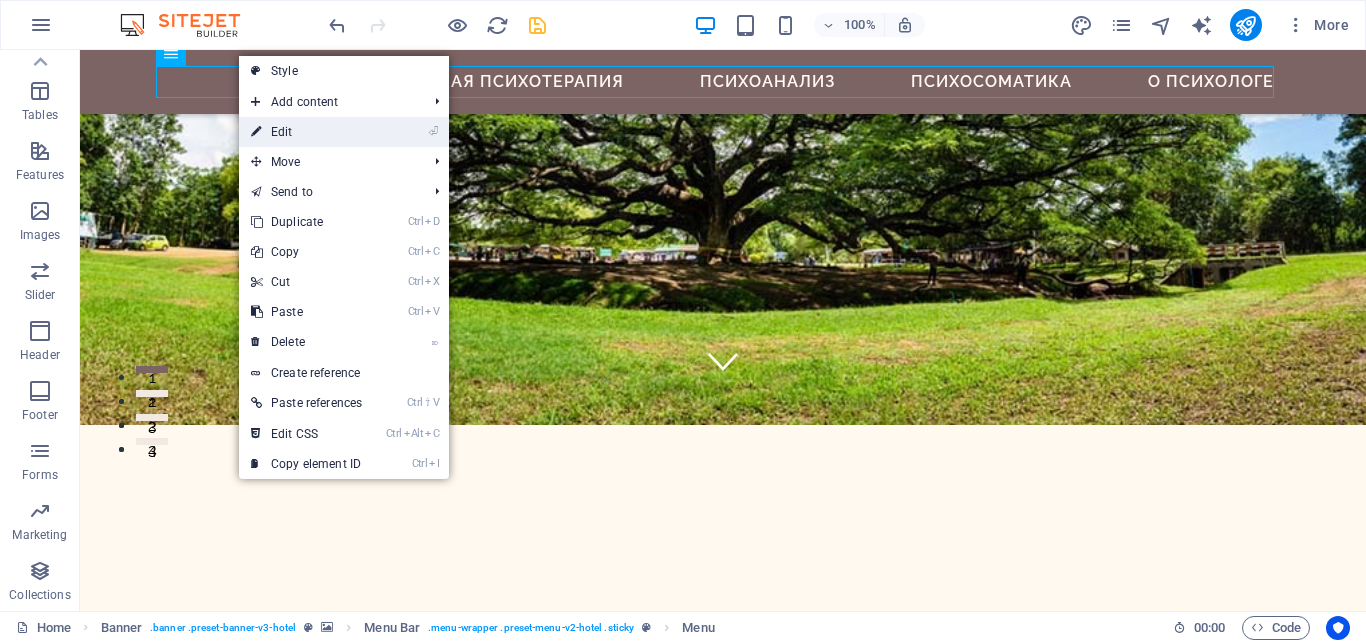 click on "⏎  Edit" at bounding box center [306, 132] 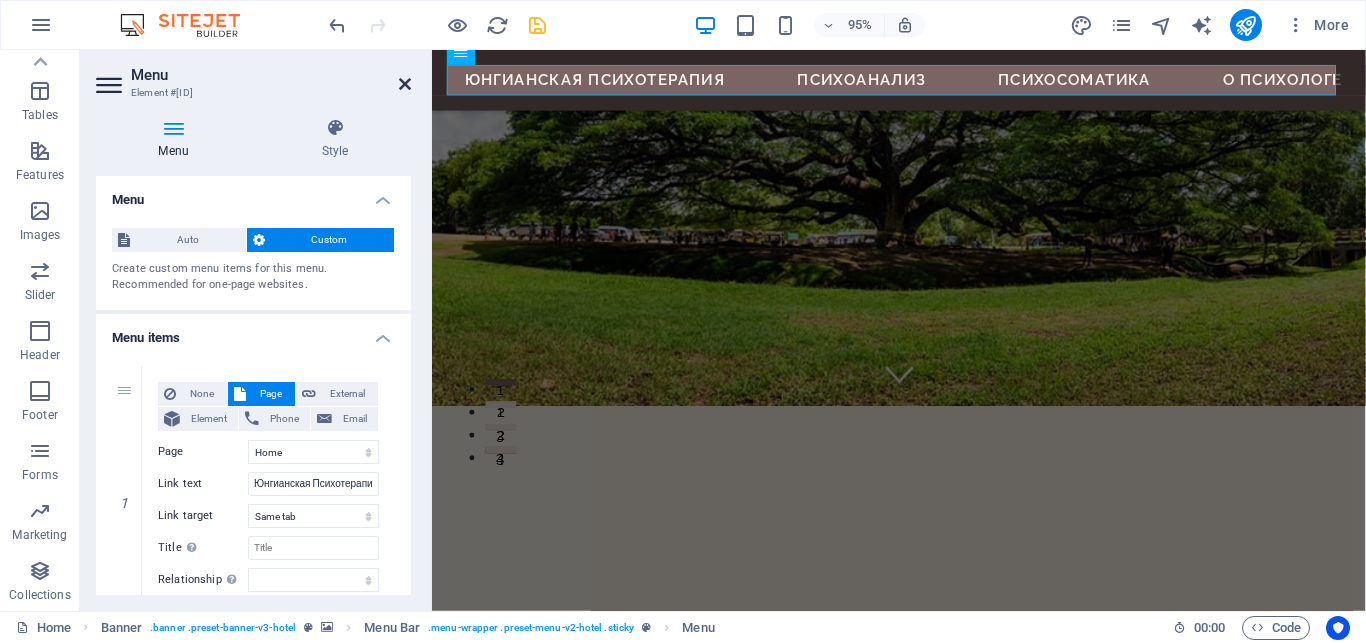 drag, startPoint x: 407, startPoint y: 85, endPoint x: 326, endPoint y: 35, distance: 95.189285 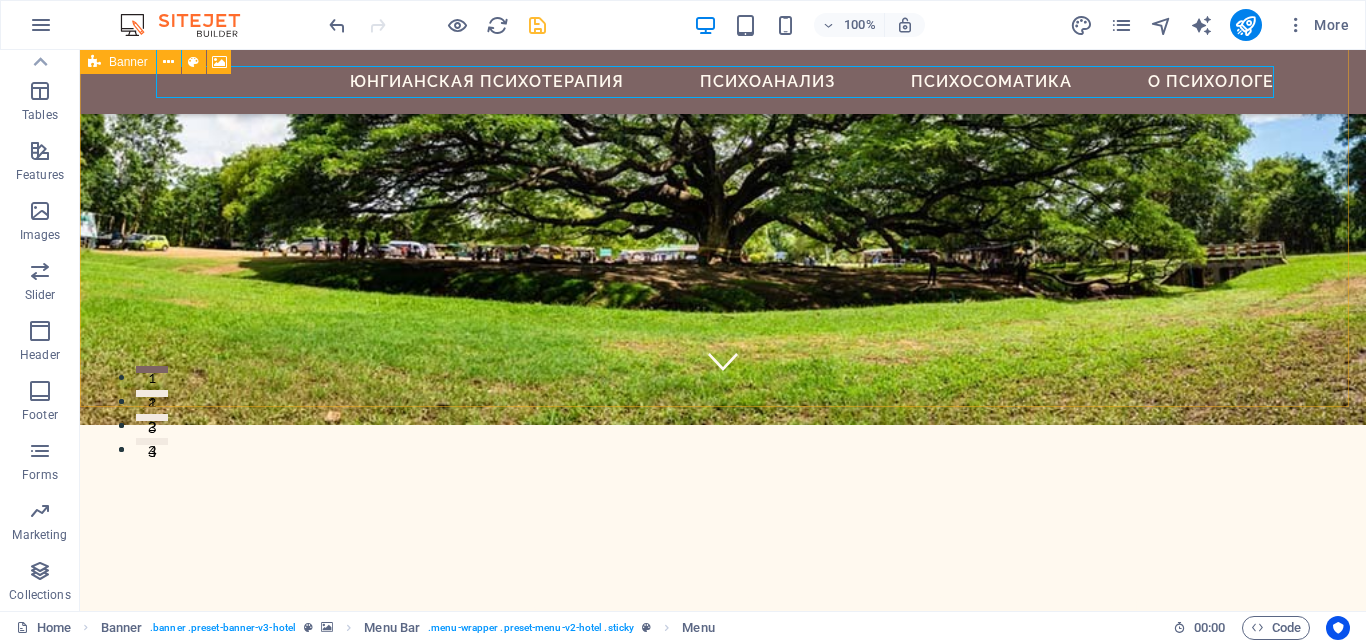 click on "Banner" at bounding box center [118, 62] 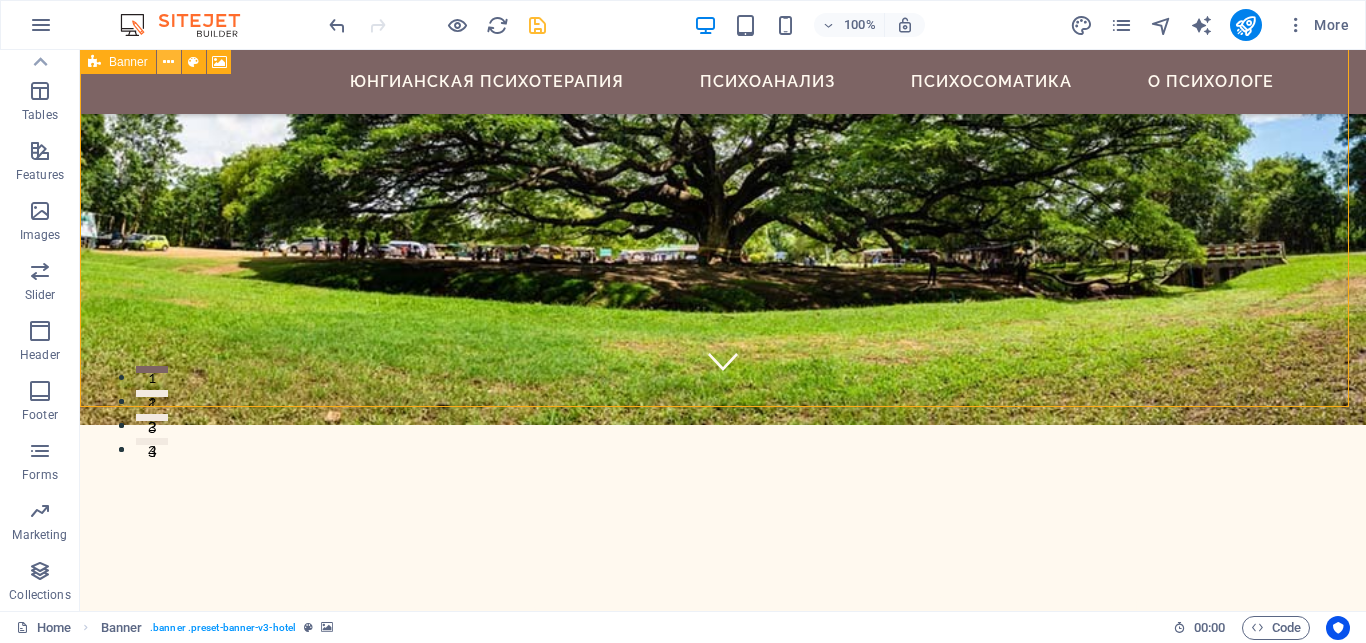 click at bounding box center [168, 62] 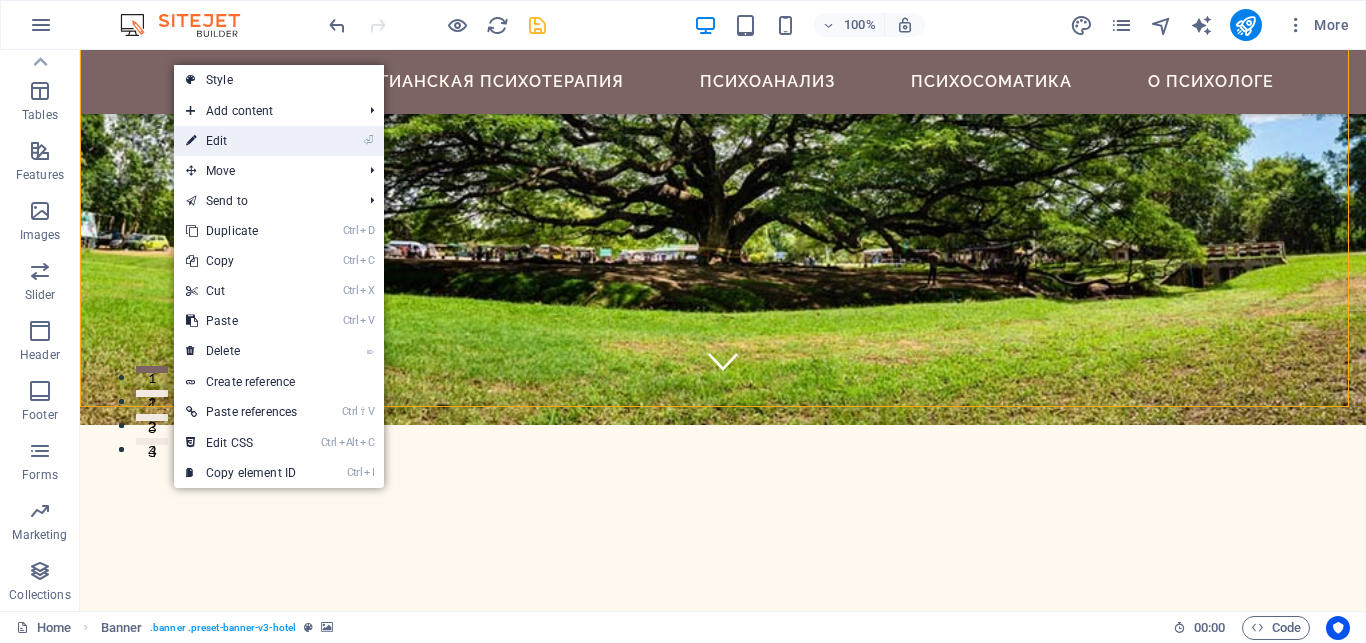 click on "⏎  Edit" at bounding box center [241, 141] 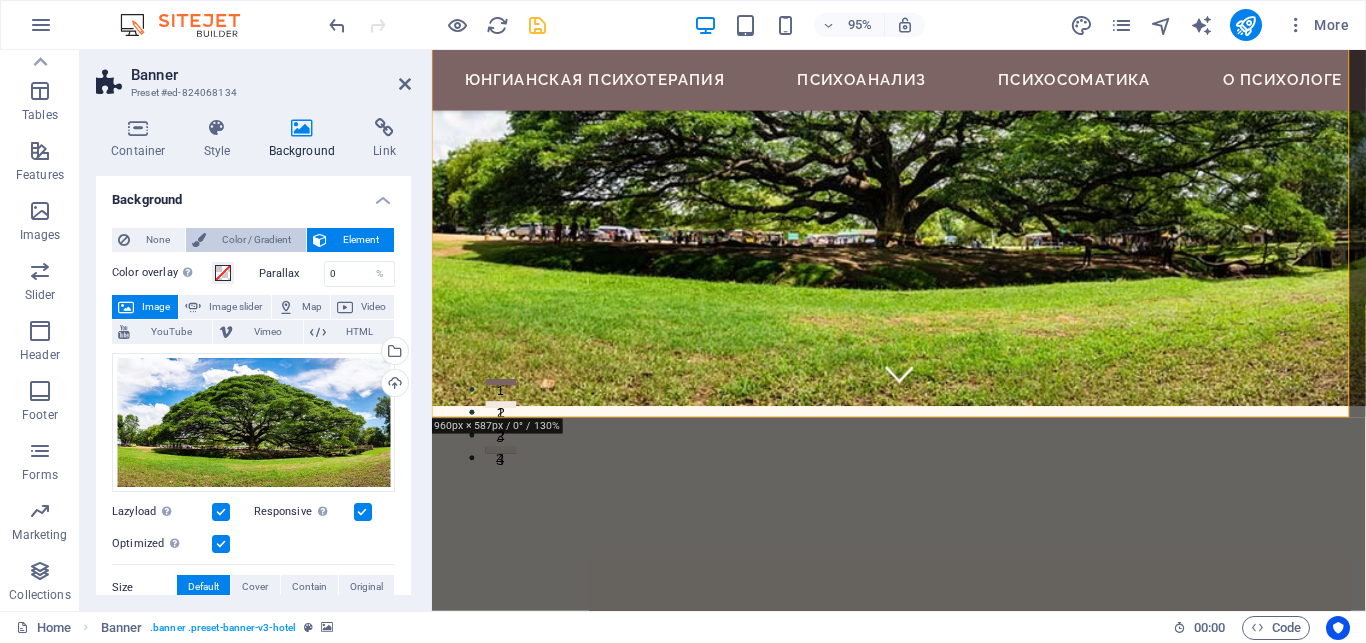 click on "Color / Gradient" at bounding box center (256, 240) 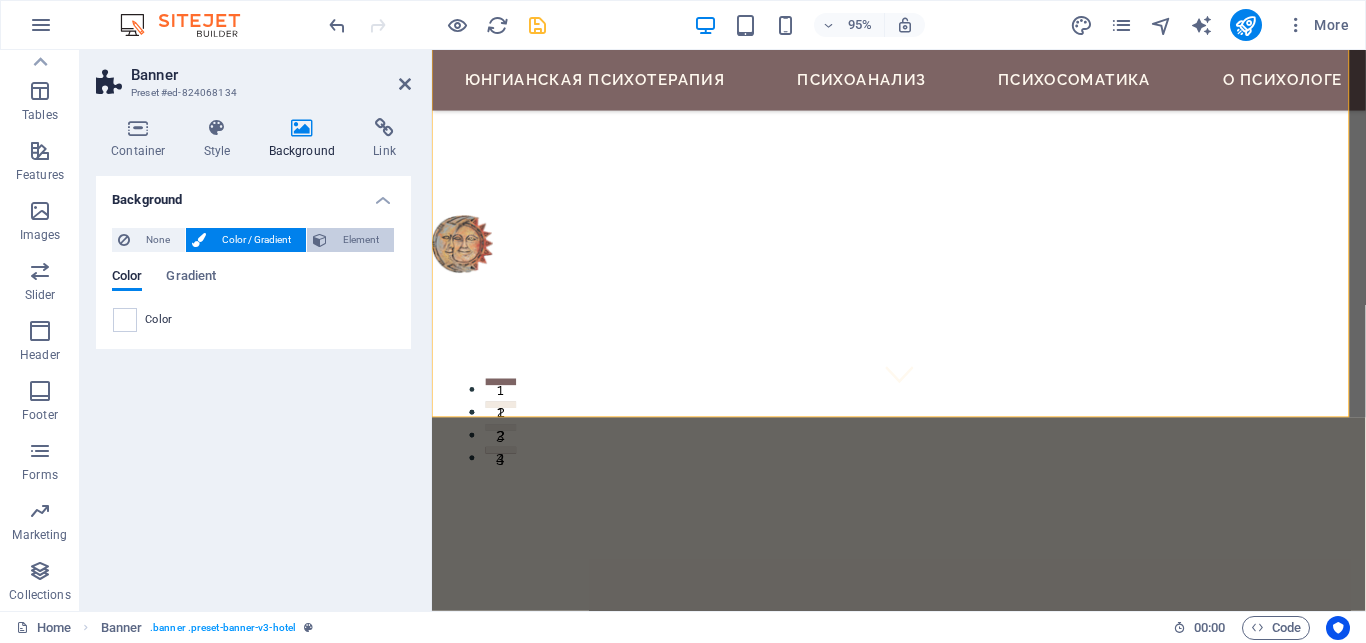 click on "Element" at bounding box center [360, 240] 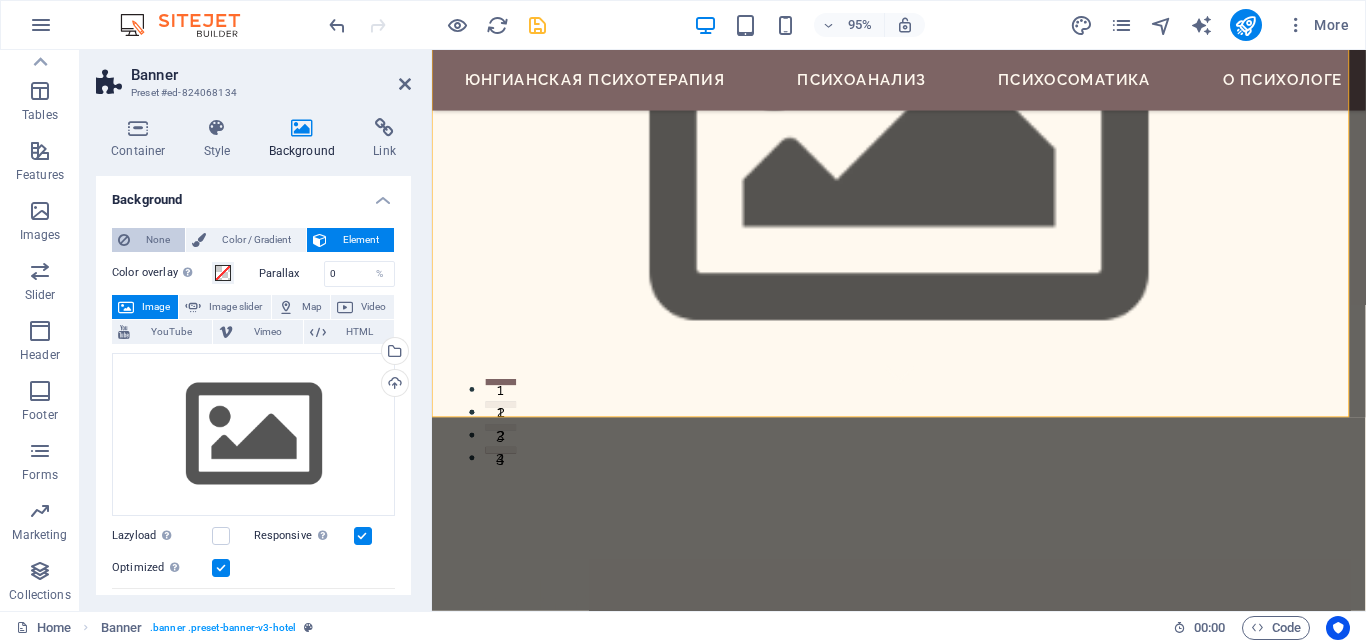 click on "None" at bounding box center (157, 240) 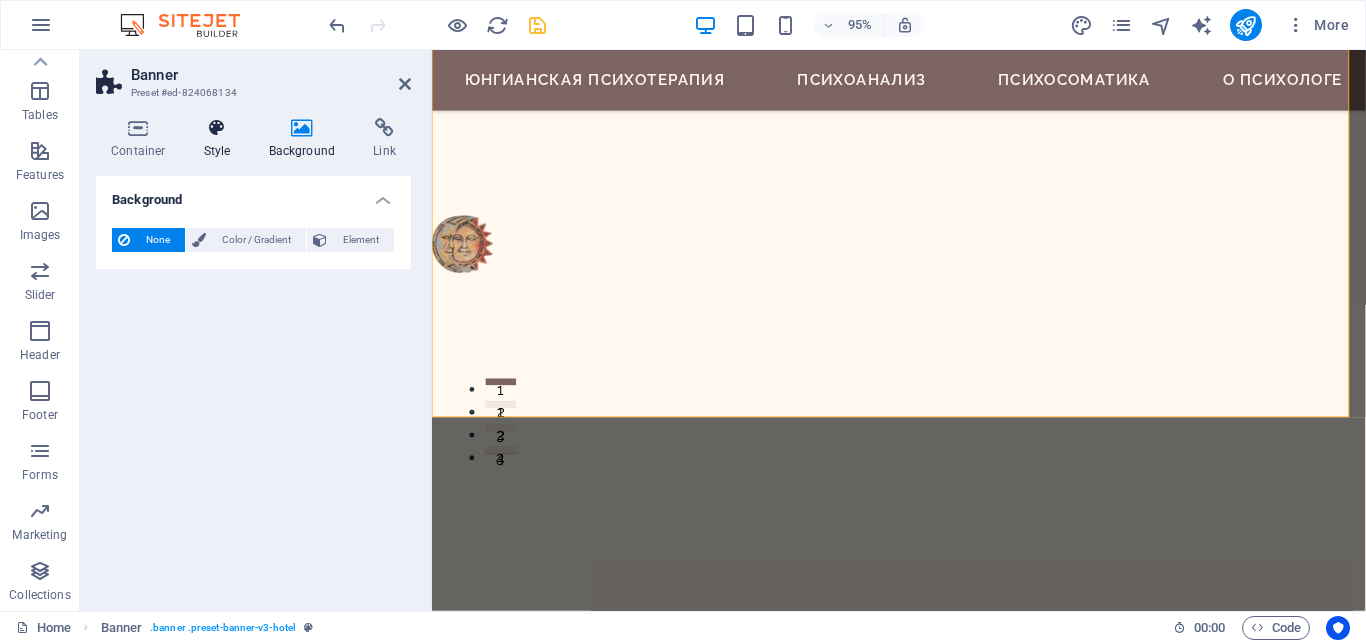 click at bounding box center (217, 128) 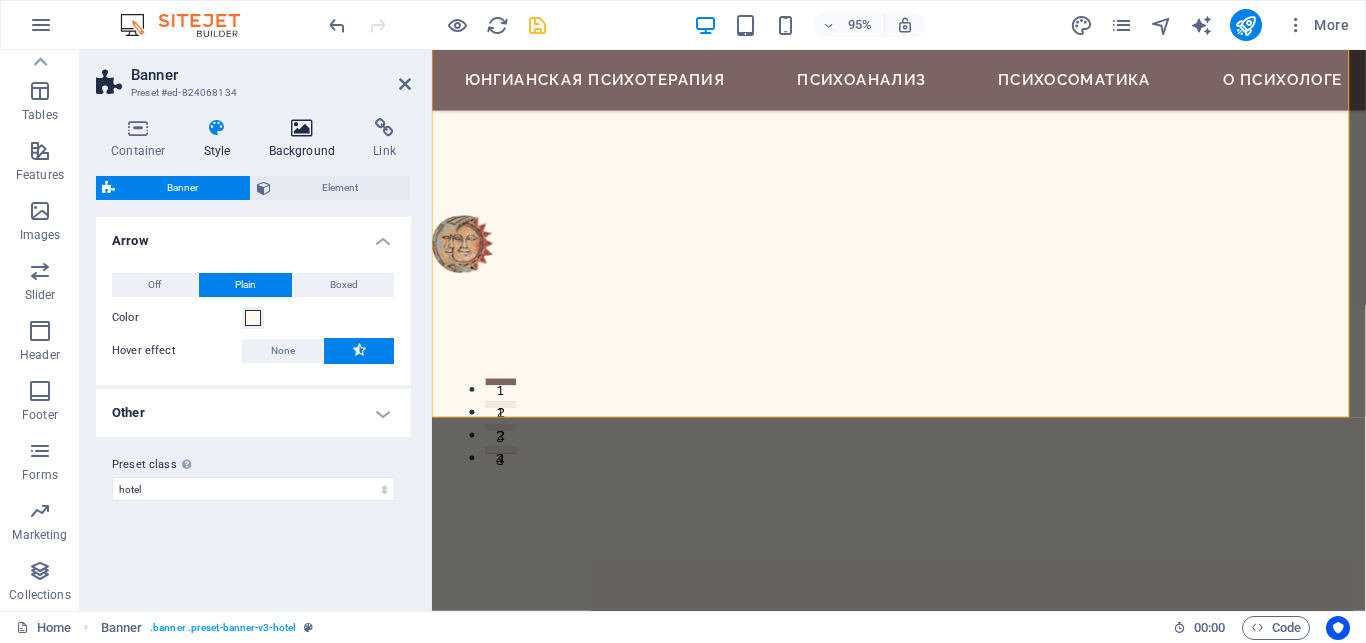 click at bounding box center [302, 128] 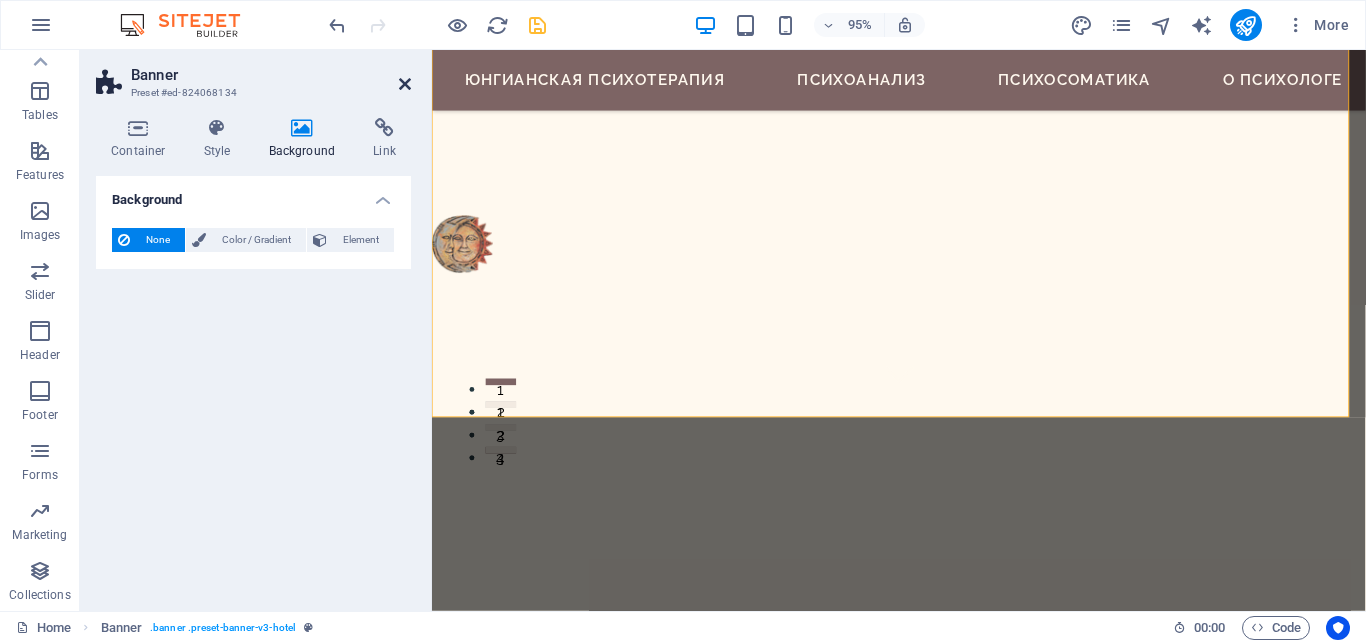 click at bounding box center (405, 84) 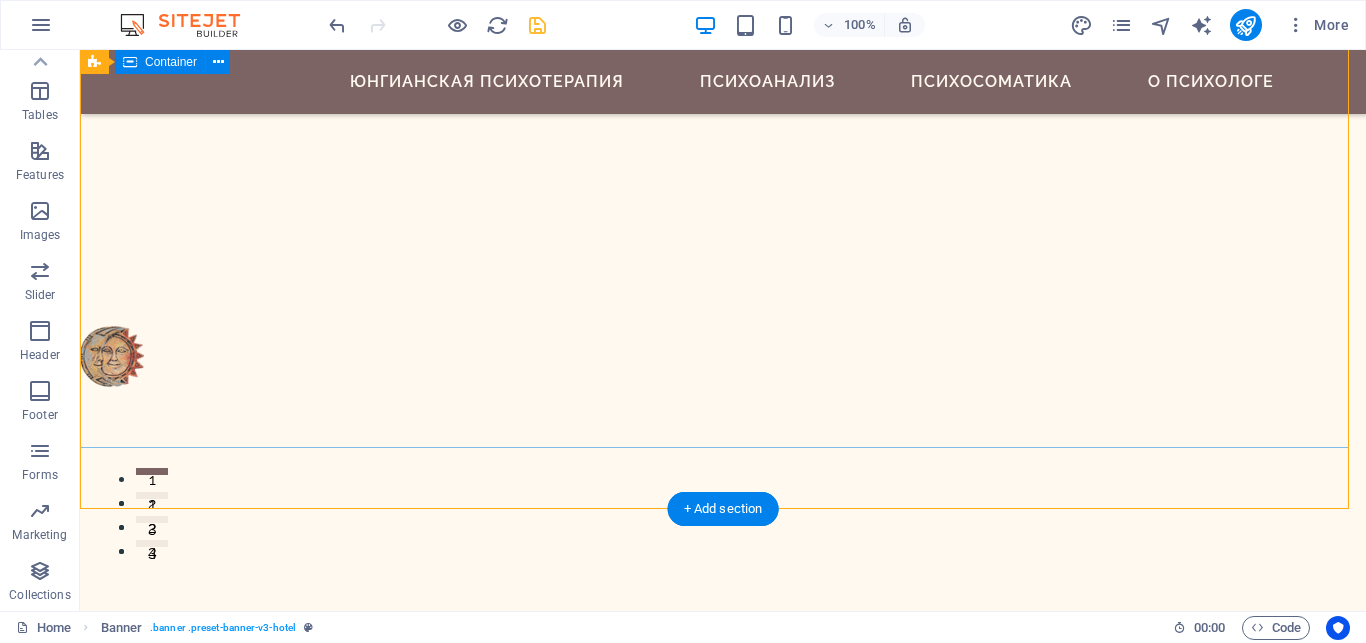scroll, scrollTop: 0, scrollLeft: 0, axis: both 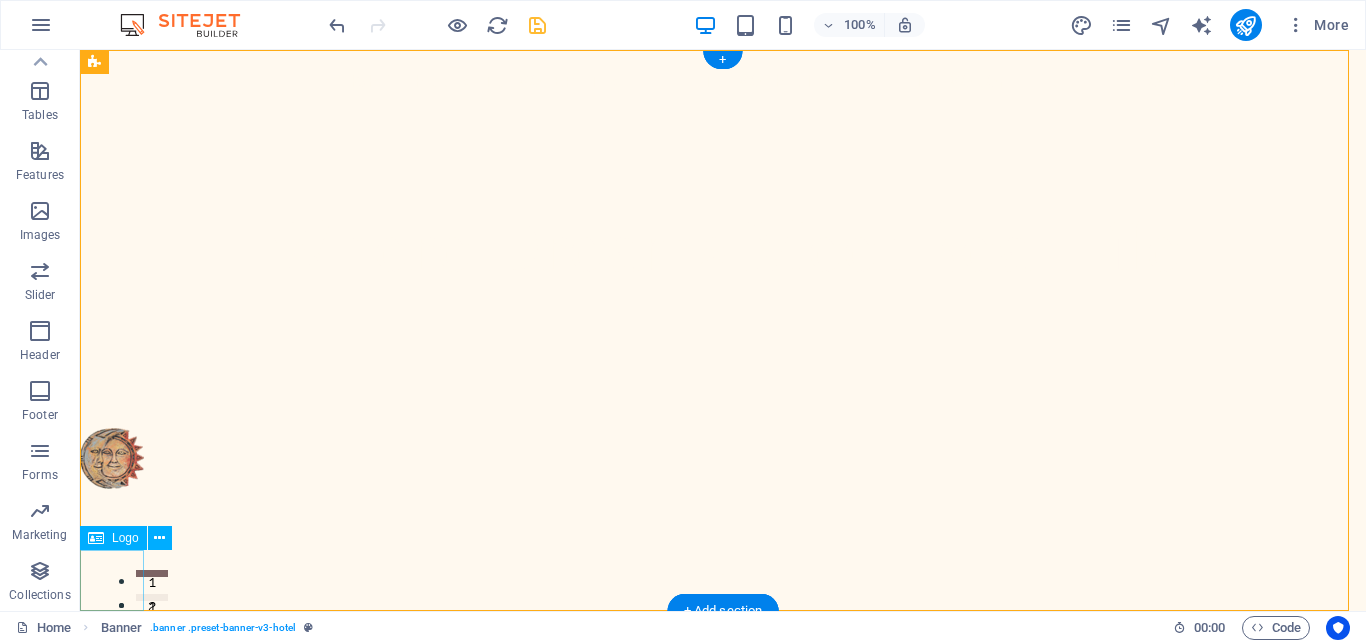 click at bounding box center [723, 458] 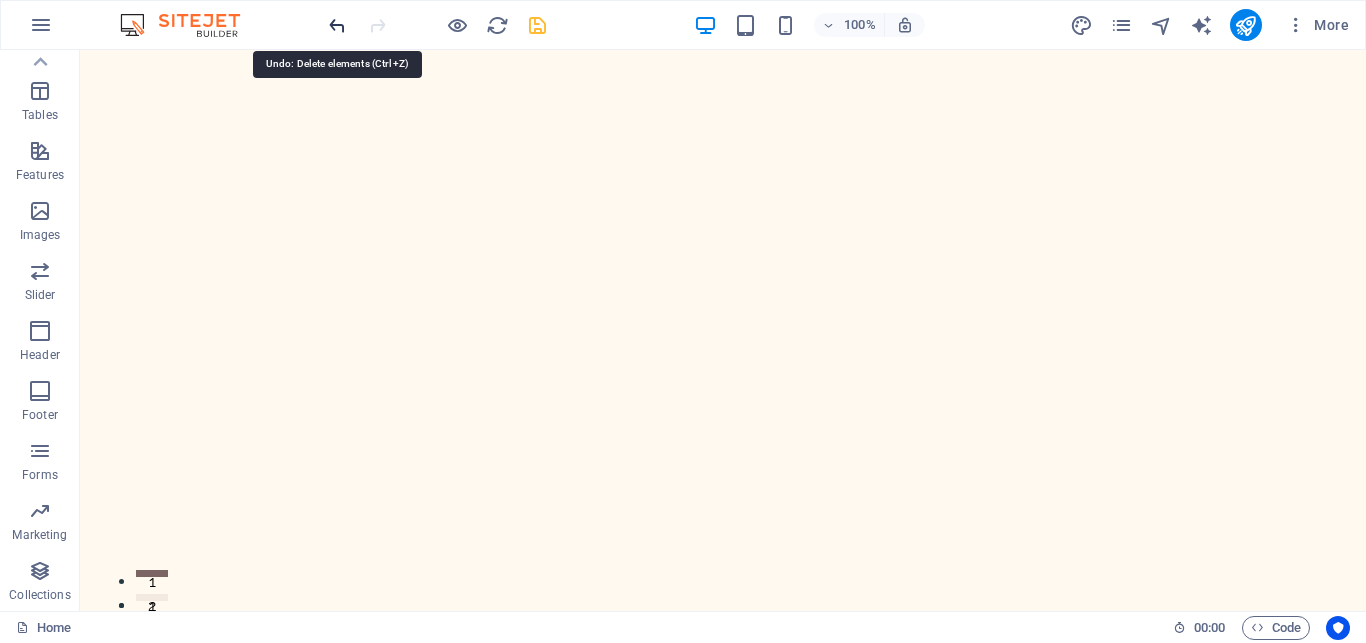 click at bounding box center (337, 25) 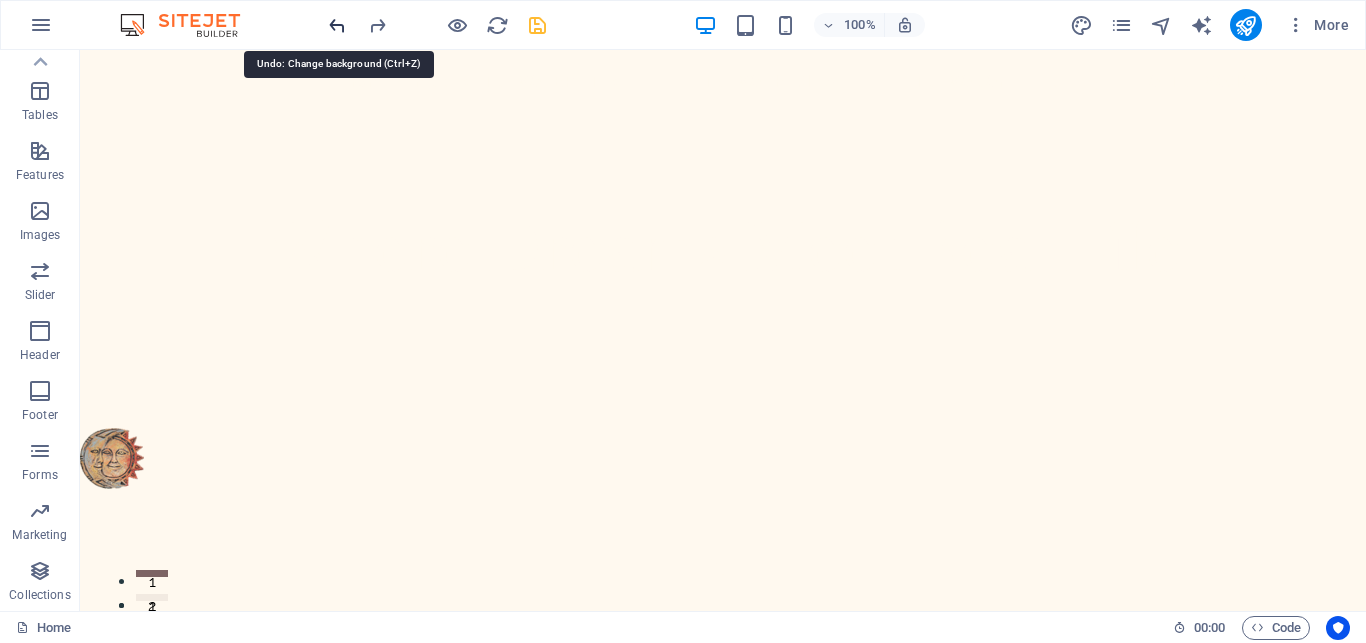 click at bounding box center [337, 25] 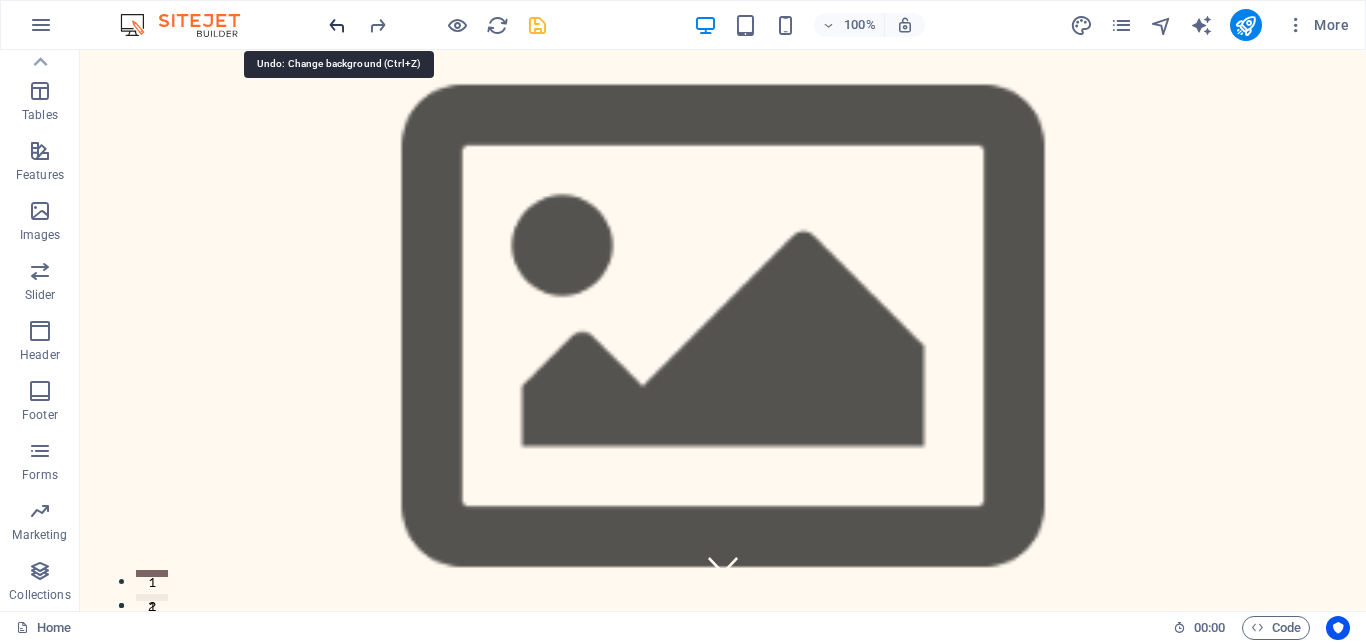click at bounding box center [337, 25] 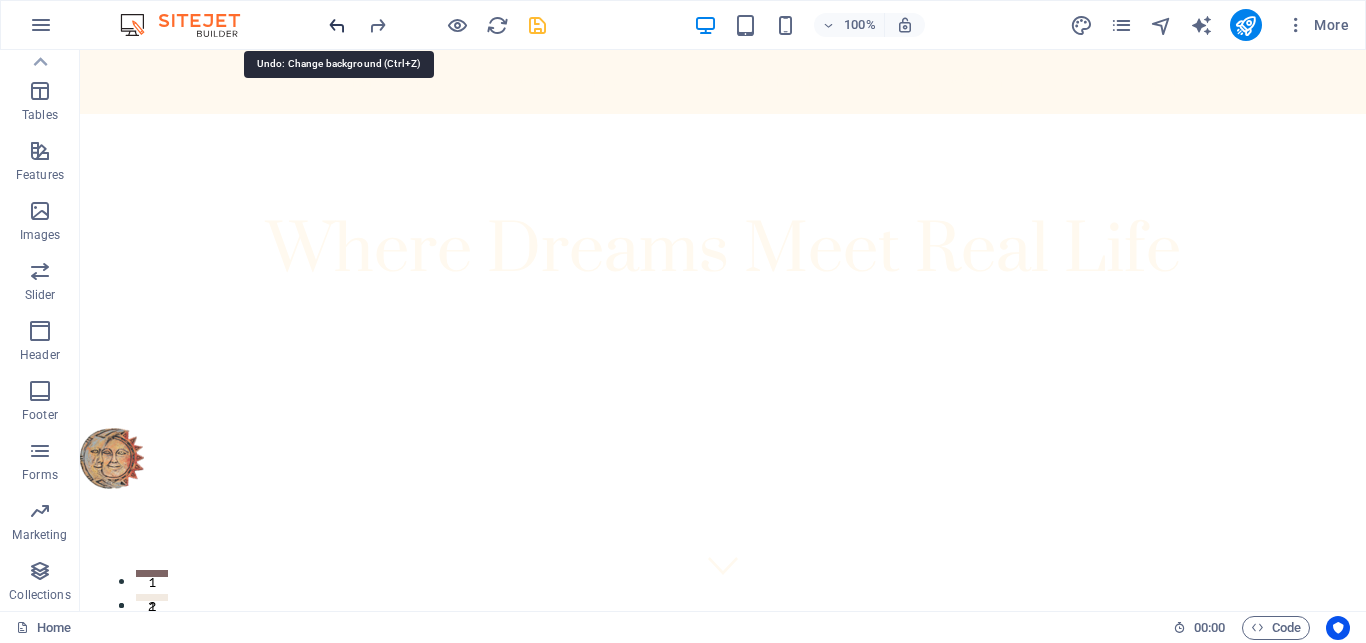 click at bounding box center (337, 25) 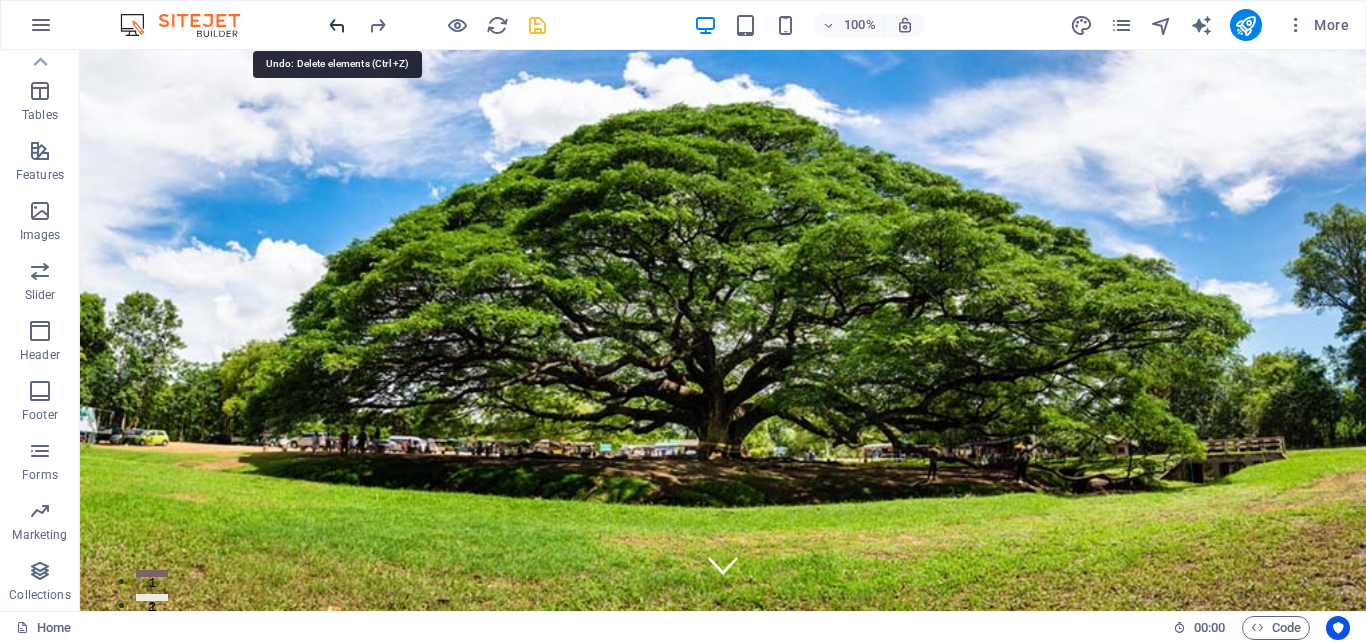 click at bounding box center (337, 25) 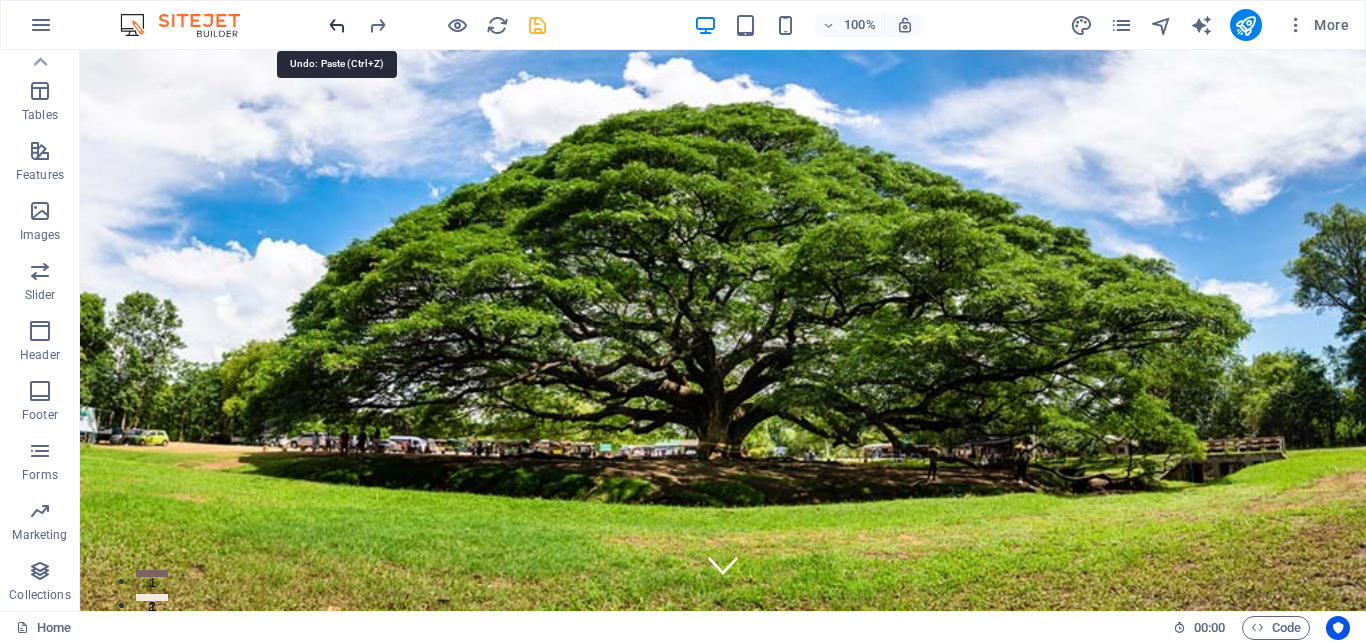 click at bounding box center [337, 25] 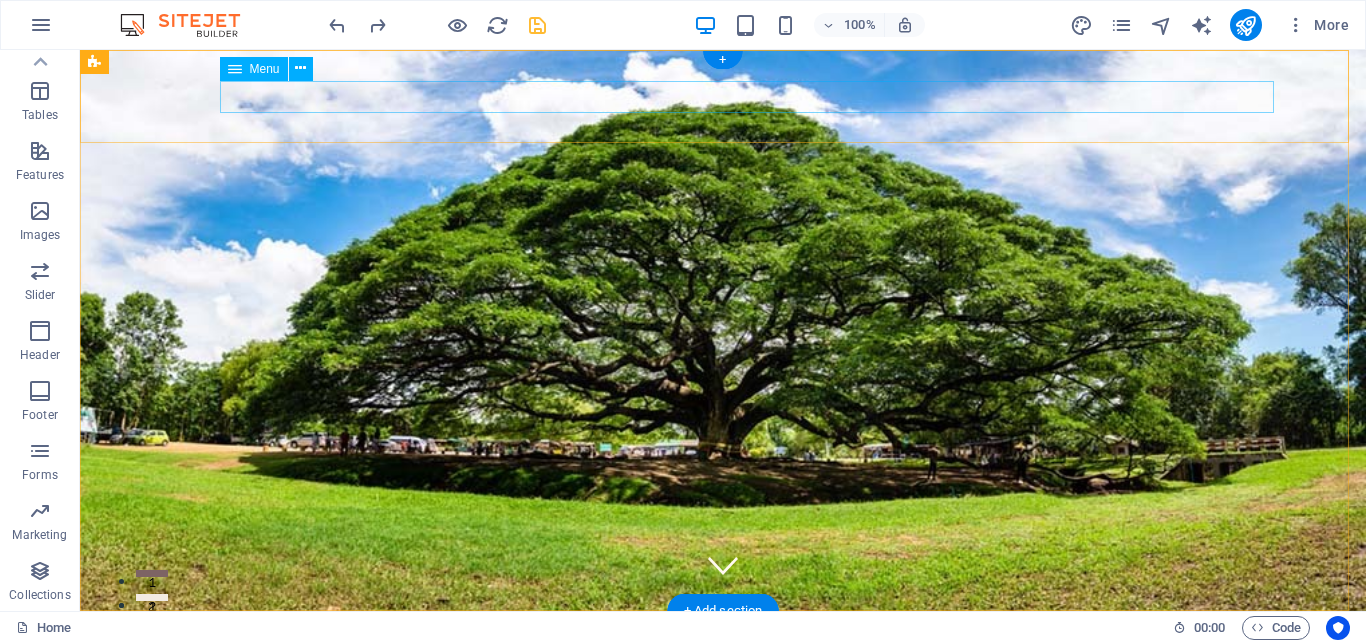 click on "Юнгианская Психотерапия Психоанализ Психосоматика О Психологе" at bounding box center (723, 704) 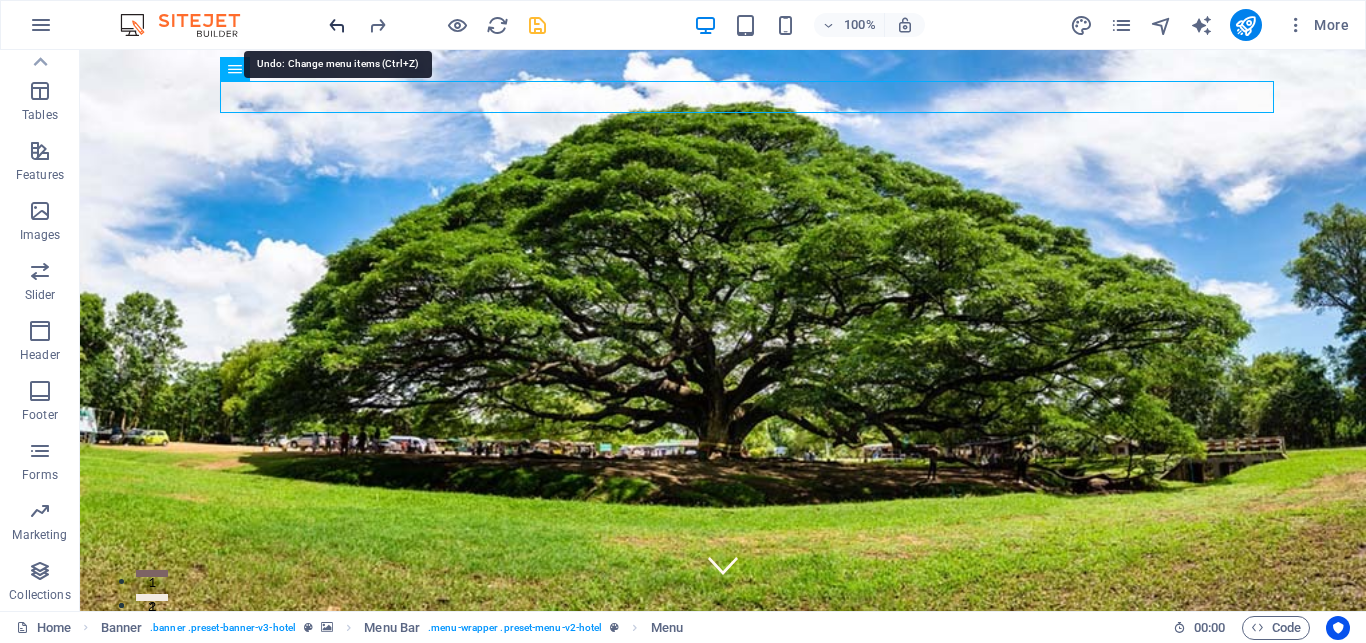 click at bounding box center (337, 25) 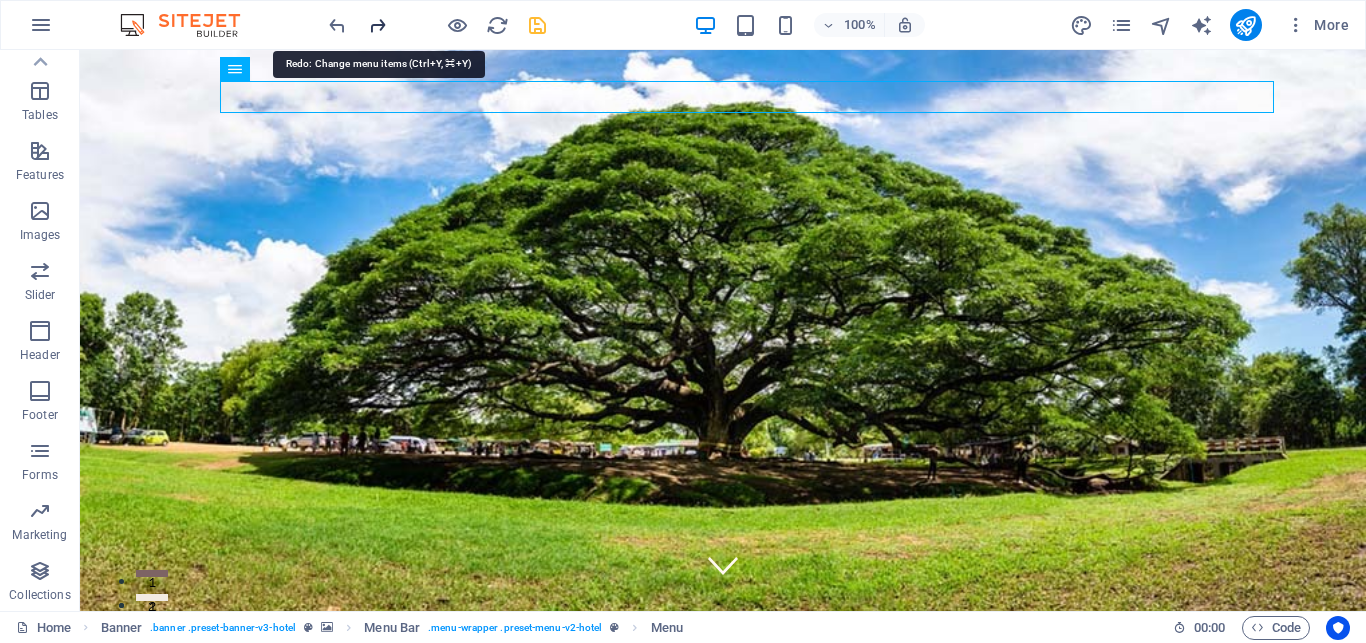 click at bounding box center [377, 25] 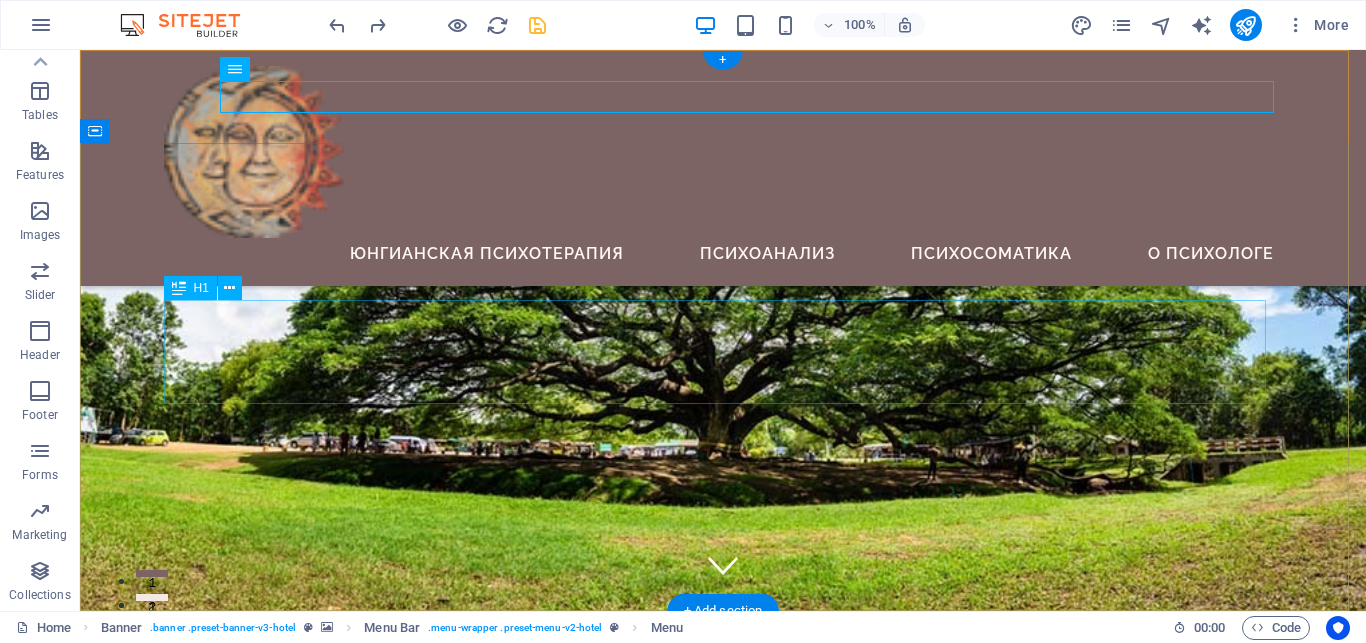 scroll, scrollTop: 408, scrollLeft: 0, axis: vertical 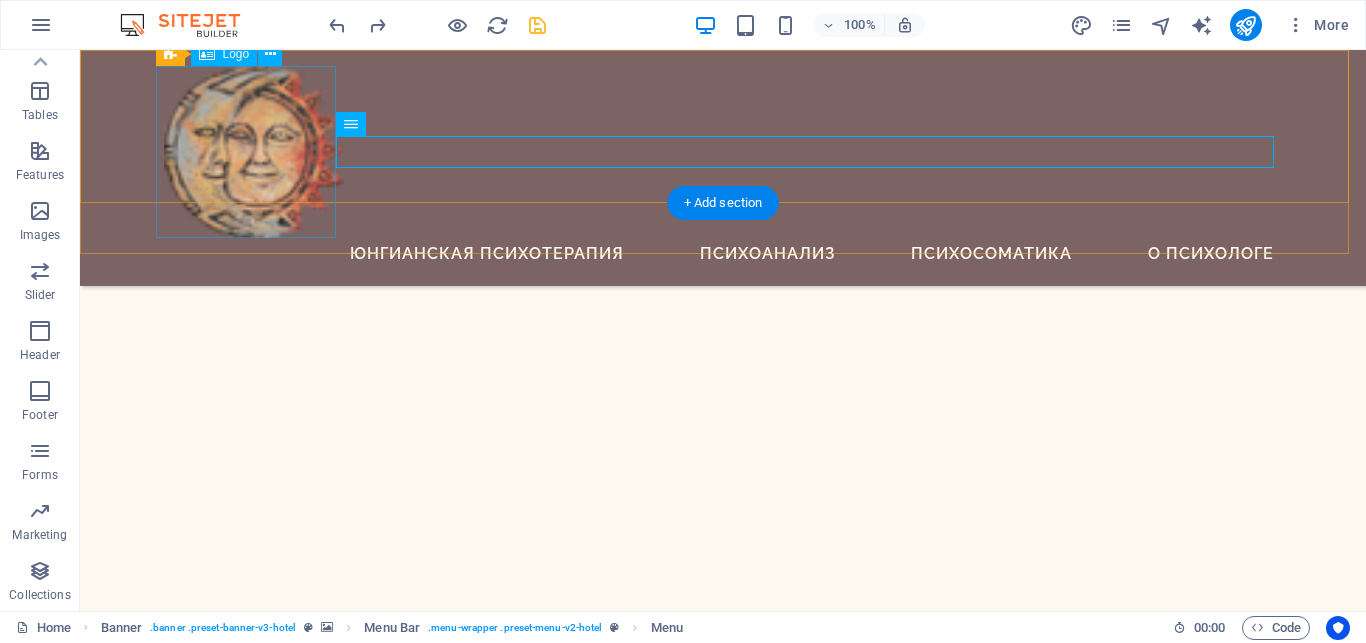 click at bounding box center [723, 152] 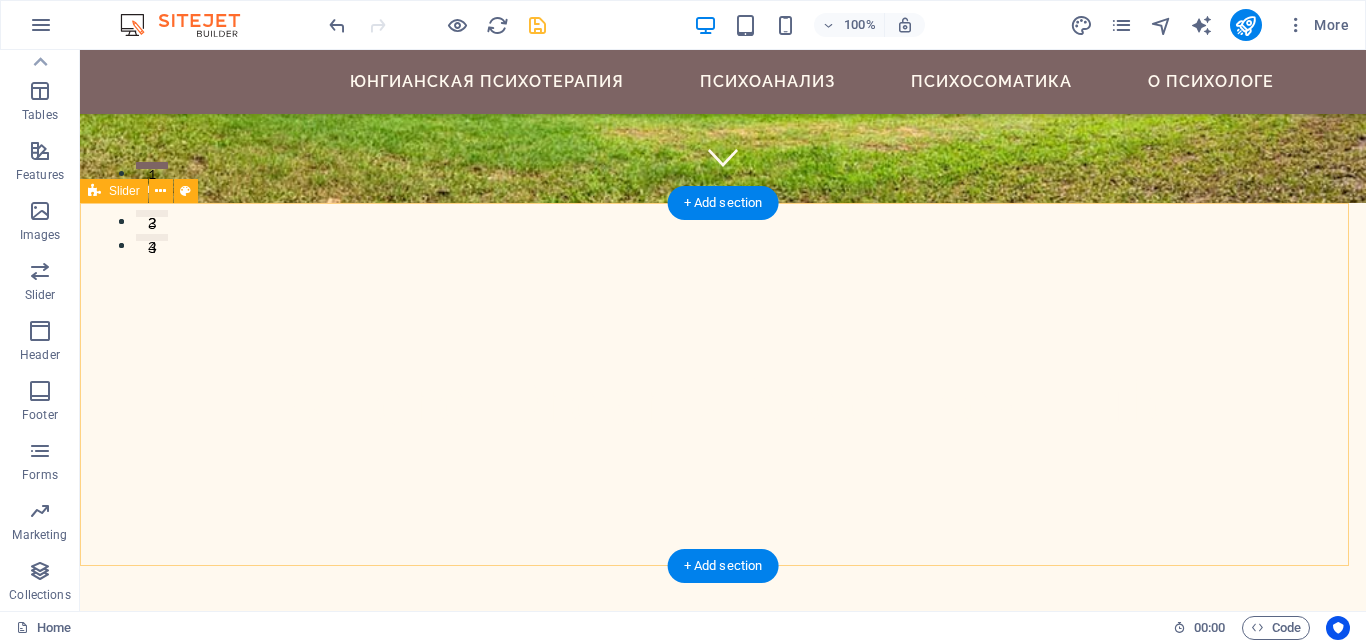 scroll, scrollTop: 0, scrollLeft: 0, axis: both 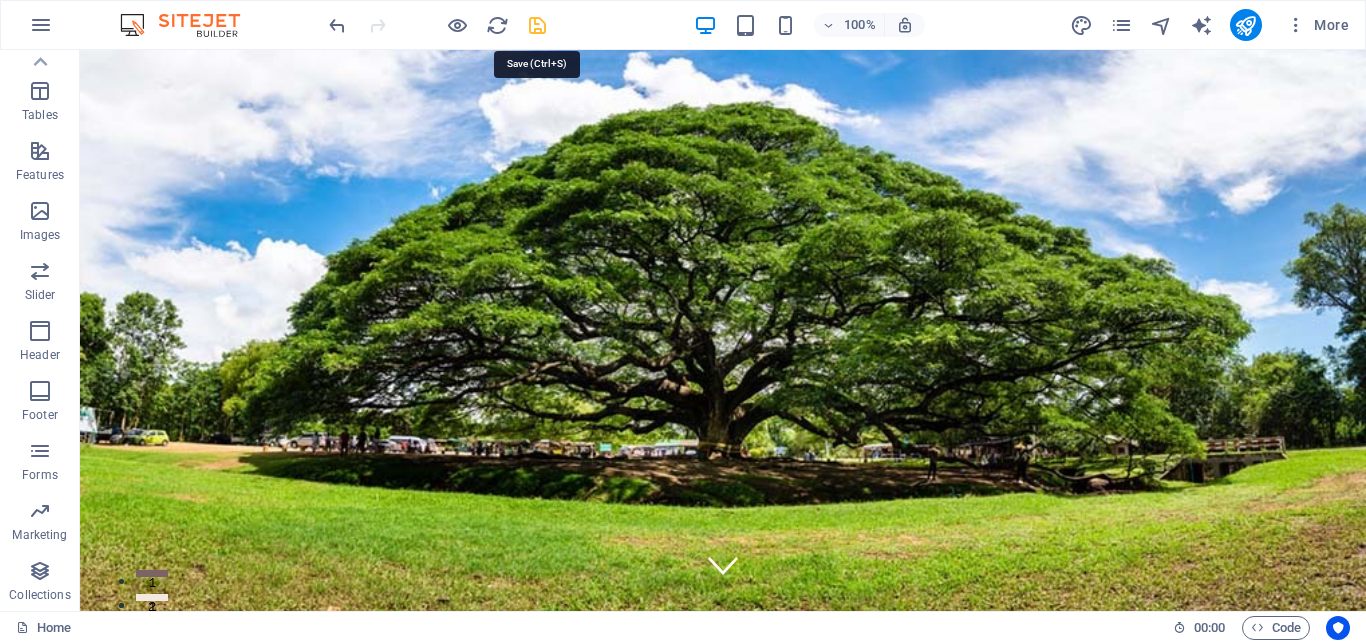 click at bounding box center (537, 25) 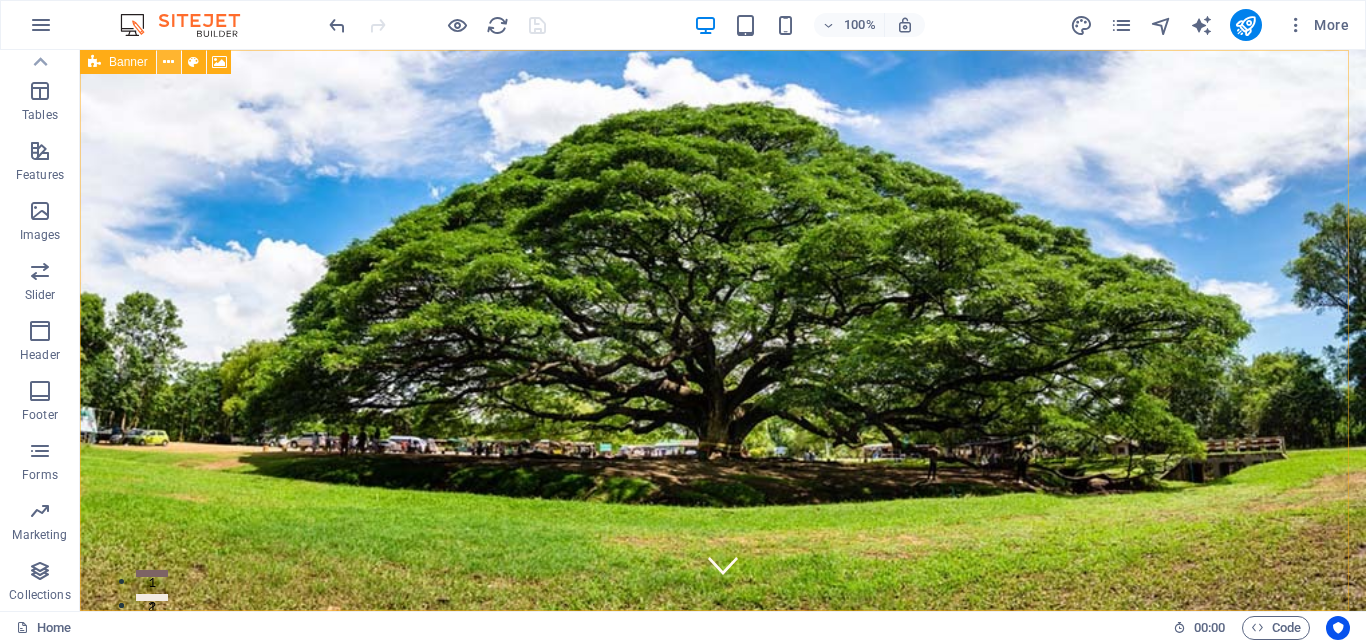 click at bounding box center [168, 62] 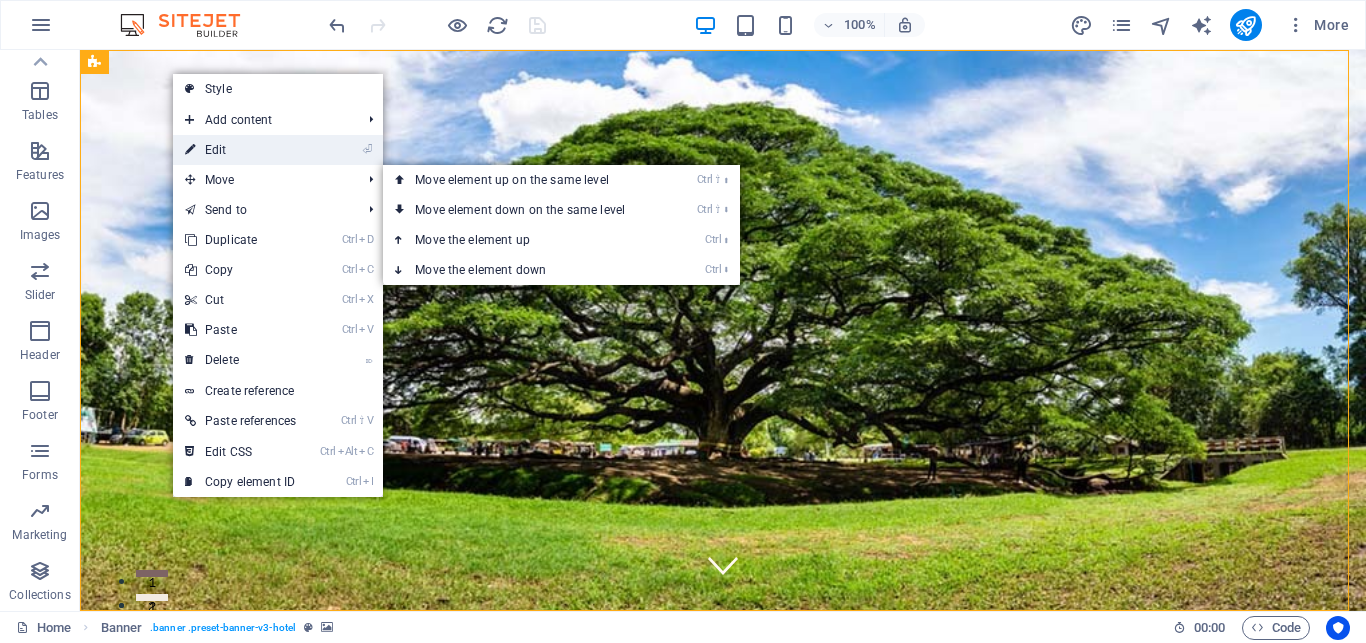 click on "⏎  Edit" at bounding box center (240, 150) 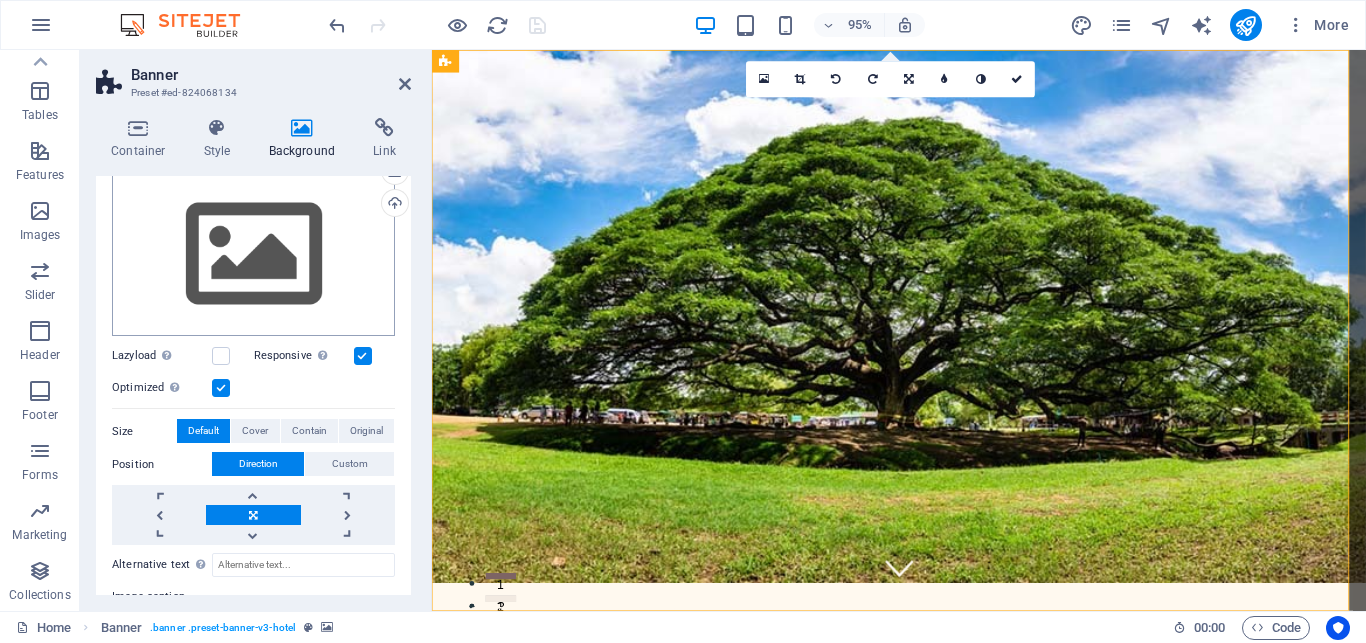 scroll, scrollTop: 0, scrollLeft: 0, axis: both 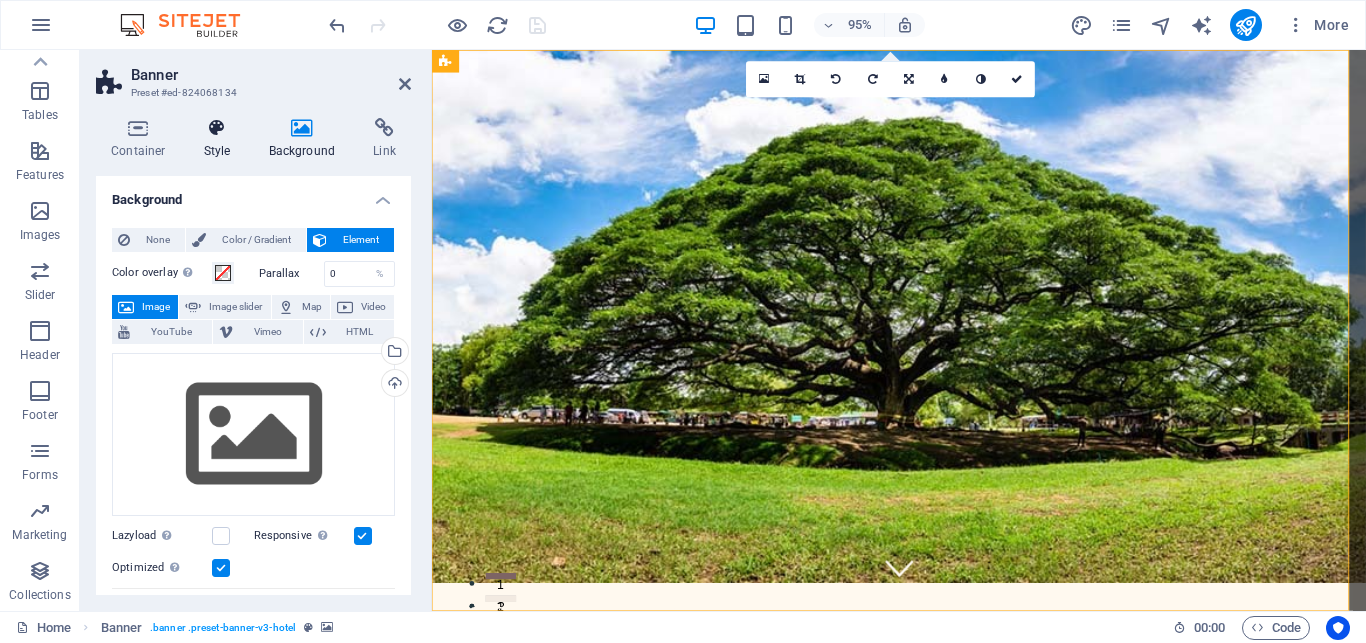 click at bounding box center [217, 128] 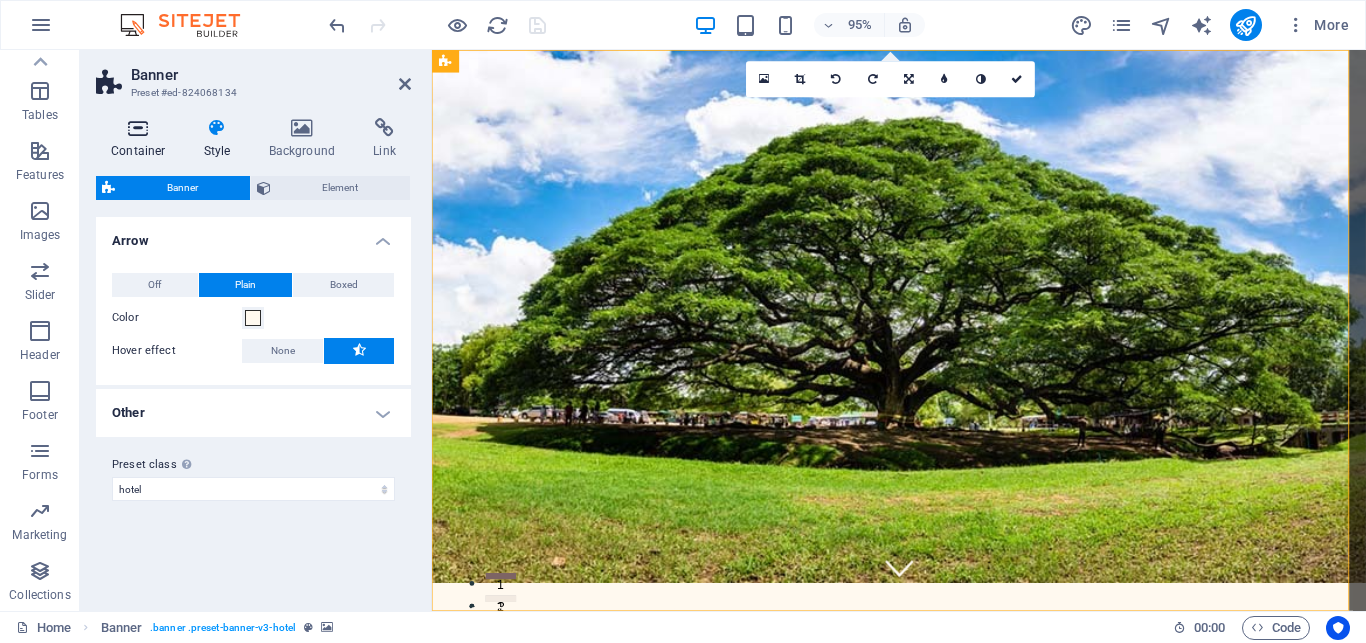 click on "Container" at bounding box center (142, 139) 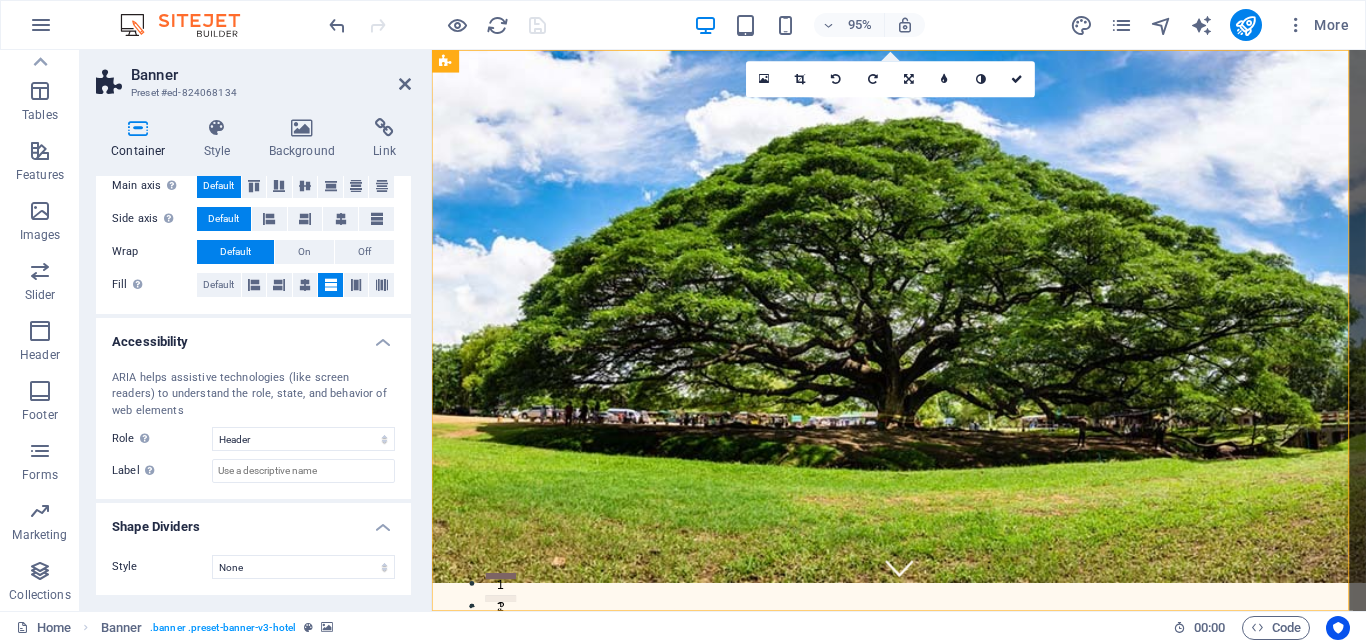 scroll, scrollTop: 0, scrollLeft: 0, axis: both 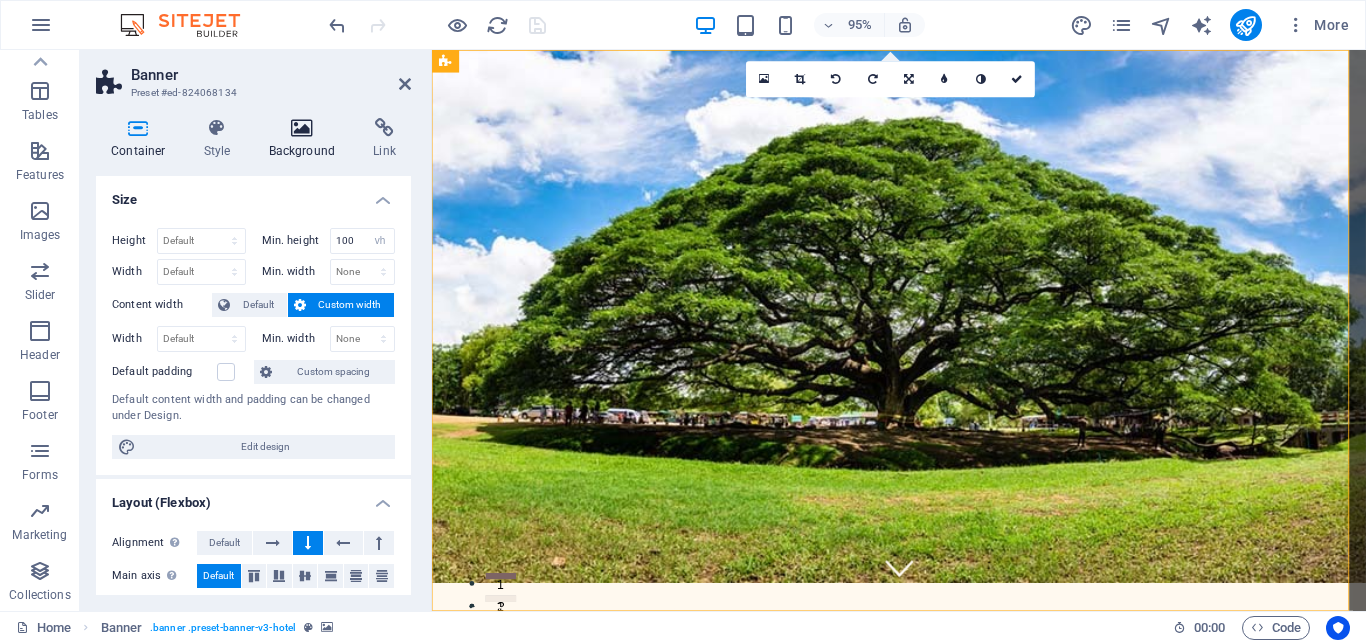 click at bounding box center (302, 128) 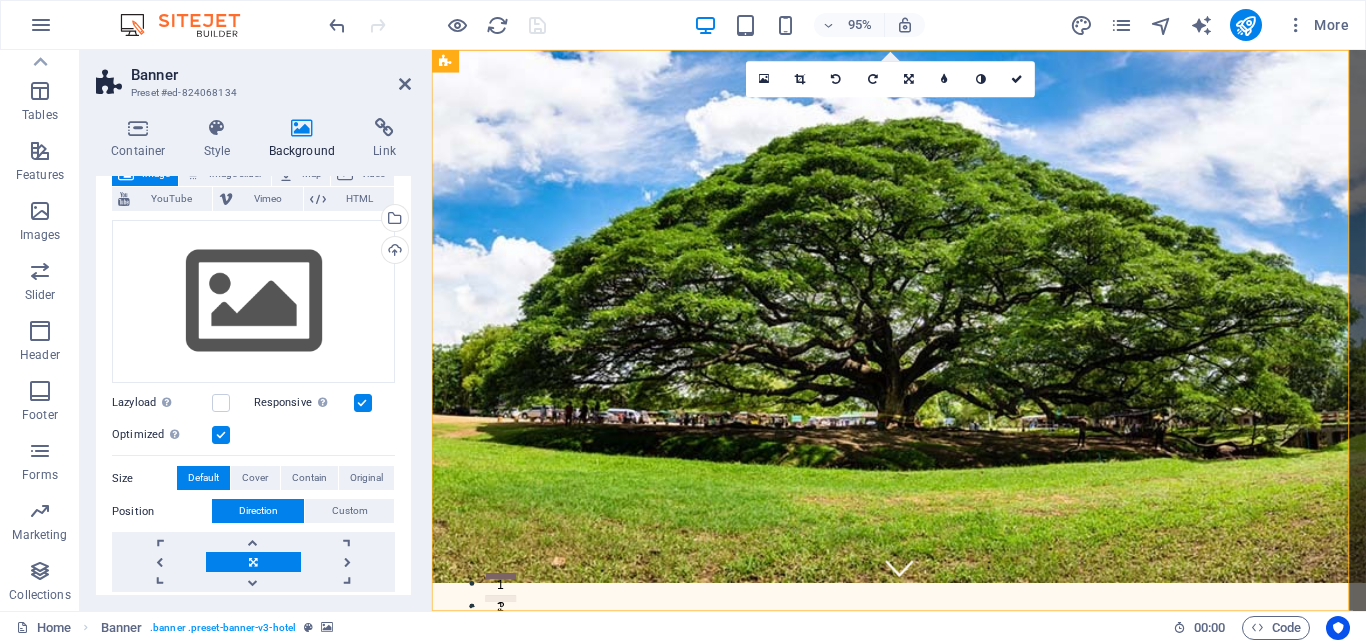 scroll, scrollTop: 0, scrollLeft: 0, axis: both 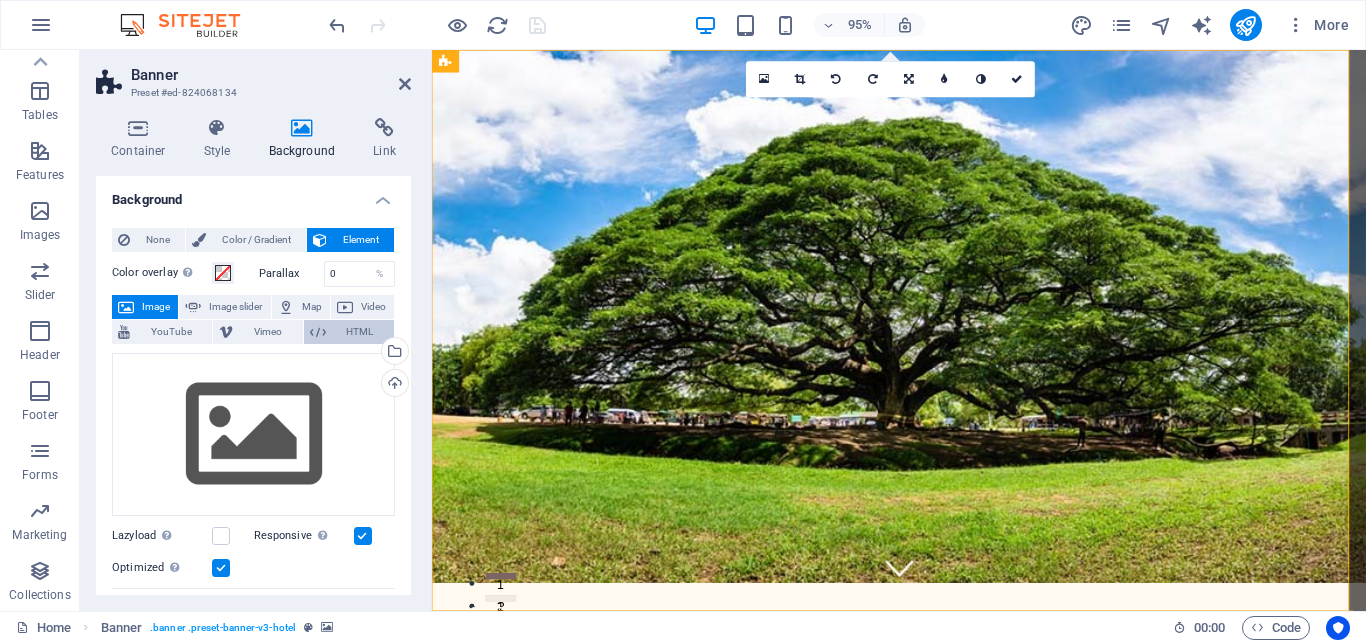 click on "HTML" at bounding box center [360, 332] 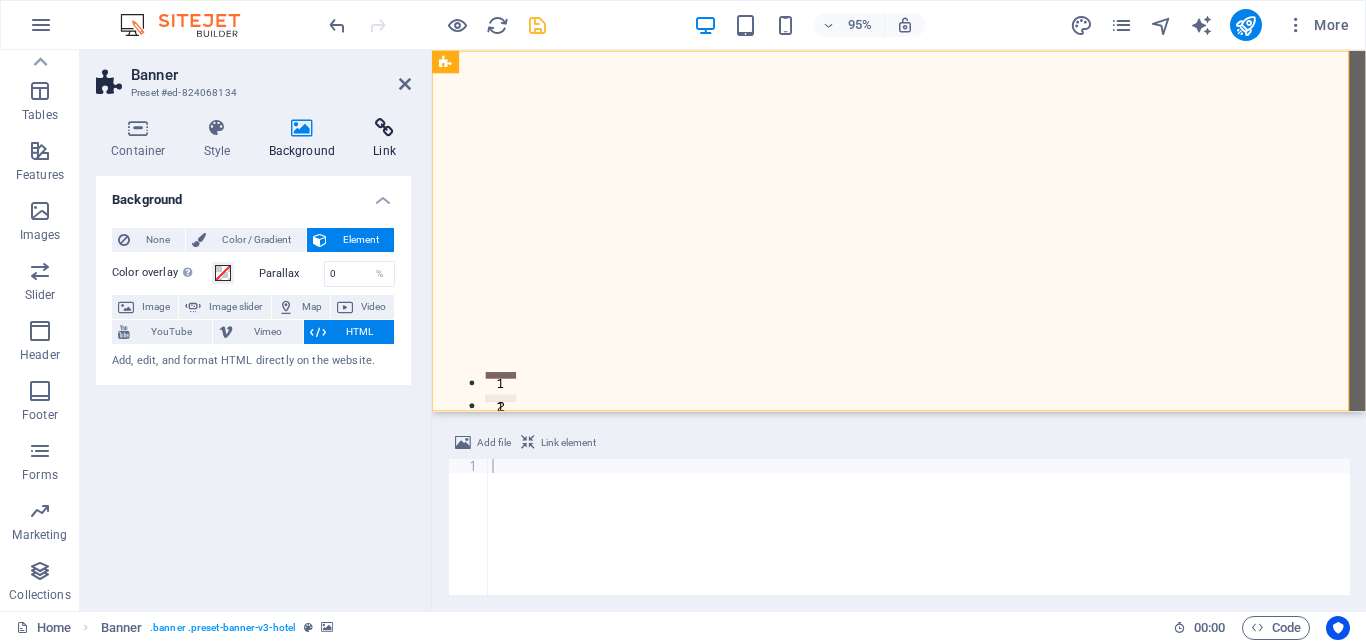click at bounding box center (384, 128) 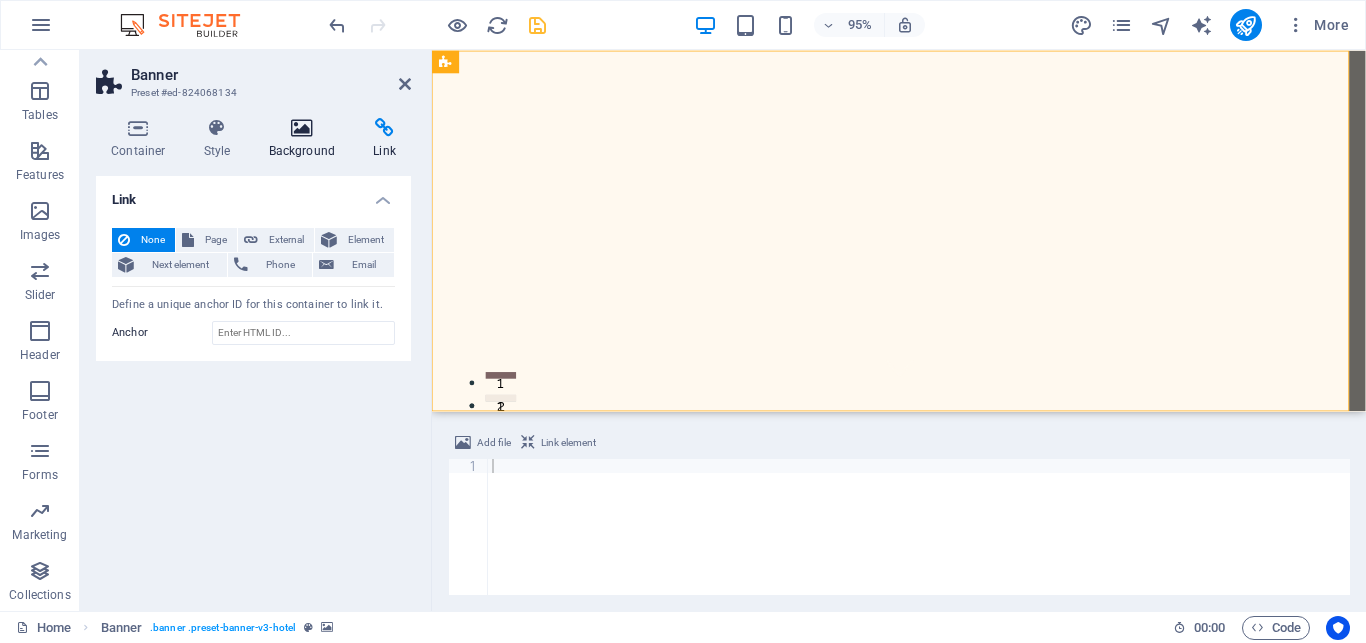 click on "Background" at bounding box center [306, 139] 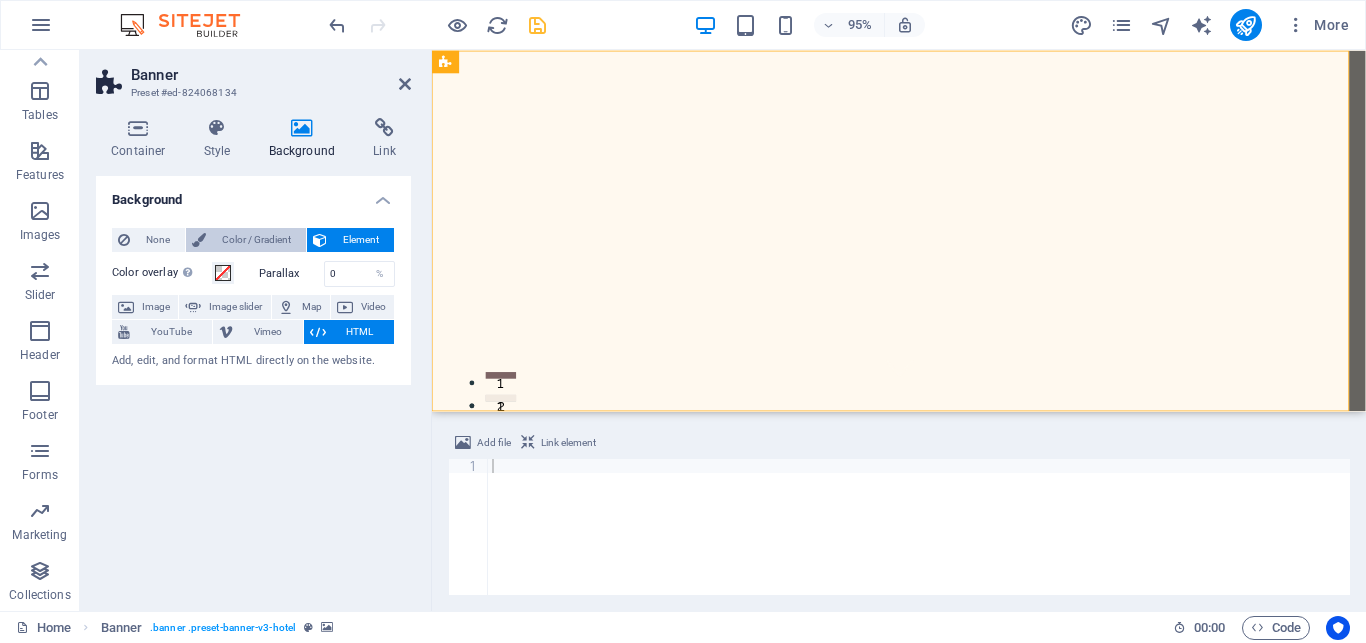 click at bounding box center (199, 240) 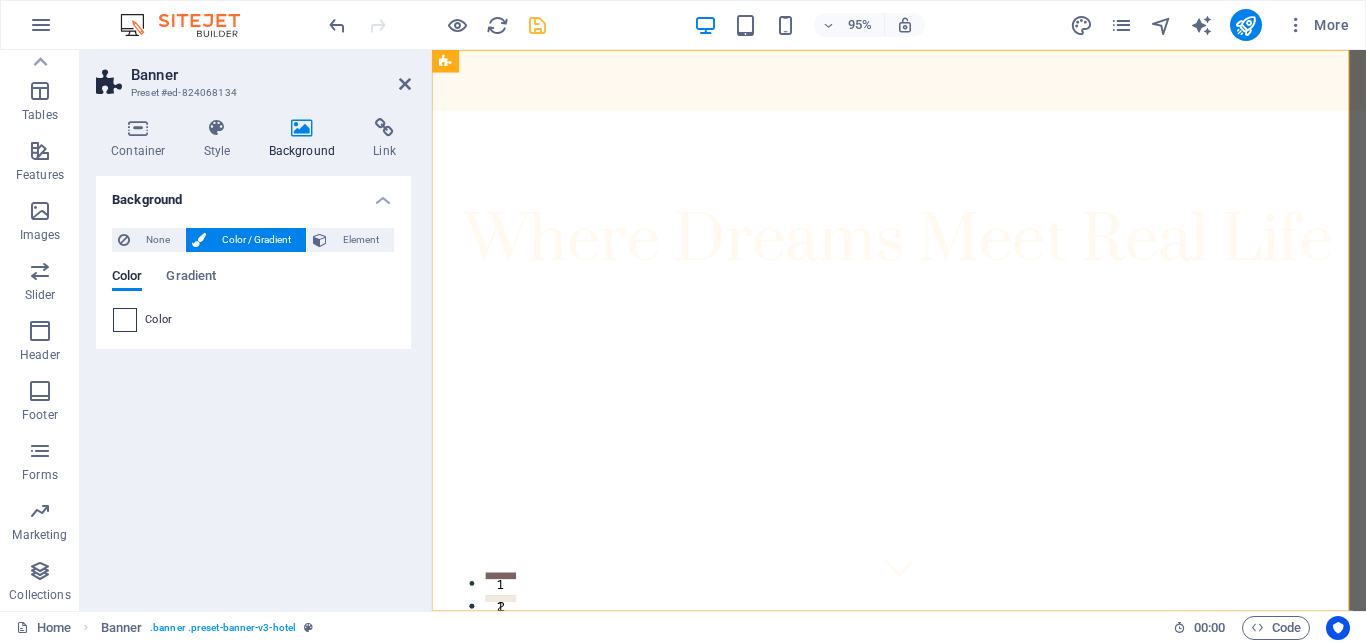 click at bounding box center (125, 320) 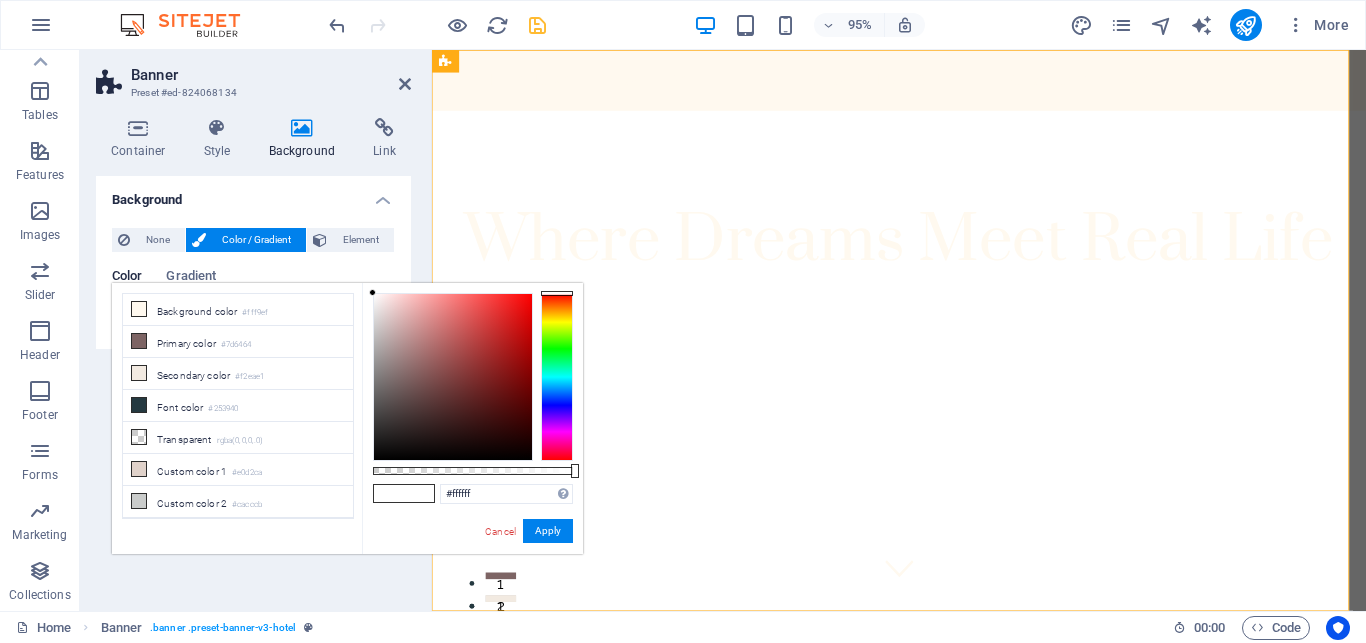 type on "#461f1f" 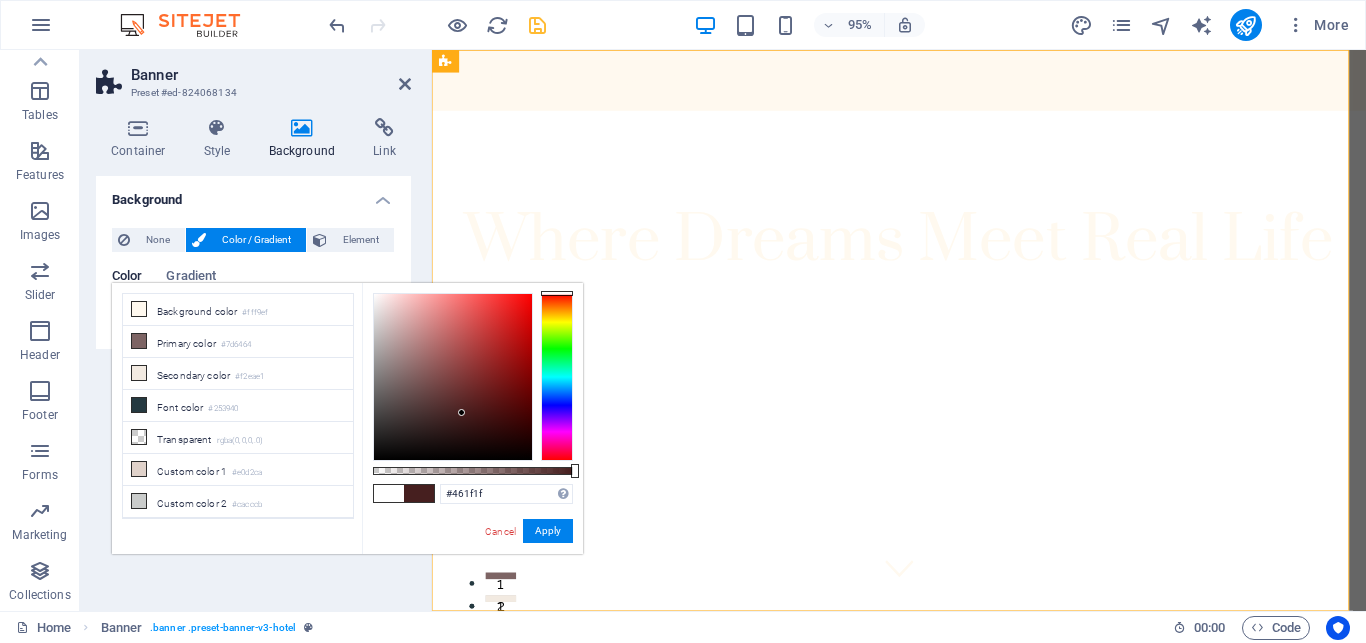click at bounding box center [453, 377] 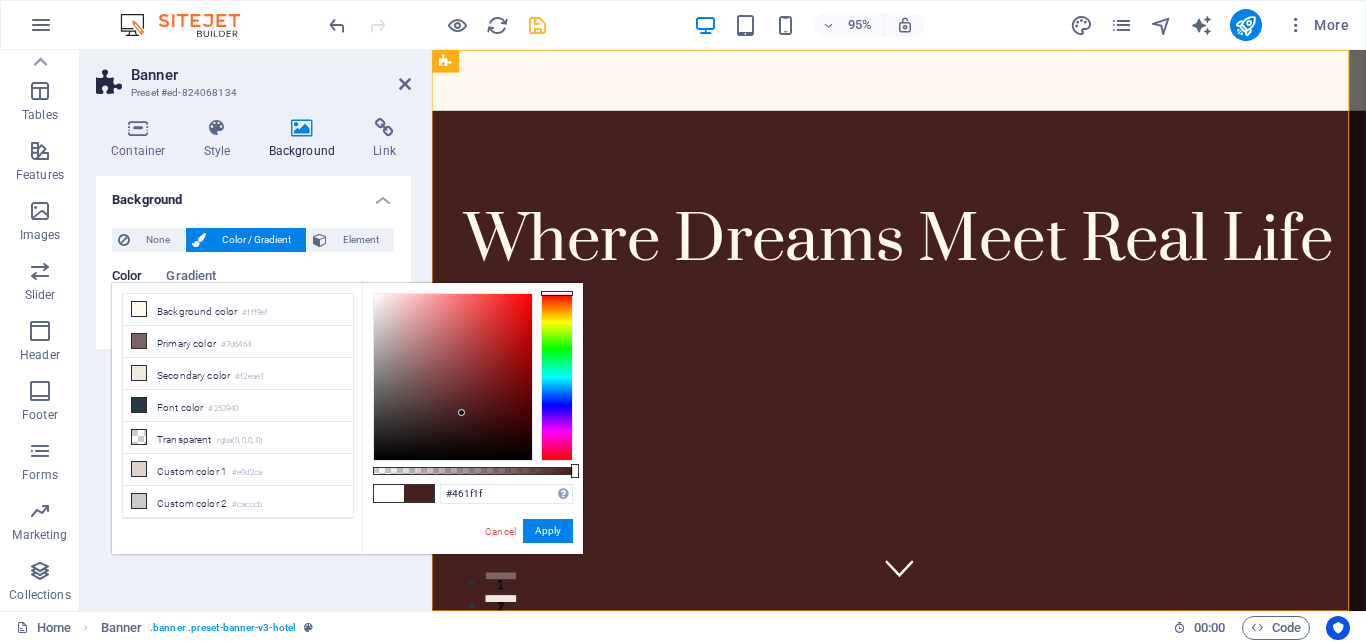 click on "Cancel Apply" at bounding box center [528, 531] 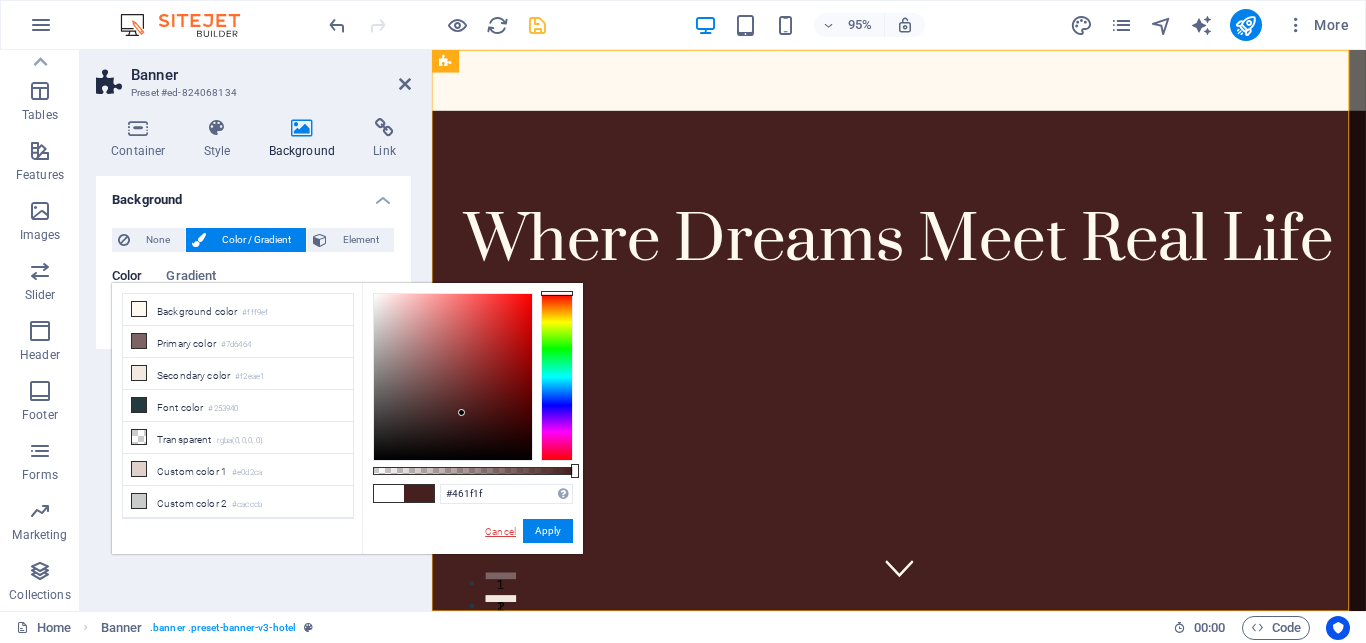 click on "Cancel" at bounding box center [500, 531] 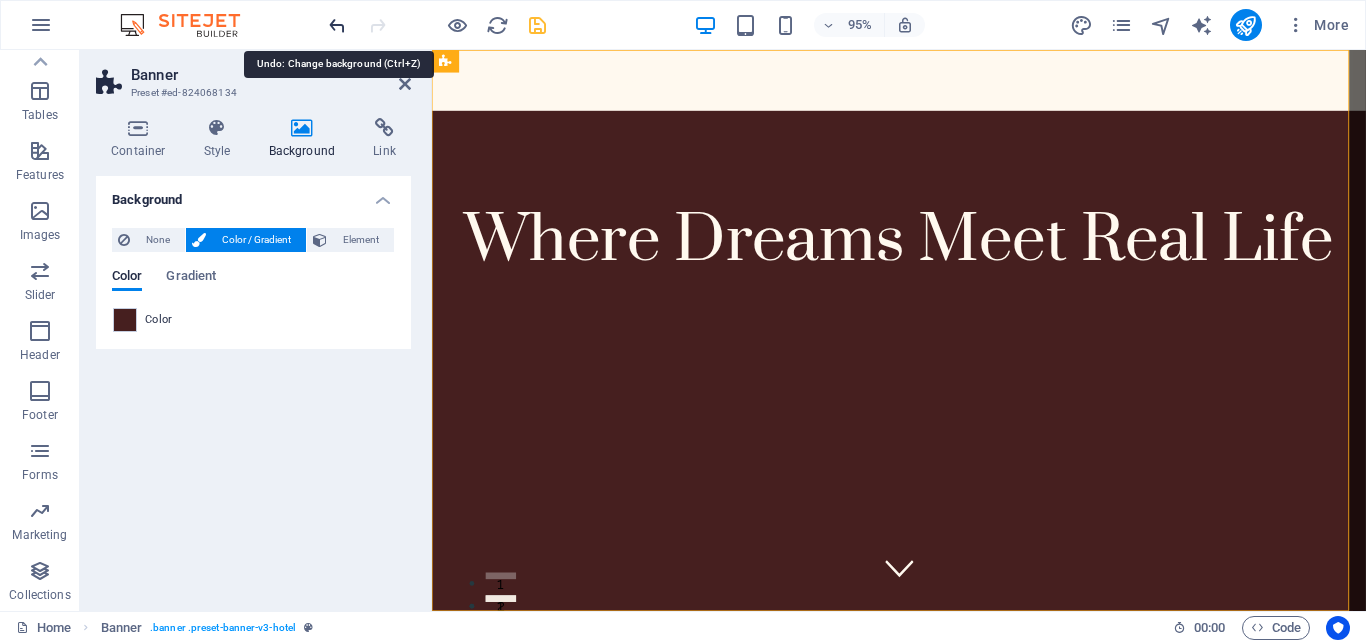 click at bounding box center [337, 25] 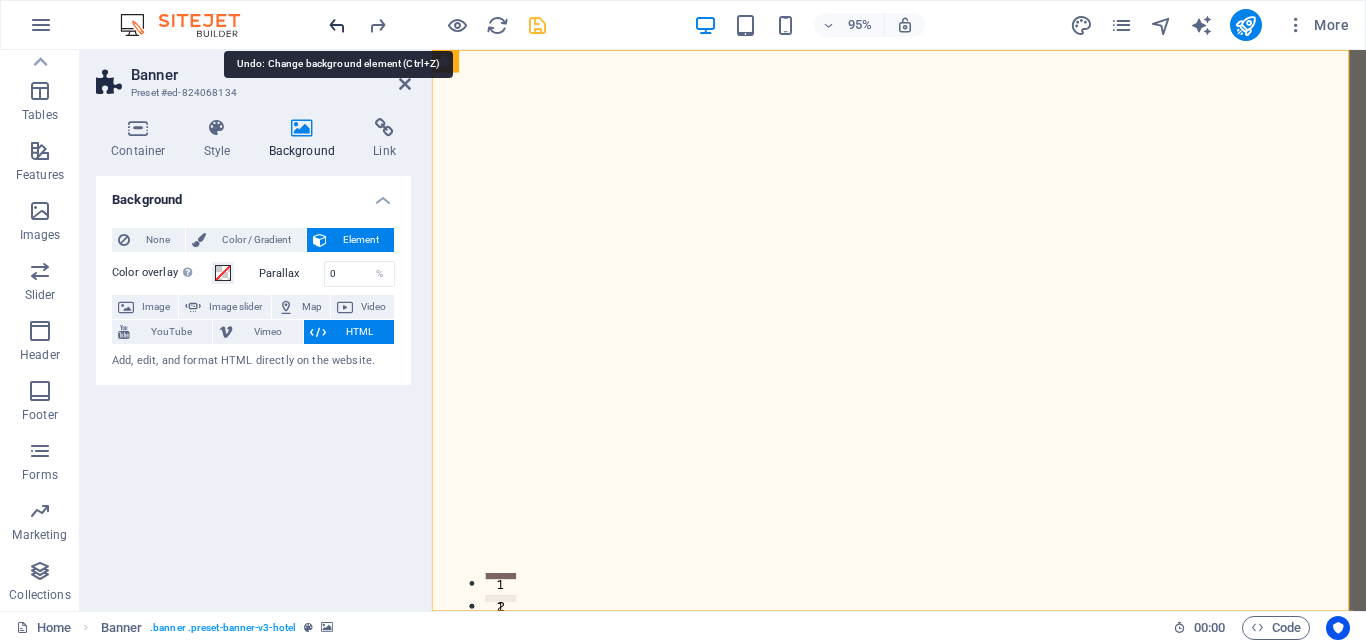 click at bounding box center [337, 25] 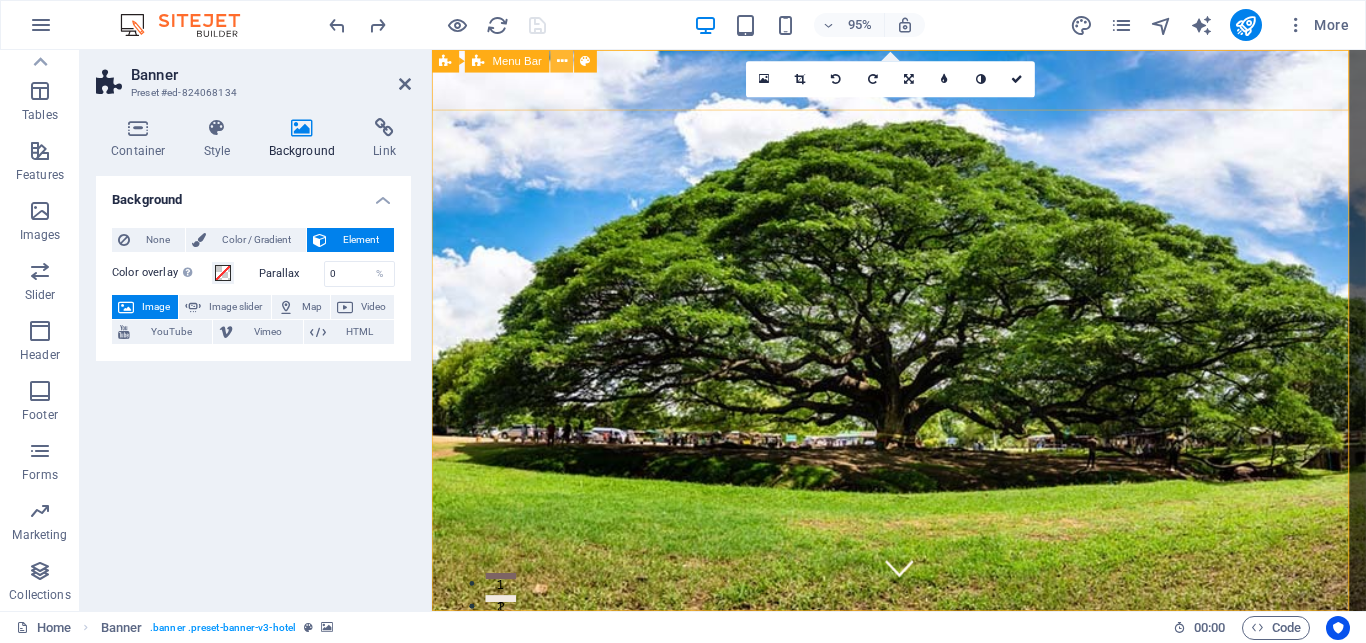 click at bounding box center (562, 61) 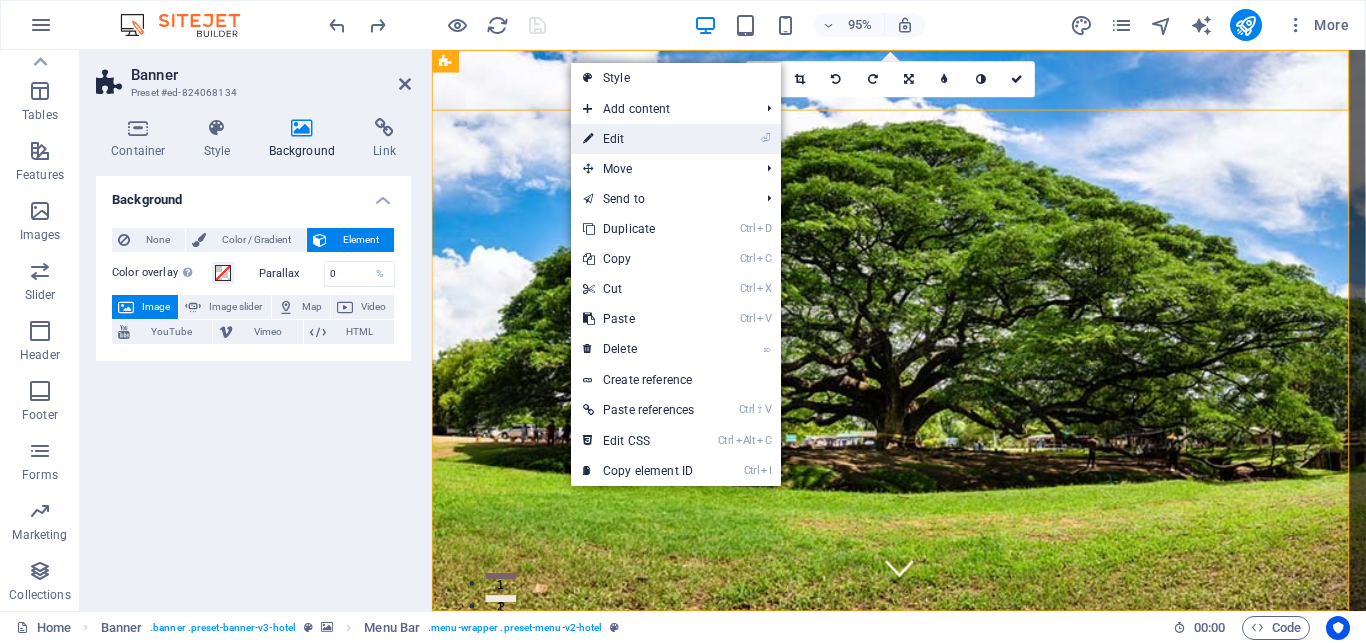 drag, startPoint x: 618, startPoint y: 135, endPoint x: 116, endPoint y: 113, distance: 502.48184 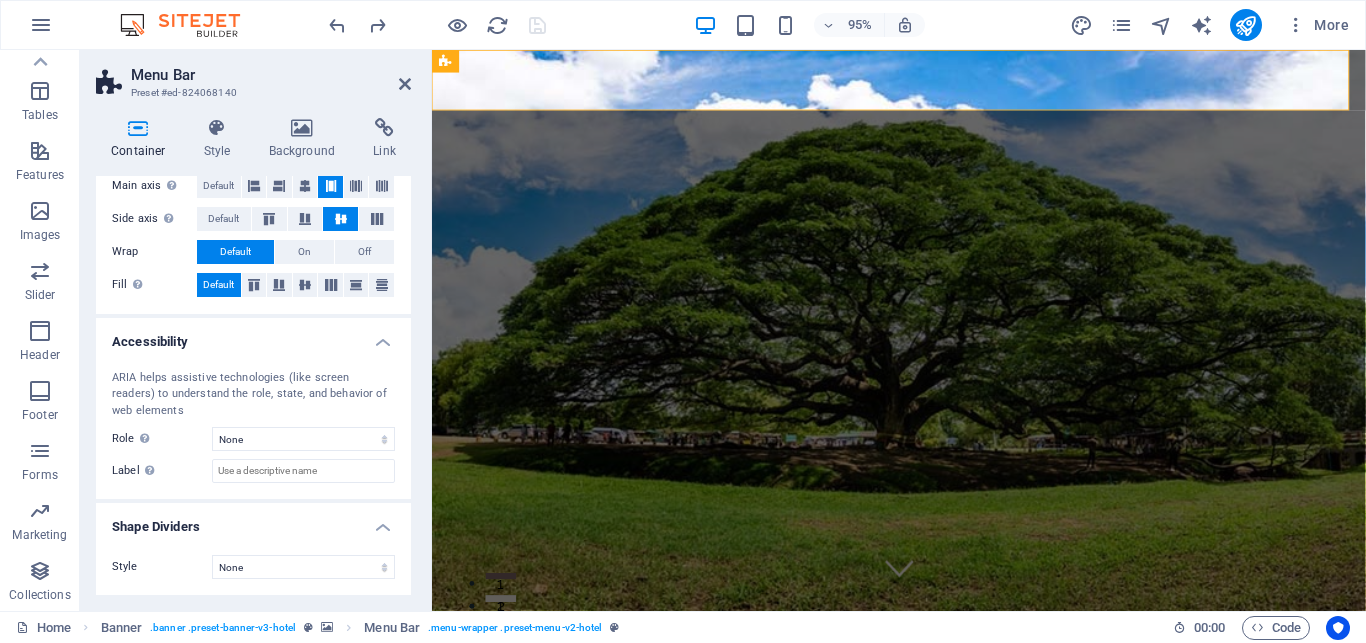 scroll, scrollTop: 0, scrollLeft: 0, axis: both 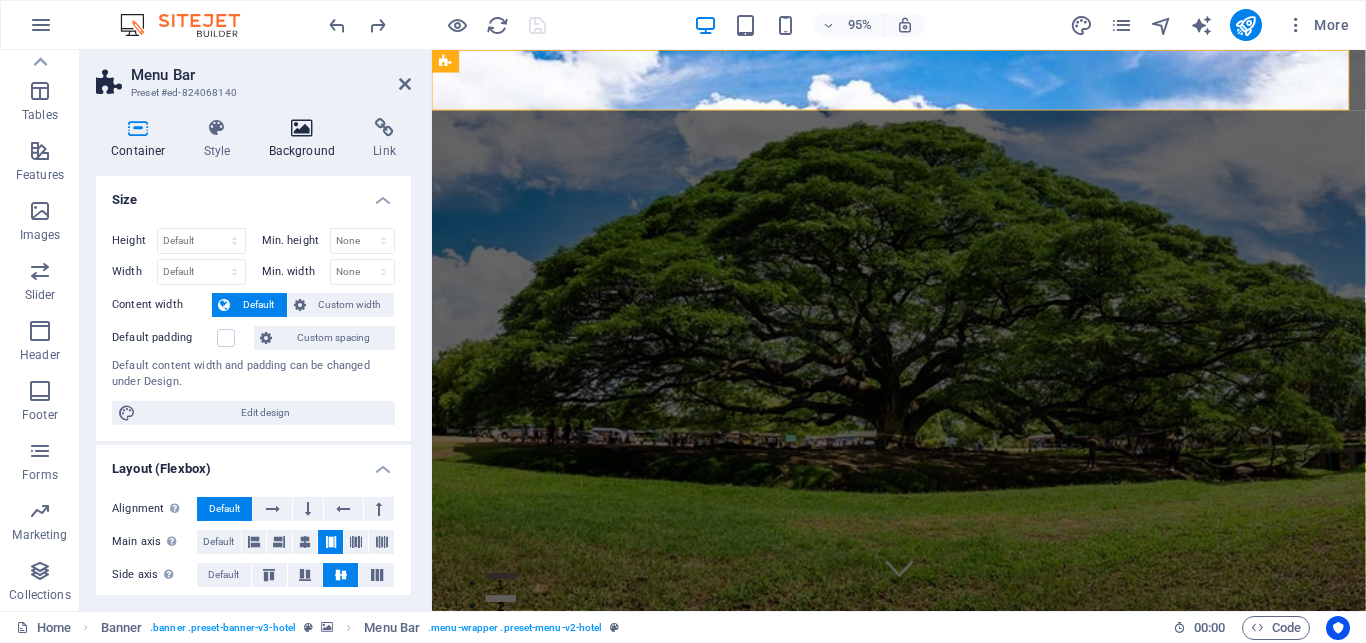click at bounding box center [302, 128] 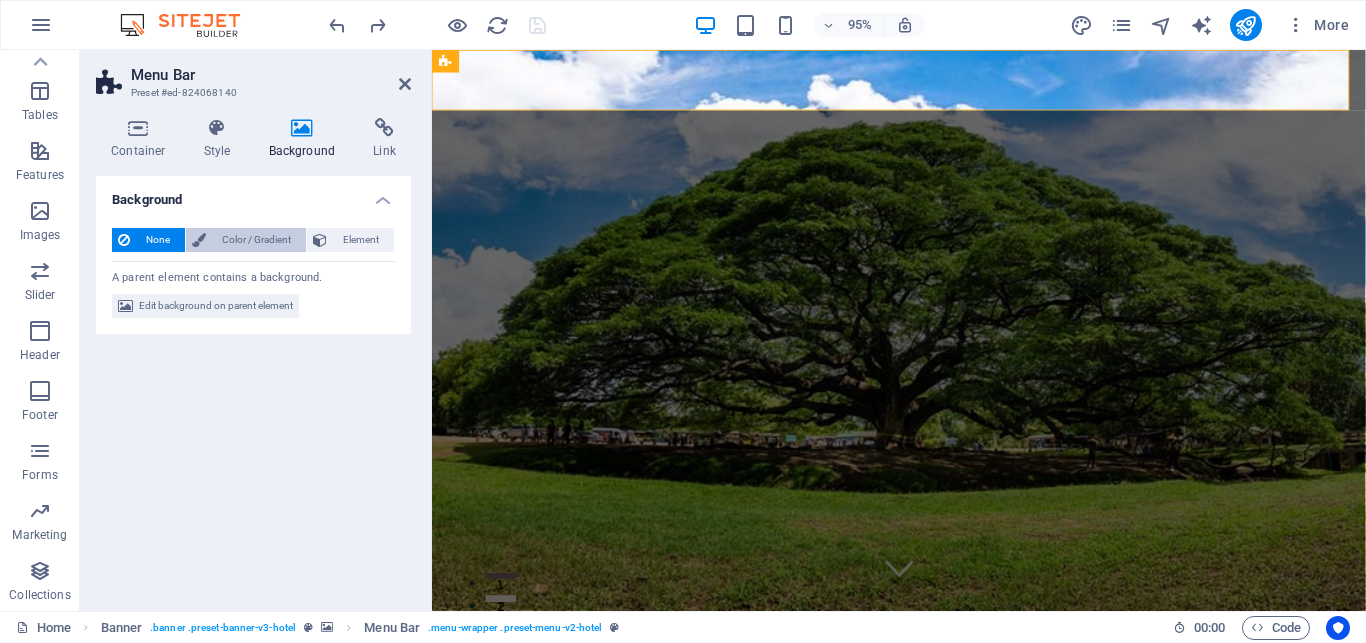 click on "Color / Gradient" at bounding box center [256, 240] 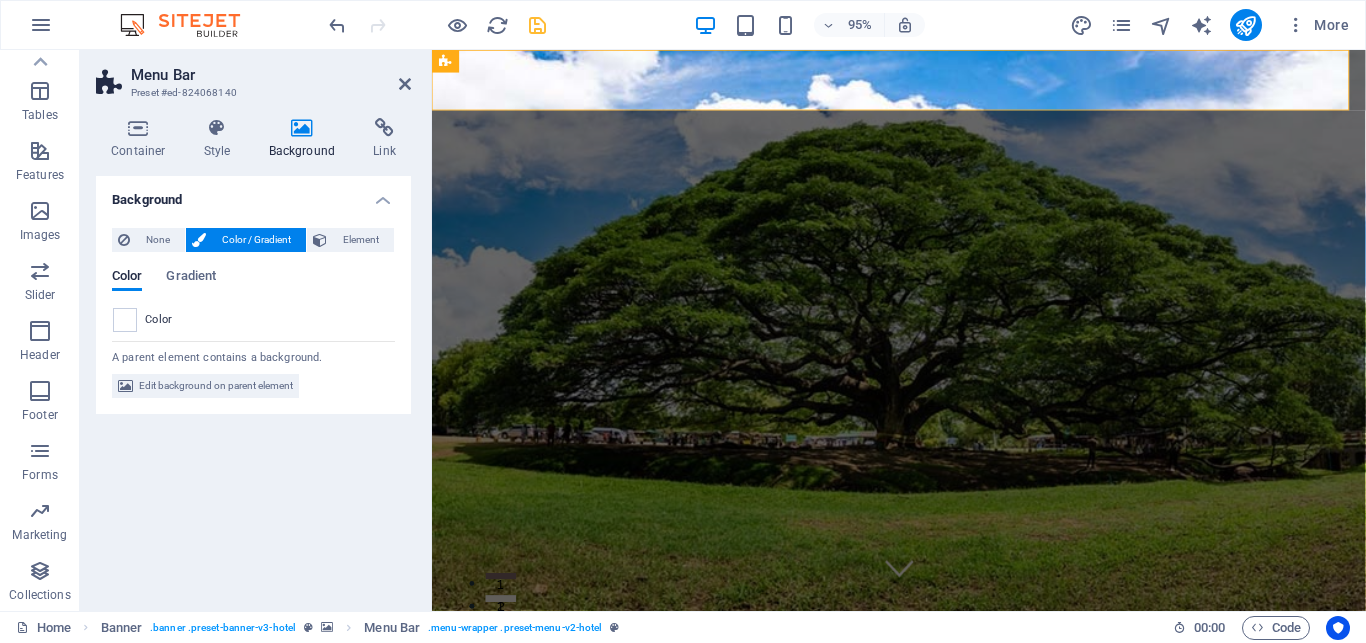 click on "Color" at bounding box center (159, 320) 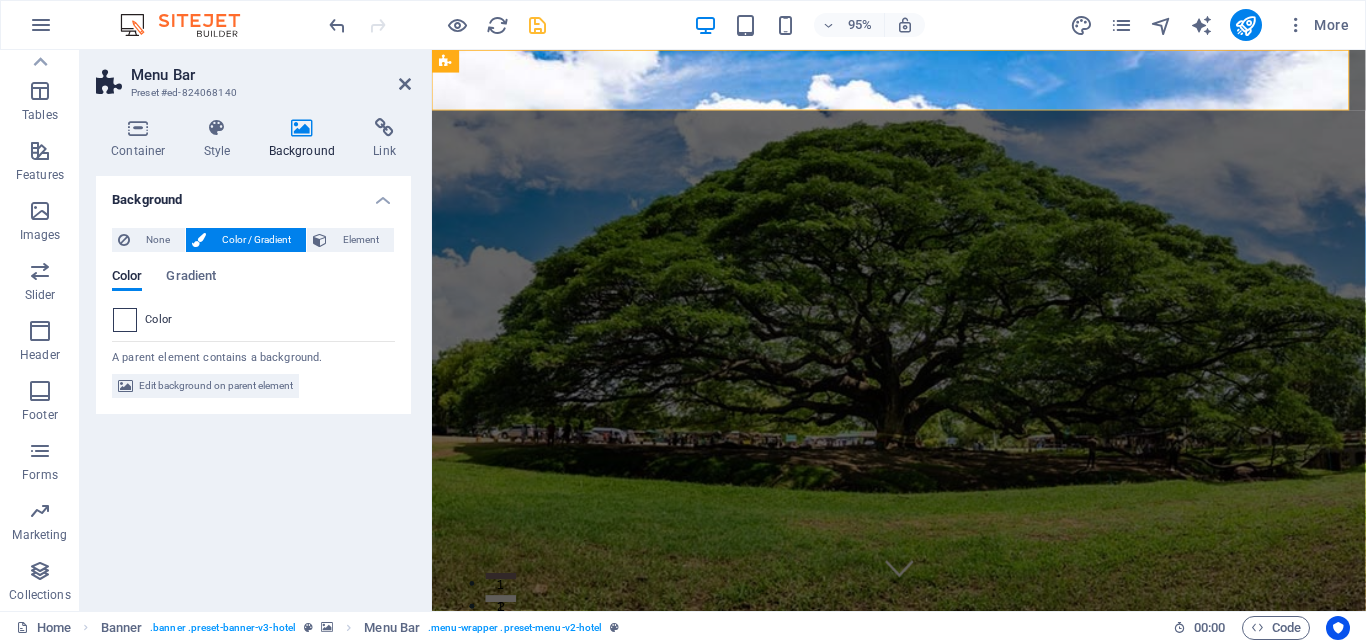click at bounding box center [125, 320] 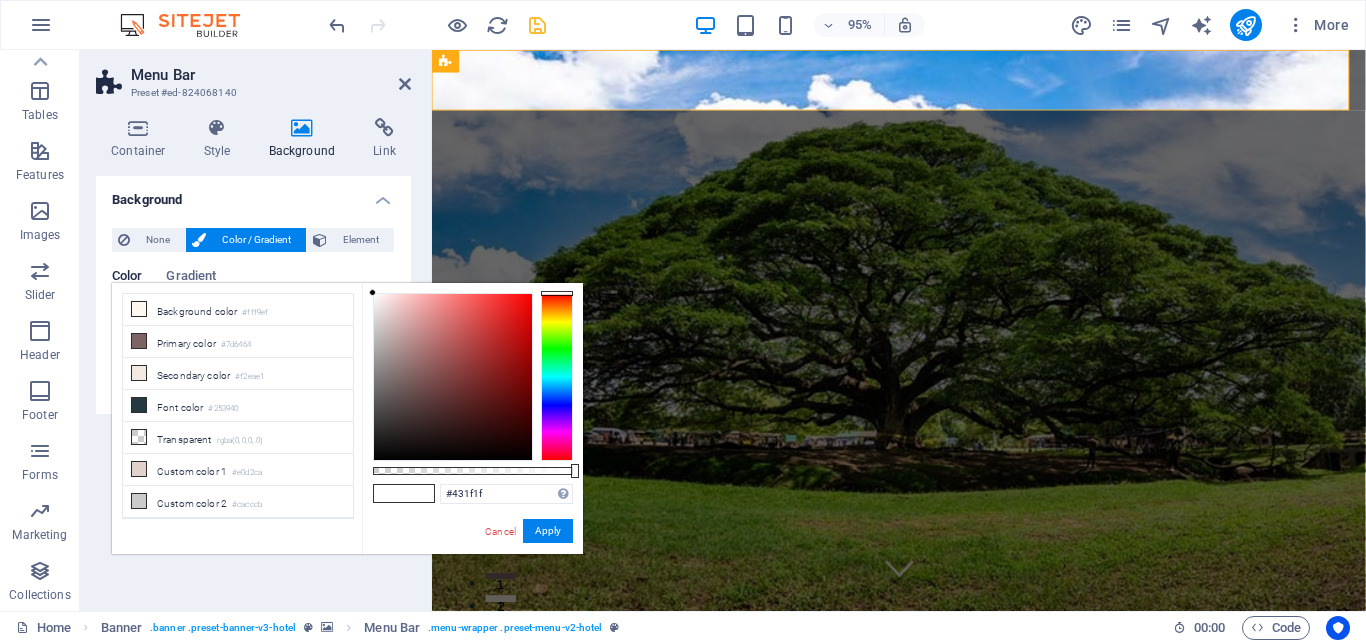 click at bounding box center (453, 377) 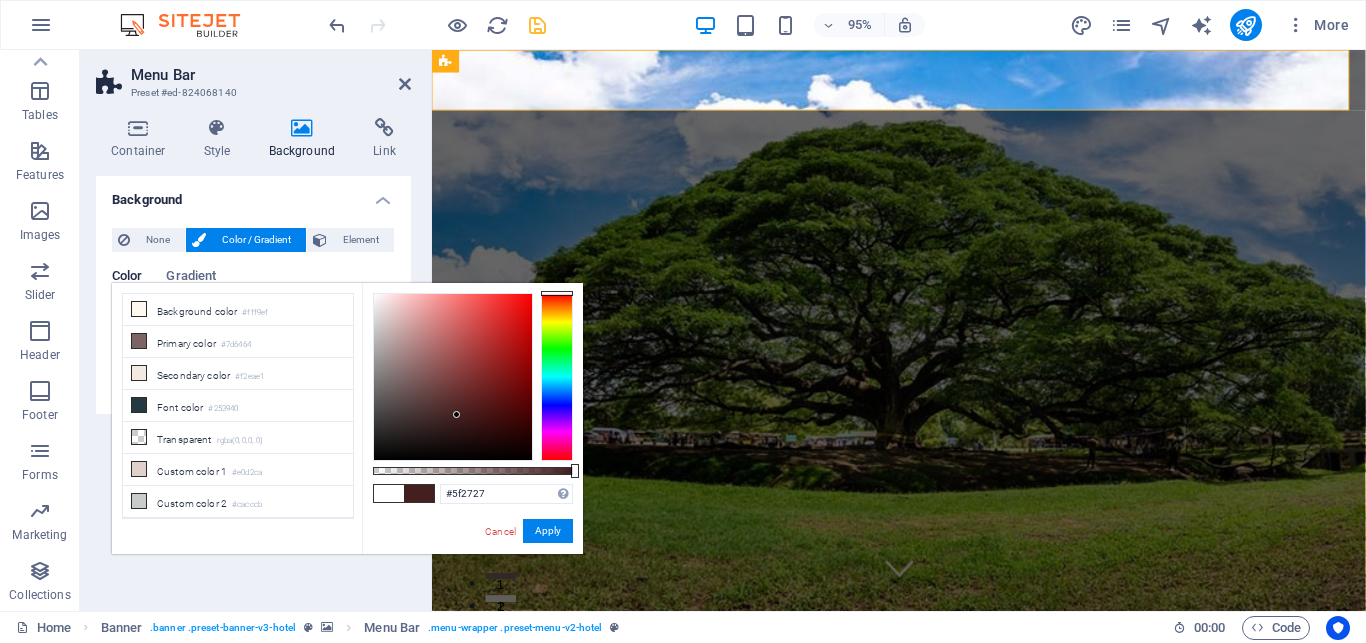 click at bounding box center [453, 377] 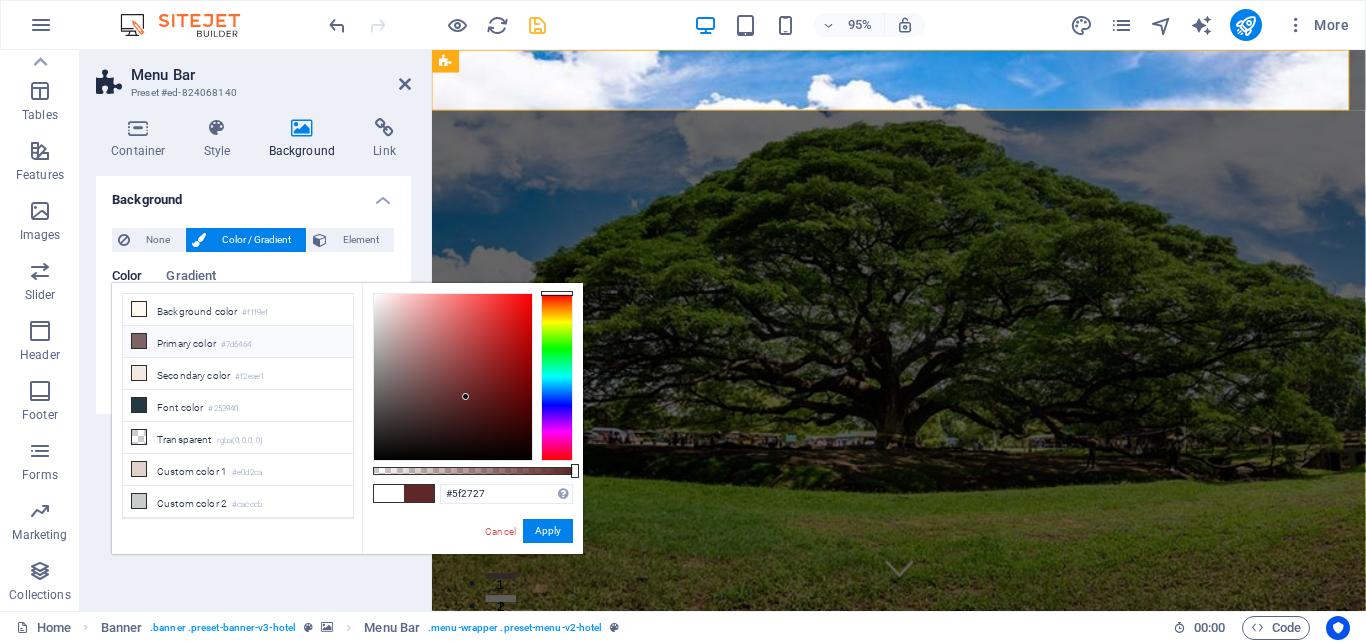 click on "Primary color
#7d6464" at bounding box center (238, 342) 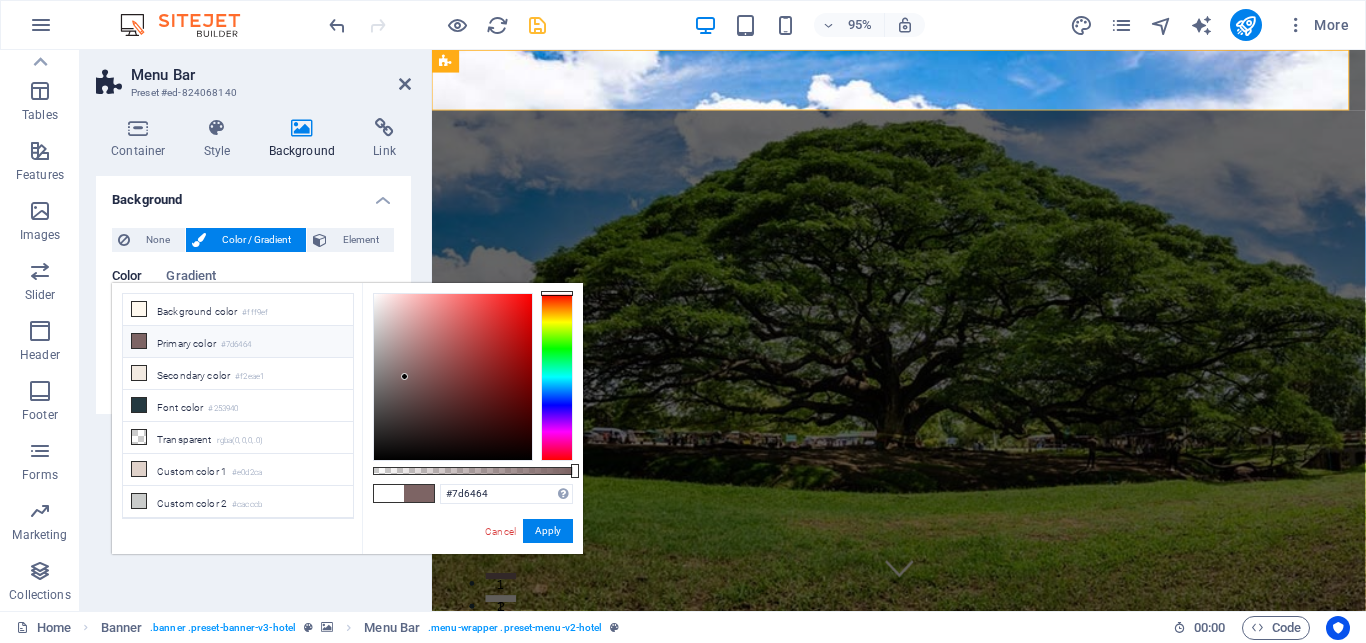 click on "Primary color
#7d6464" at bounding box center (238, 342) 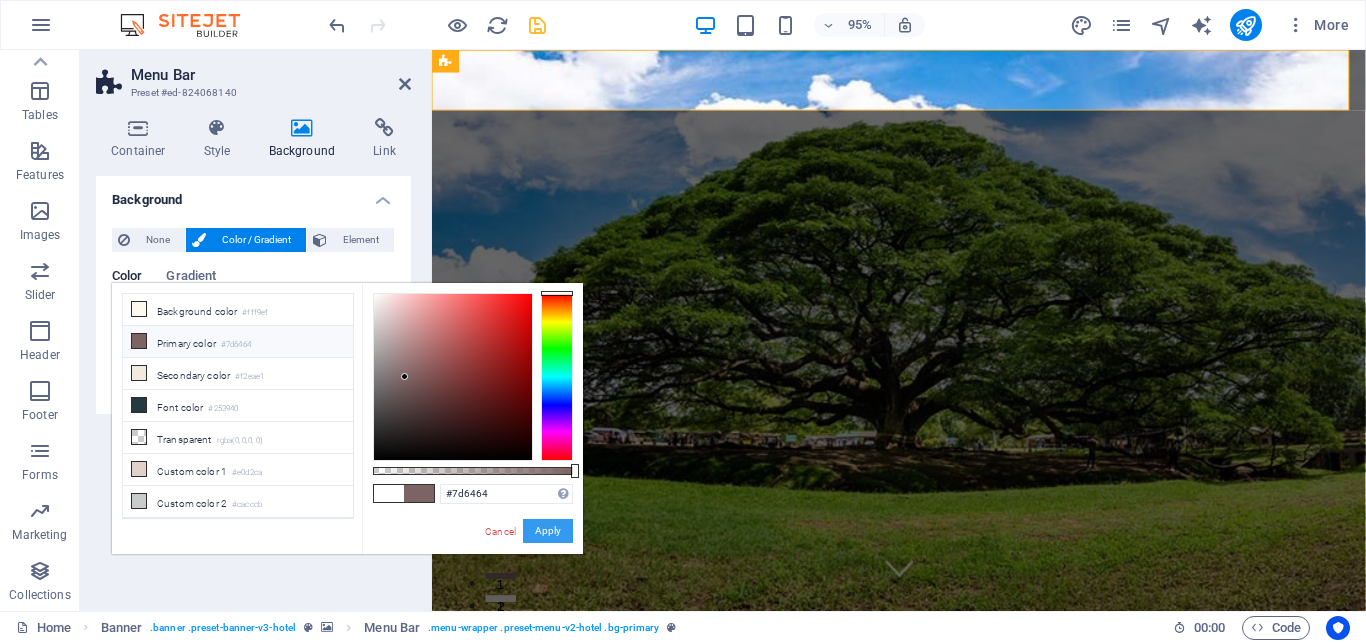 click on "Apply" at bounding box center [548, 531] 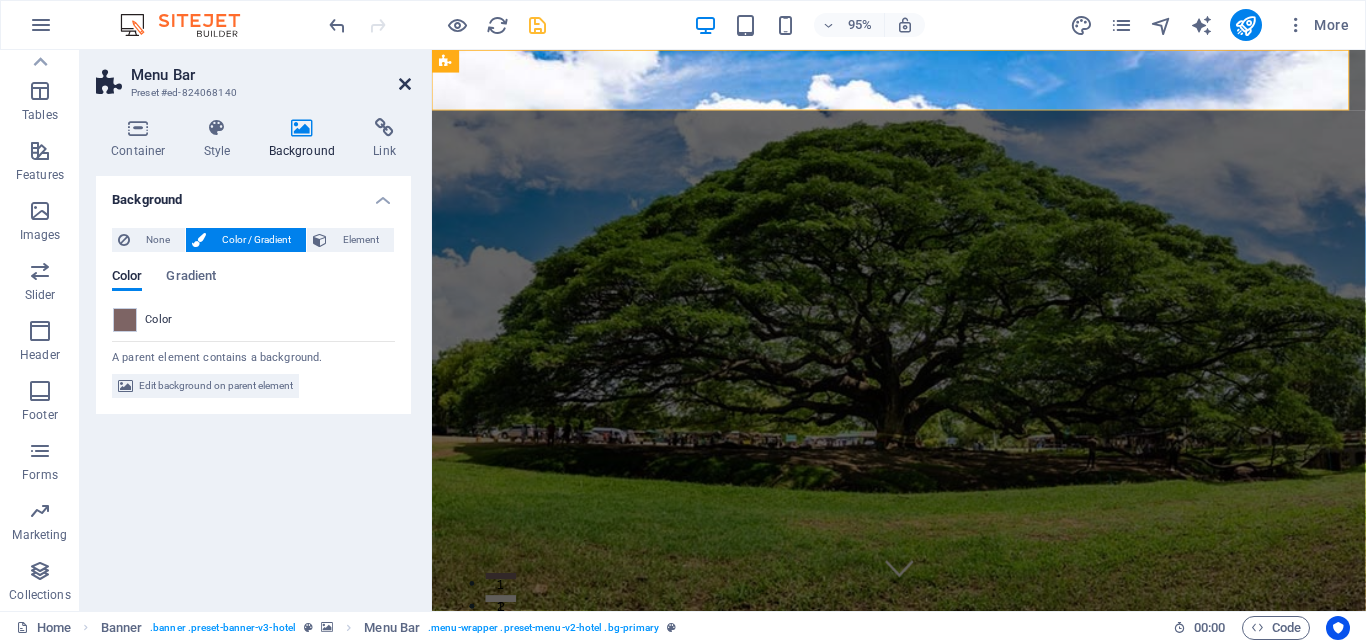 click at bounding box center (405, 84) 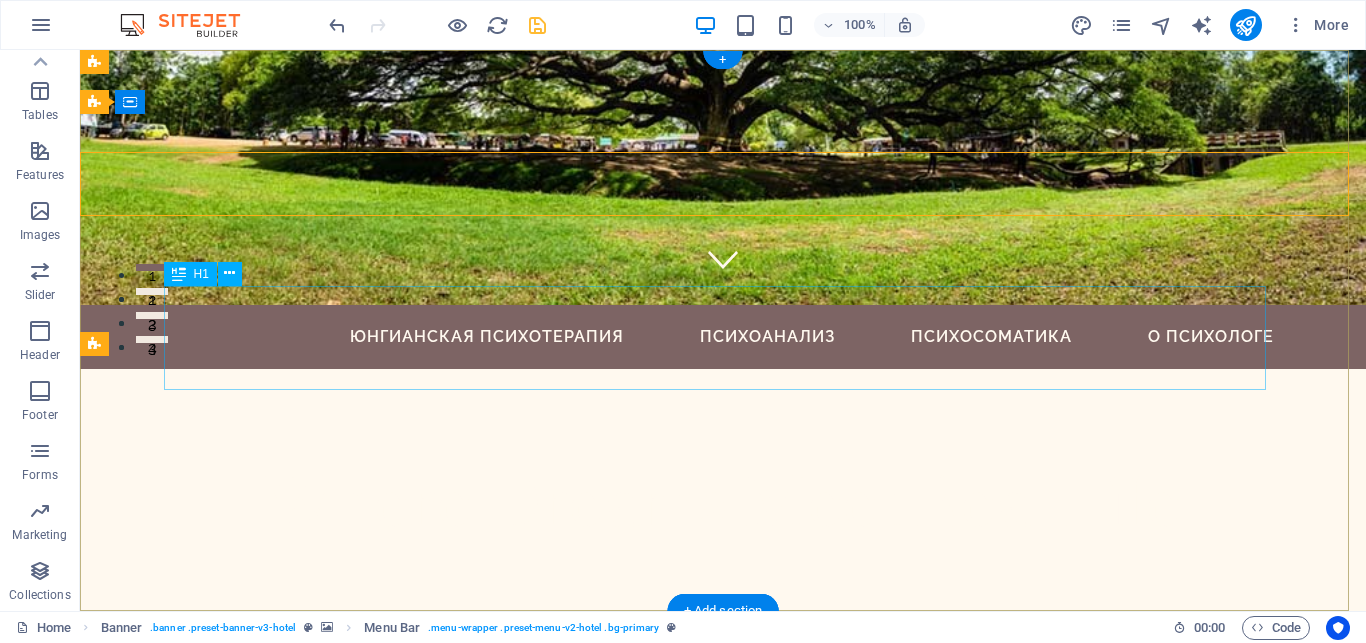 scroll, scrollTop: 0, scrollLeft: 0, axis: both 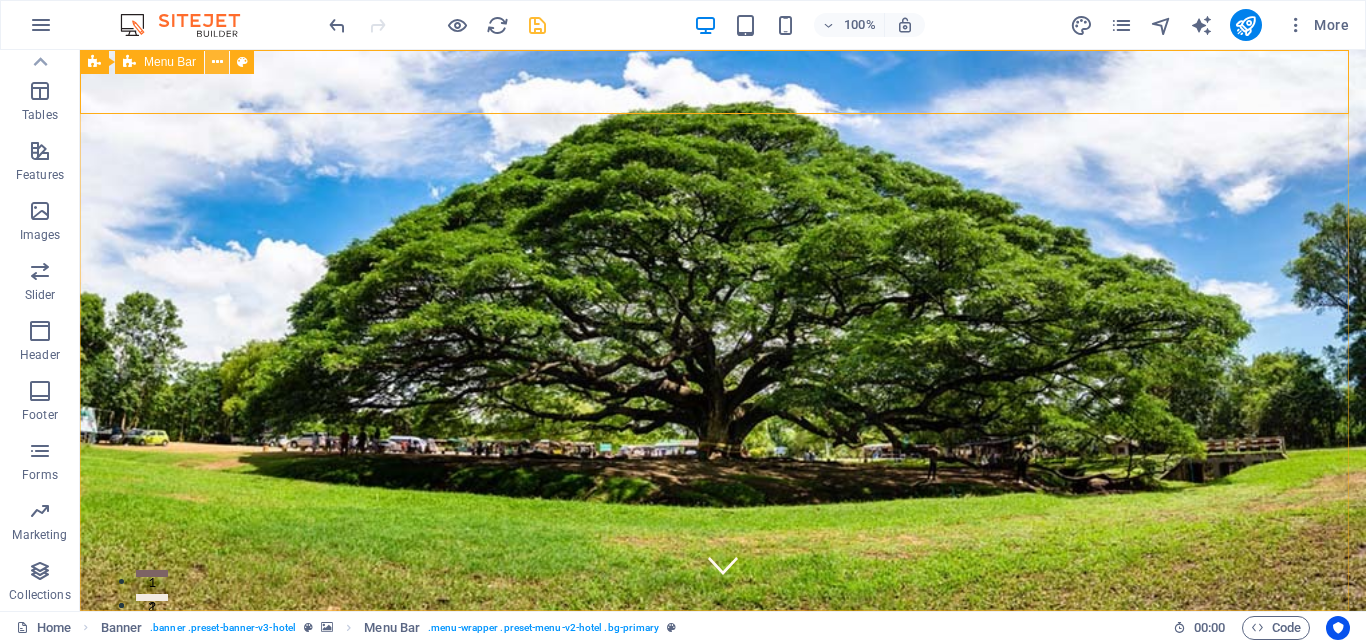 click at bounding box center [217, 62] 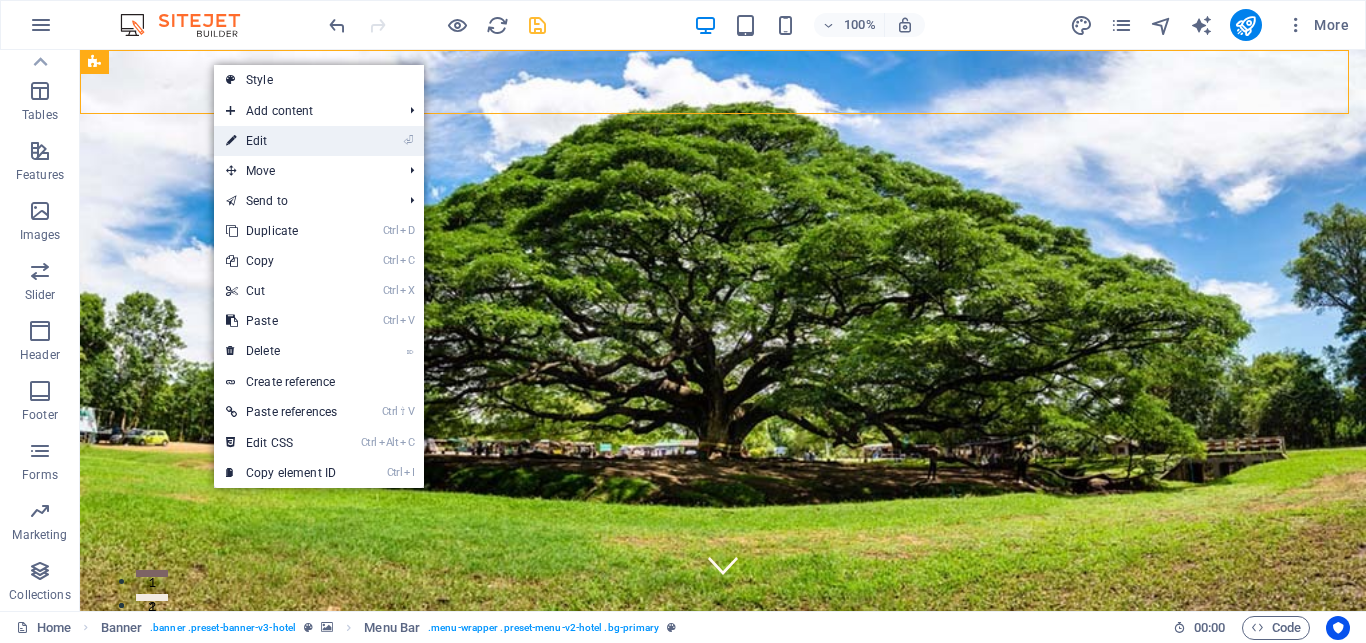 click on "⏎  Edit" at bounding box center [281, 141] 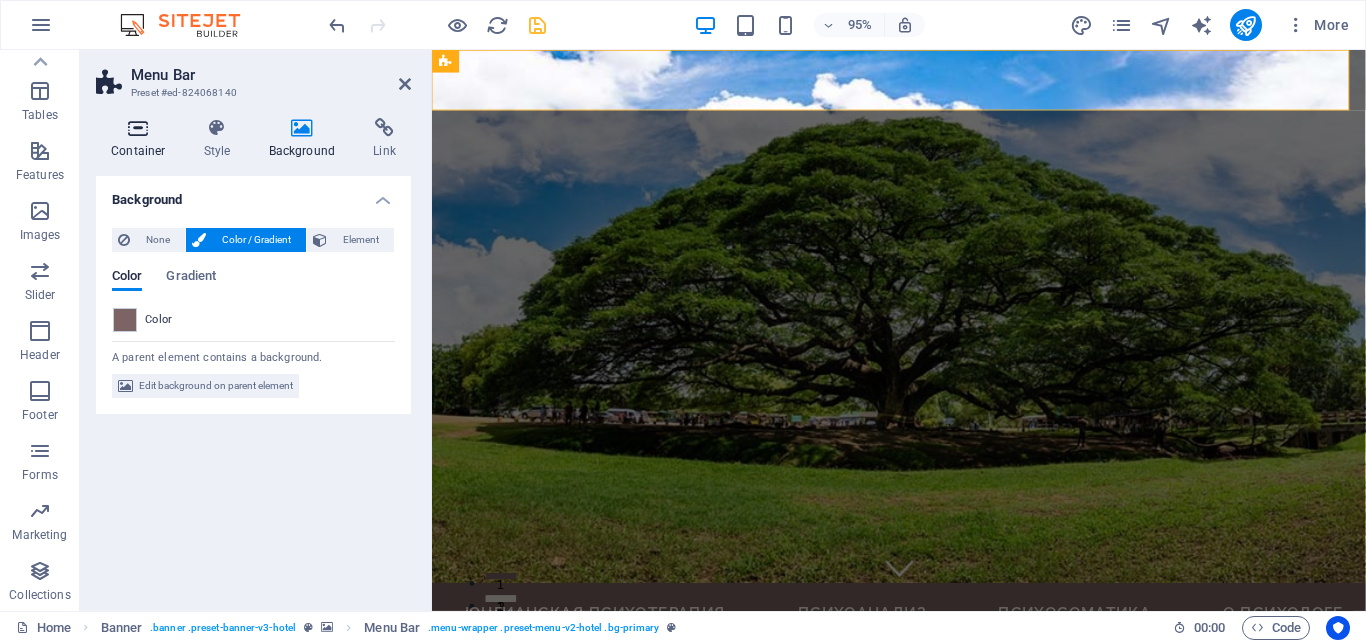 click at bounding box center (138, 128) 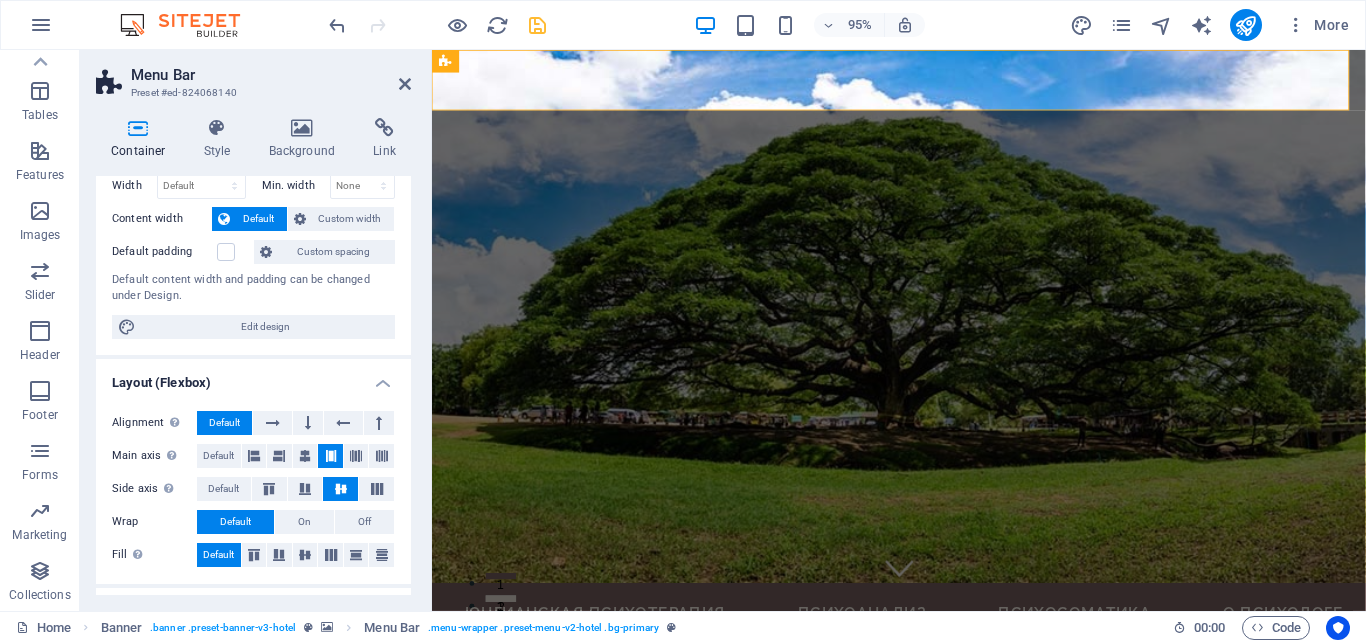 scroll, scrollTop: 0, scrollLeft: 0, axis: both 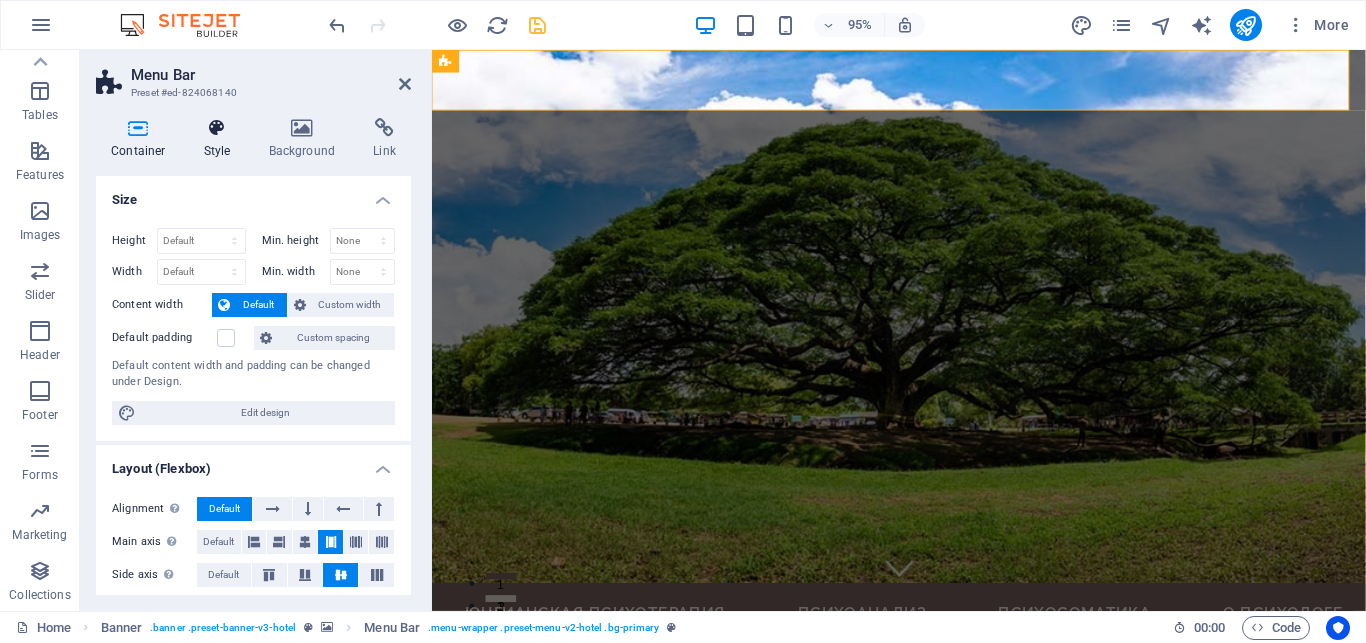 click on "Style" at bounding box center [221, 139] 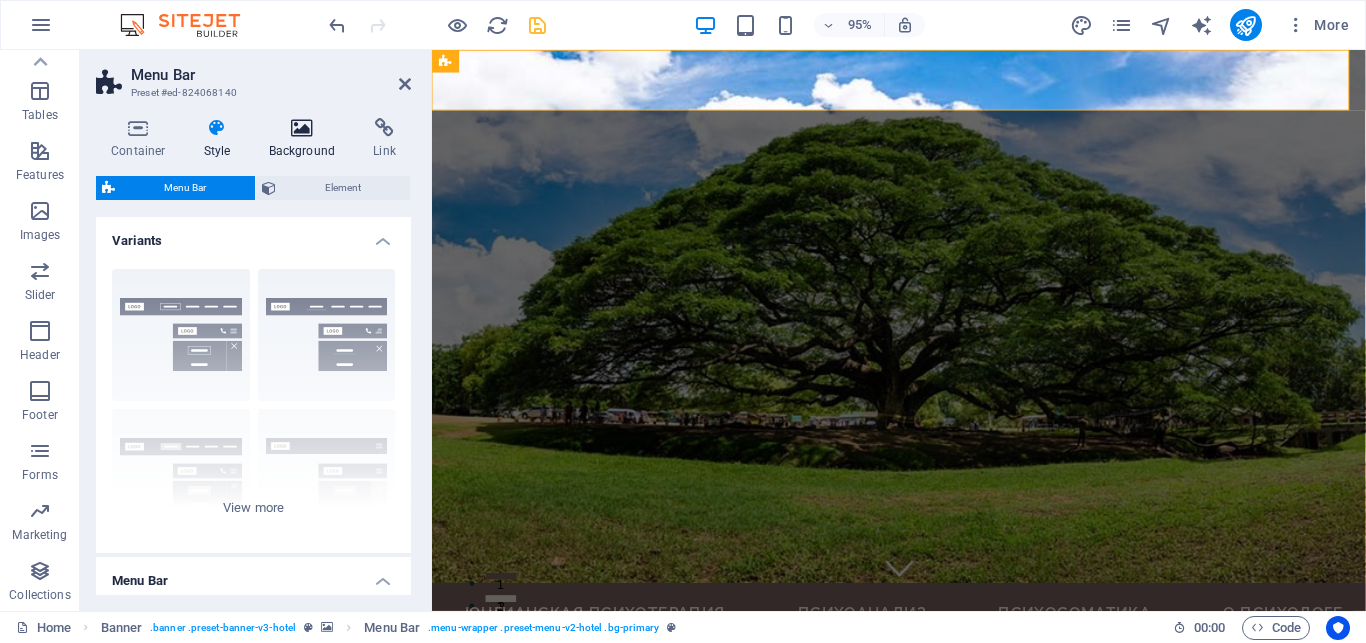 click on "Background" at bounding box center [306, 139] 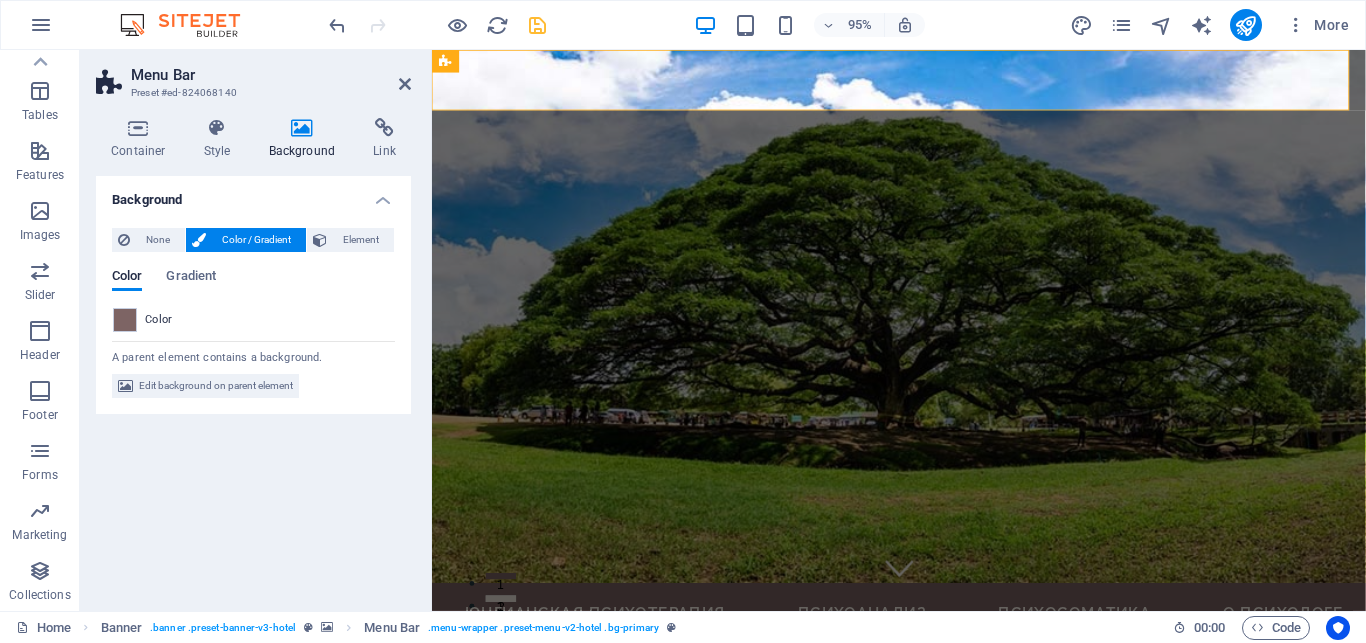 click on "Menu Bar Preset #[ID]
Container Style Background Link Size Height Default px rem % vh vw Min. height None px rem % vh vw Width Default px rem % em vh vw Min. width None px rem % vh vw Content width Default Custom width Width Default px rem % em vh vw Min. width None px rem % vh vw Default padding Custom spacing Default content width and padding can be changed under Design. Edit design Layout (Flexbox) Alignment Determines the flex direction. Default Main axis Determine how elements should behave along the main axis inside this container (justify content). Default Side axis Control the vertical direction of the element inside of the container (align items). Default Wrap Default On Off Fill Controls the distances and direction of elements on the y-axis across several lines (align content). Default Accessibility ARIA helps assistive technologies (like screen readers) to understand the role, state, and behavior of web elements Role The ARIA role defines the purpose of an element.  None %" at bounding box center [256, 330] 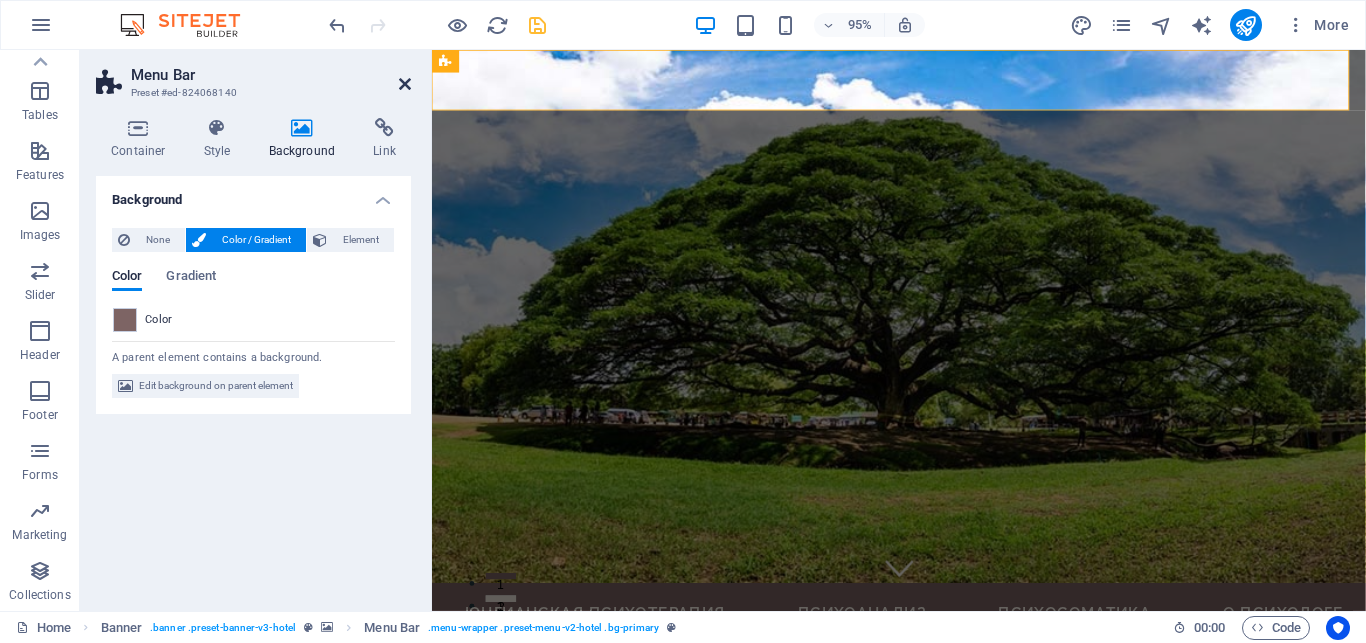 click at bounding box center [405, 84] 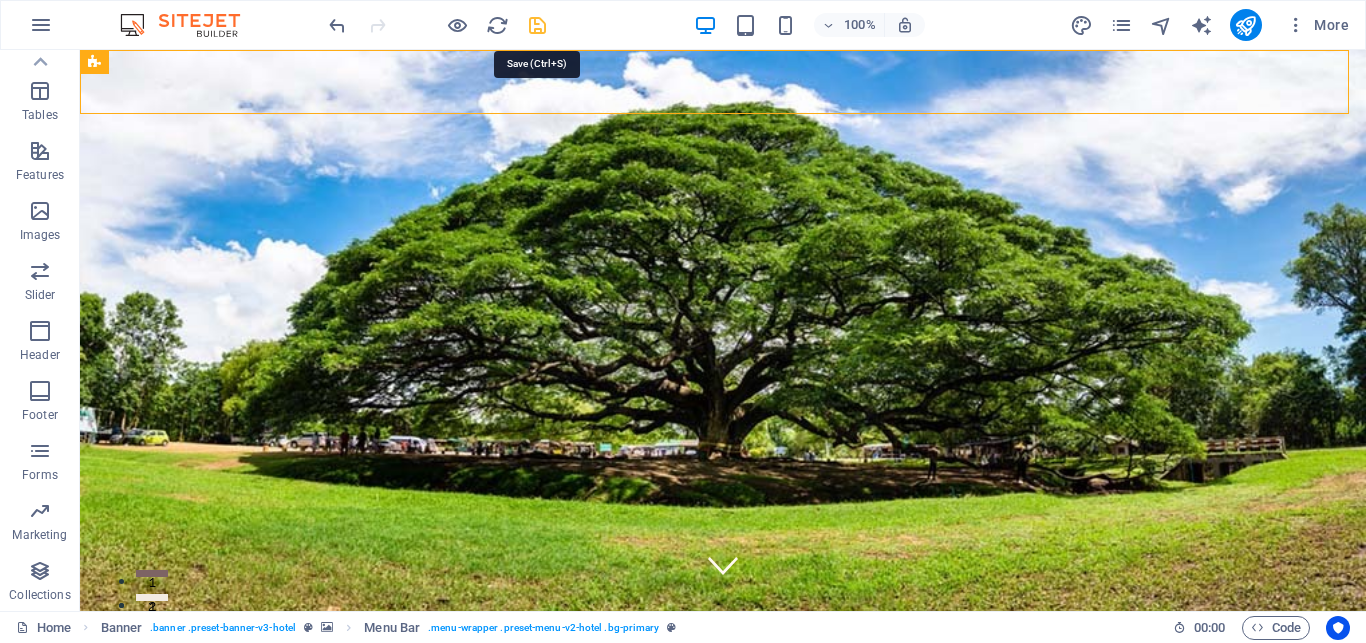 click at bounding box center [537, 25] 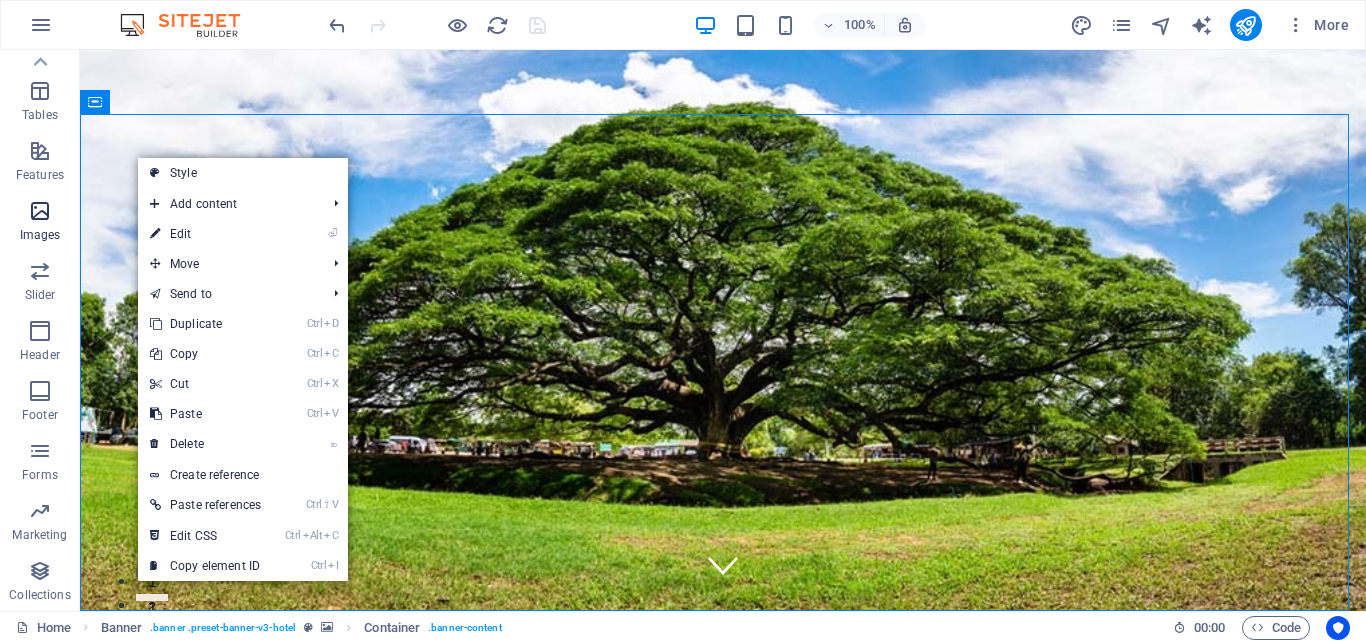 click at bounding box center [40, 211] 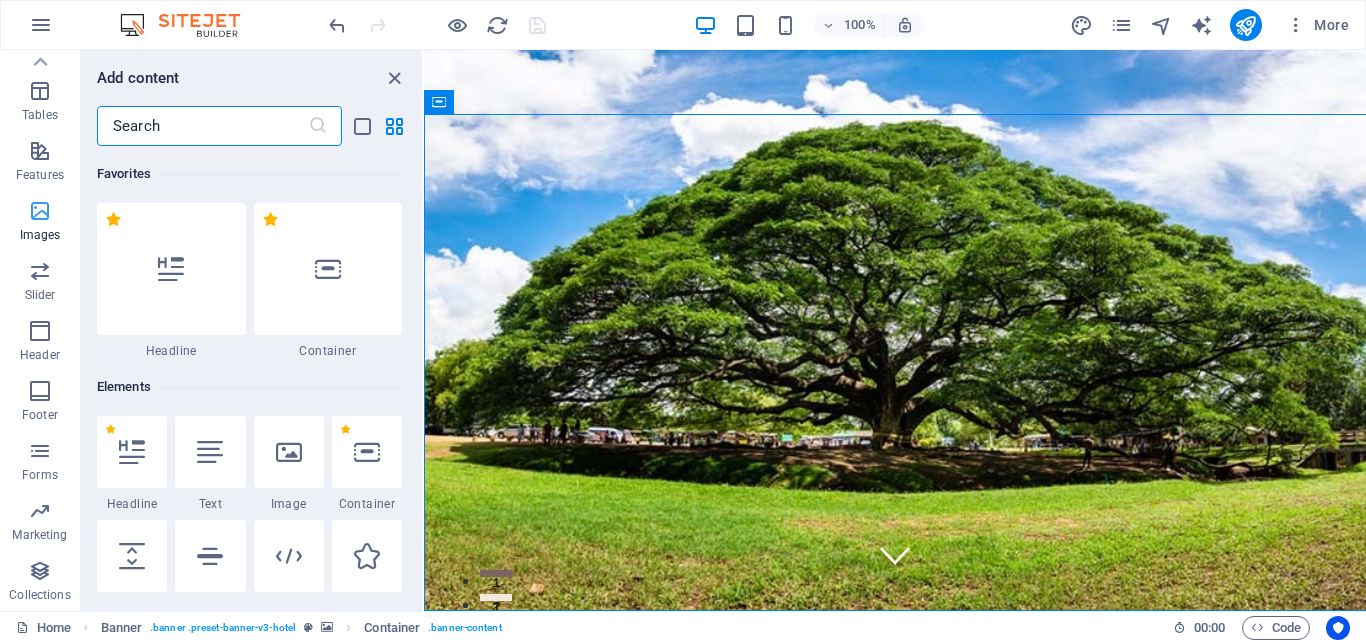 scroll, scrollTop: 339, scrollLeft: 0, axis: vertical 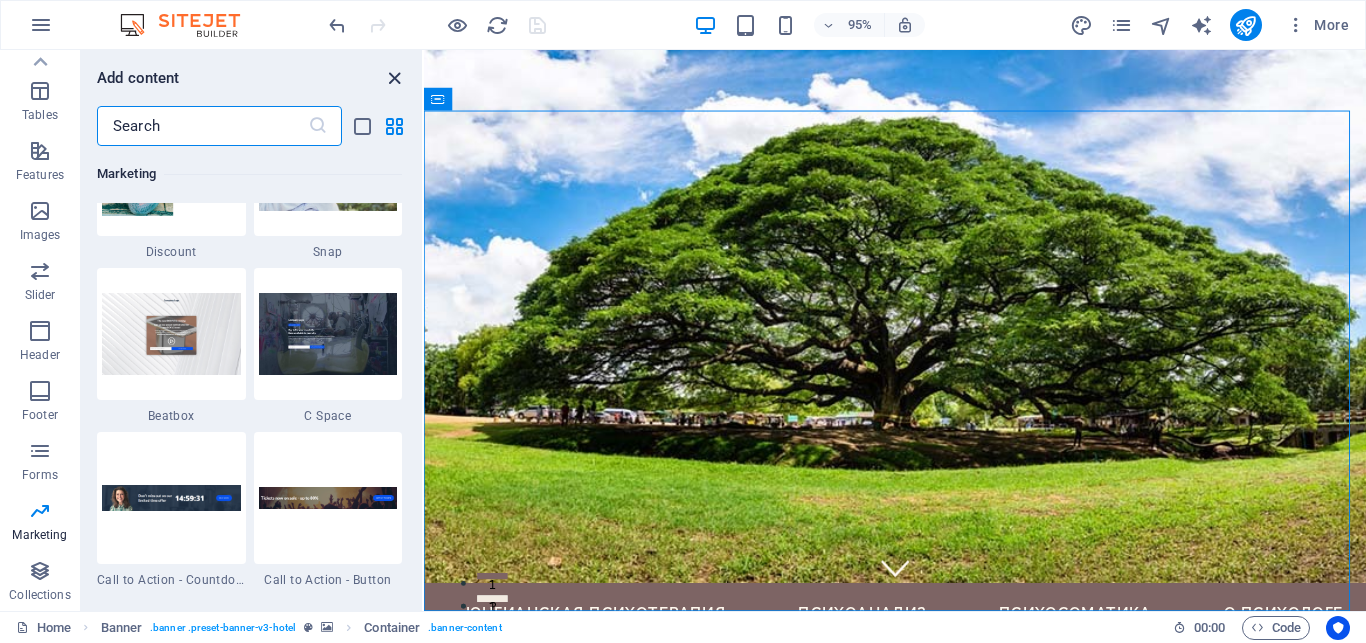 click at bounding box center [394, 78] 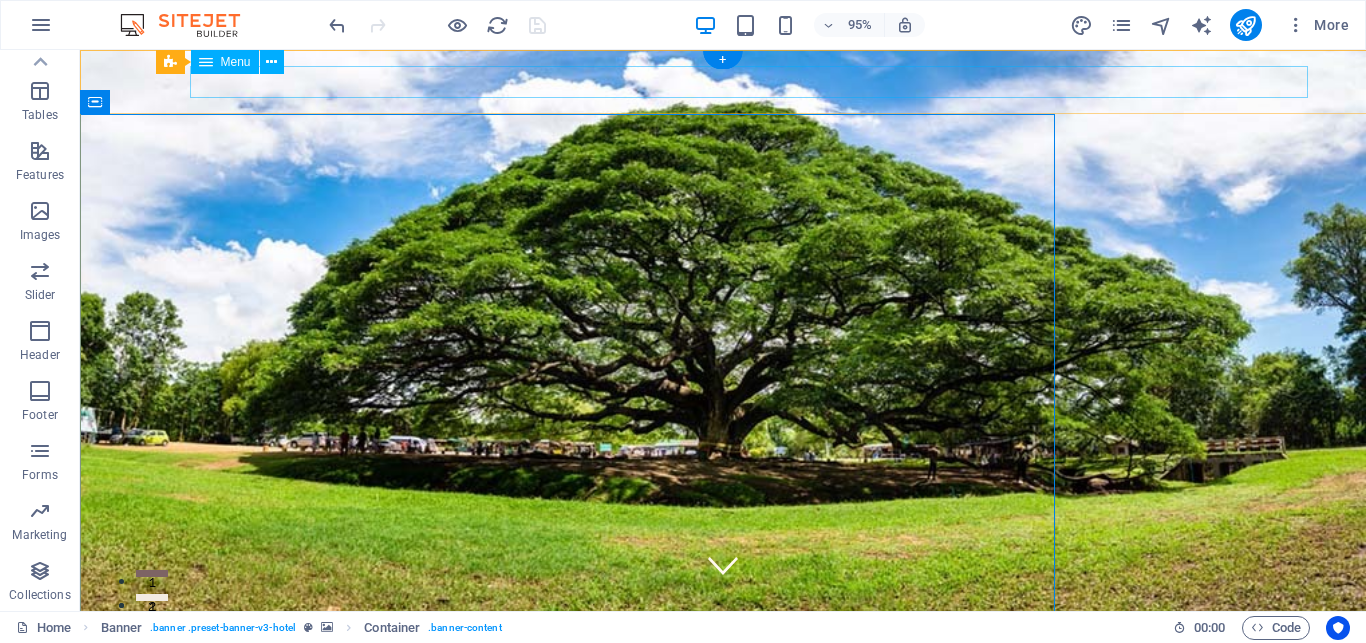 scroll, scrollTop: 339, scrollLeft: 0, axis: vertical 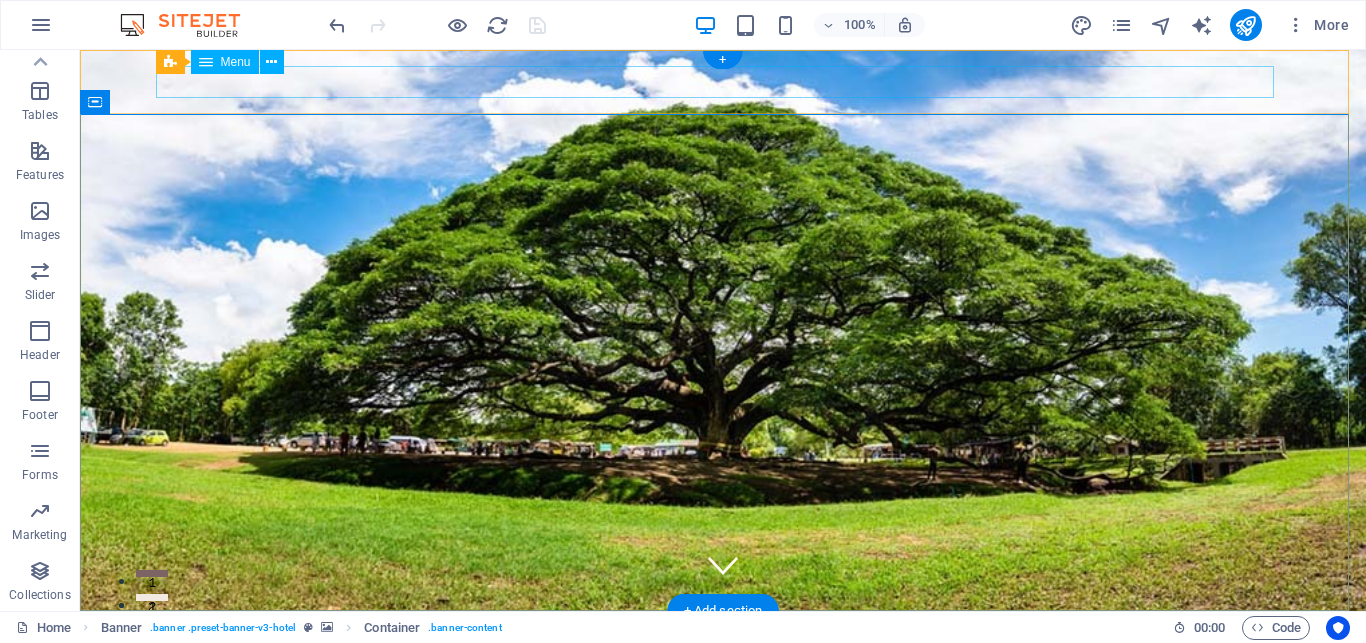 click on "Юнгианская Психотерапия Психоанализ Психосоматика О Психологе" at bounding box center (723, 643) 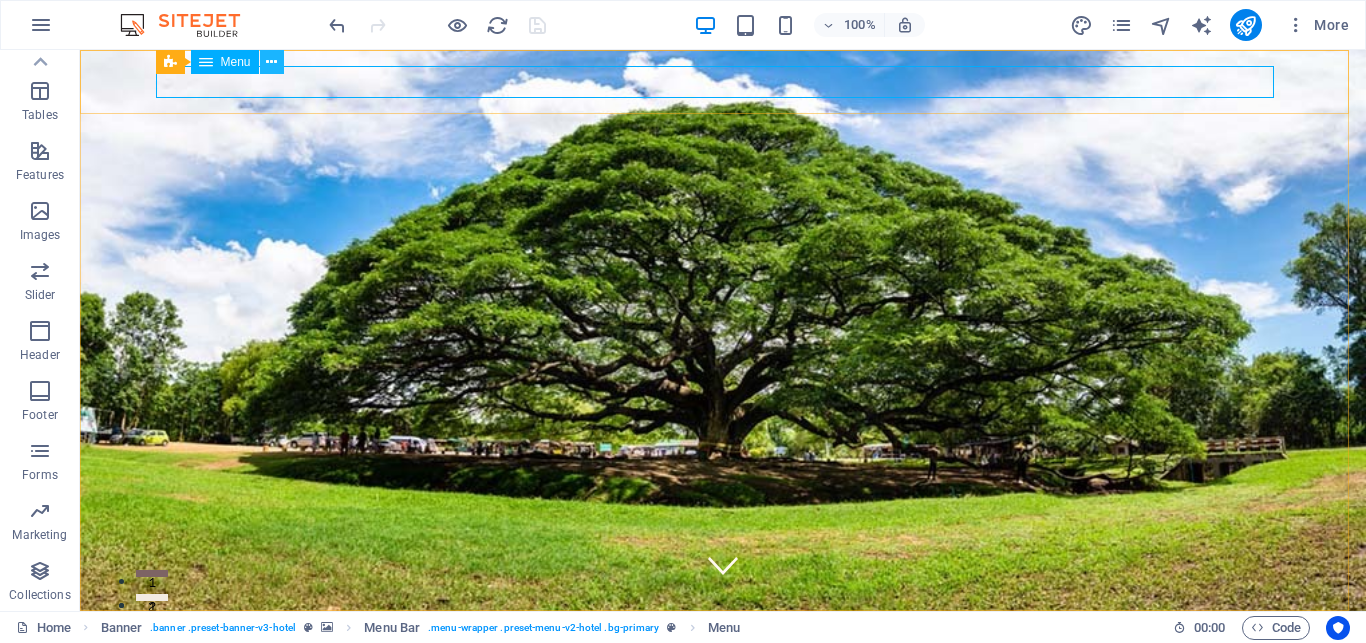 click at bounding box center [271, 62] 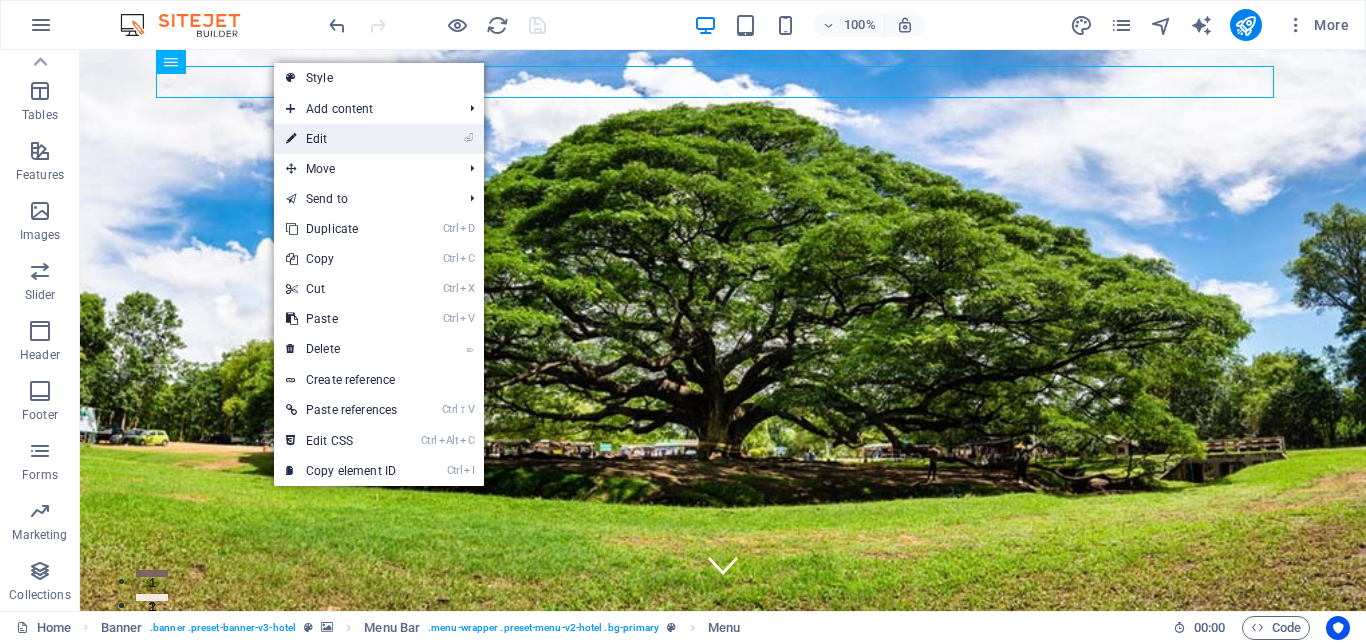 click on "⏎  Edit" at bounding box center (341, 139) 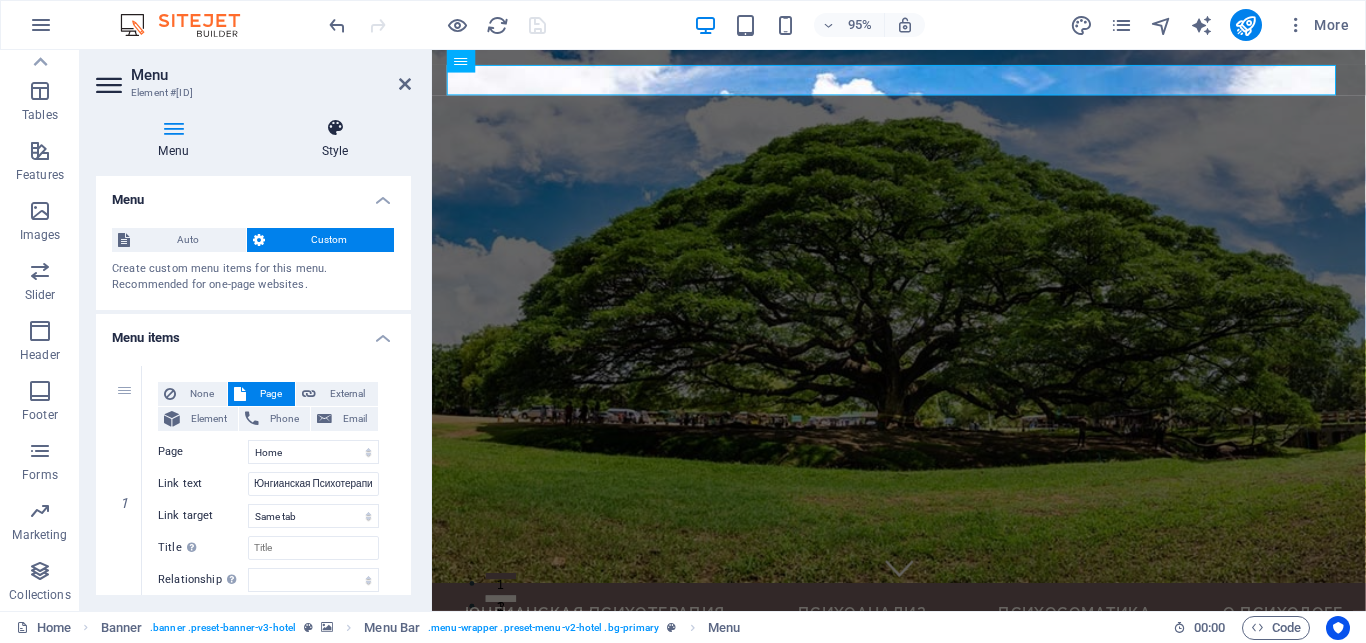 click on "Style" at bounding box center [335, 139] 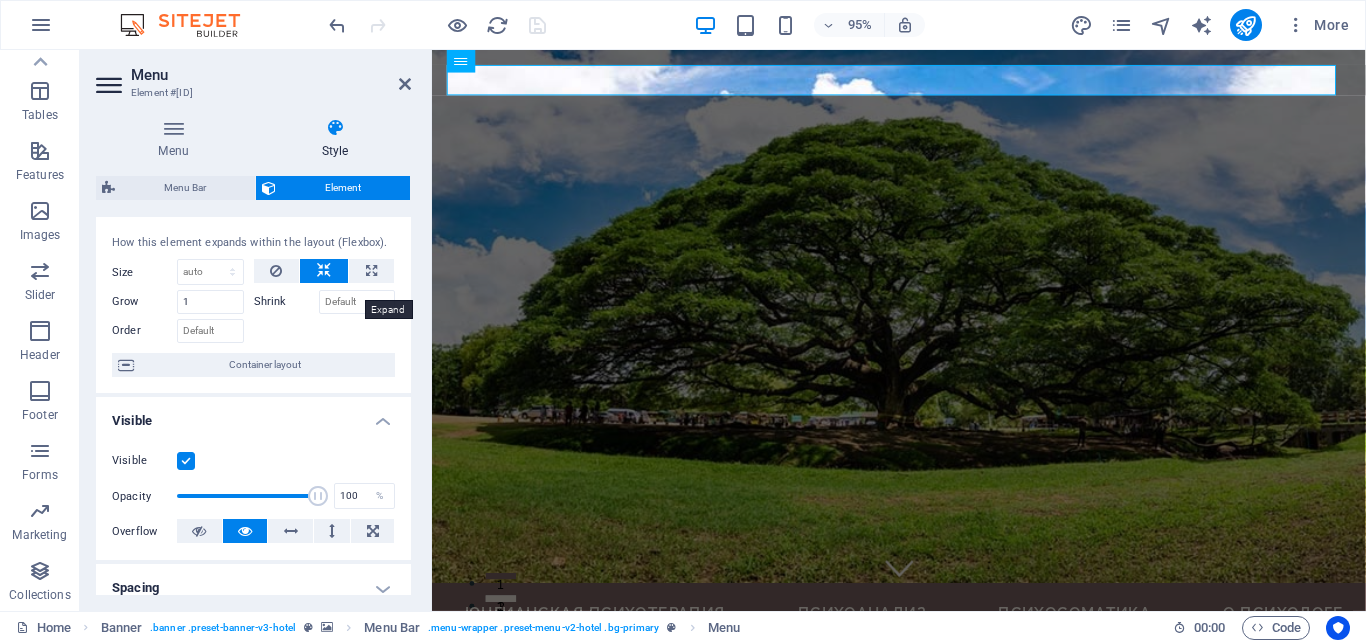 scroll, scrollTop: 0, scrollLeft: 0, axis: both 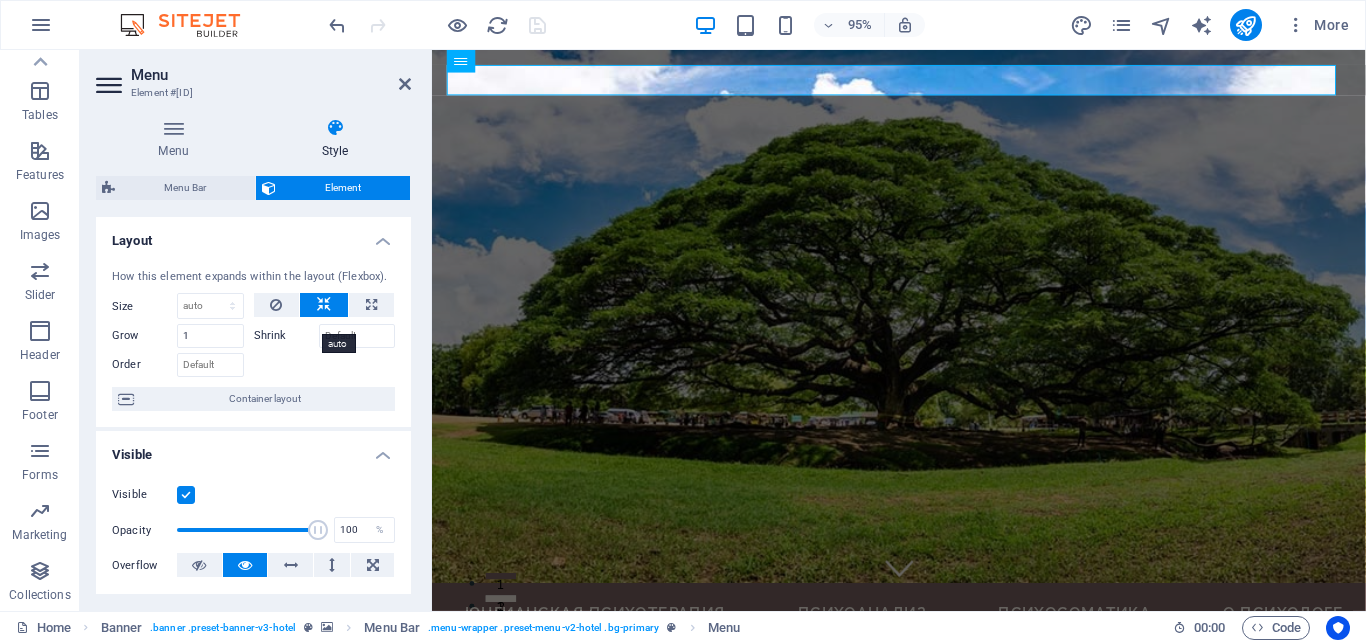 click at bounding box center (324, 305) 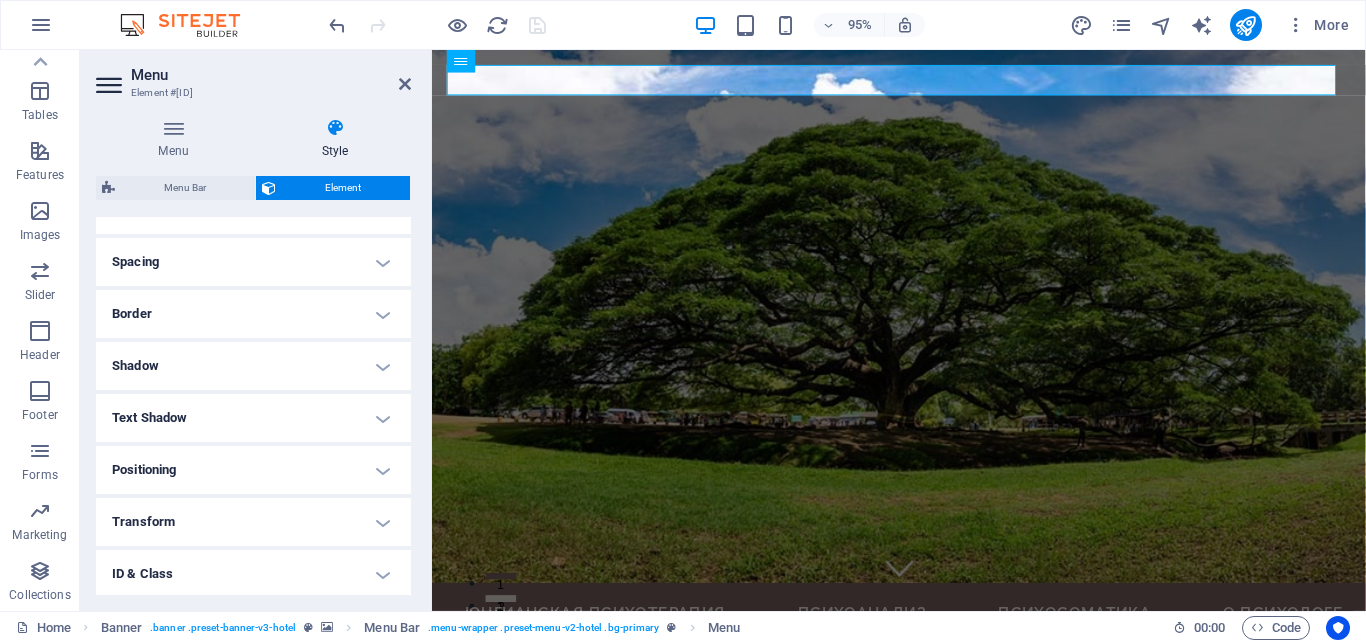 scroll, scrollTop: 450, scrollLeft: 0, axis: vertical 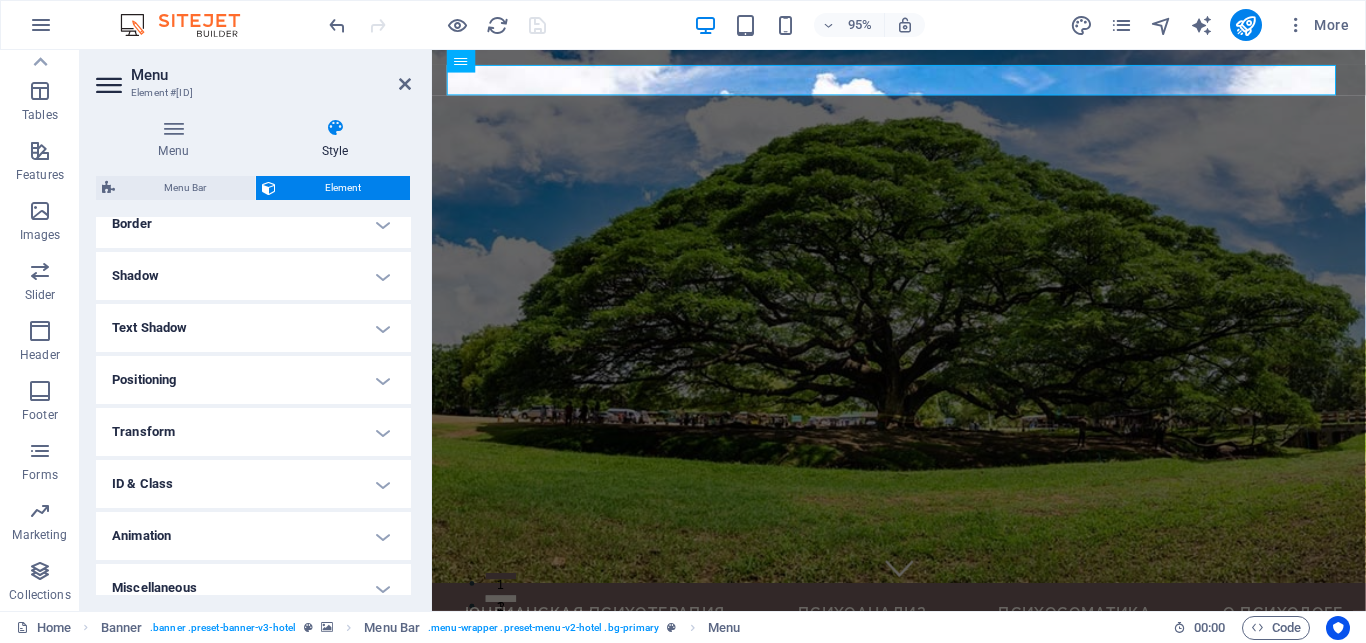click on "Positioning" at bounding box center (253, 380) 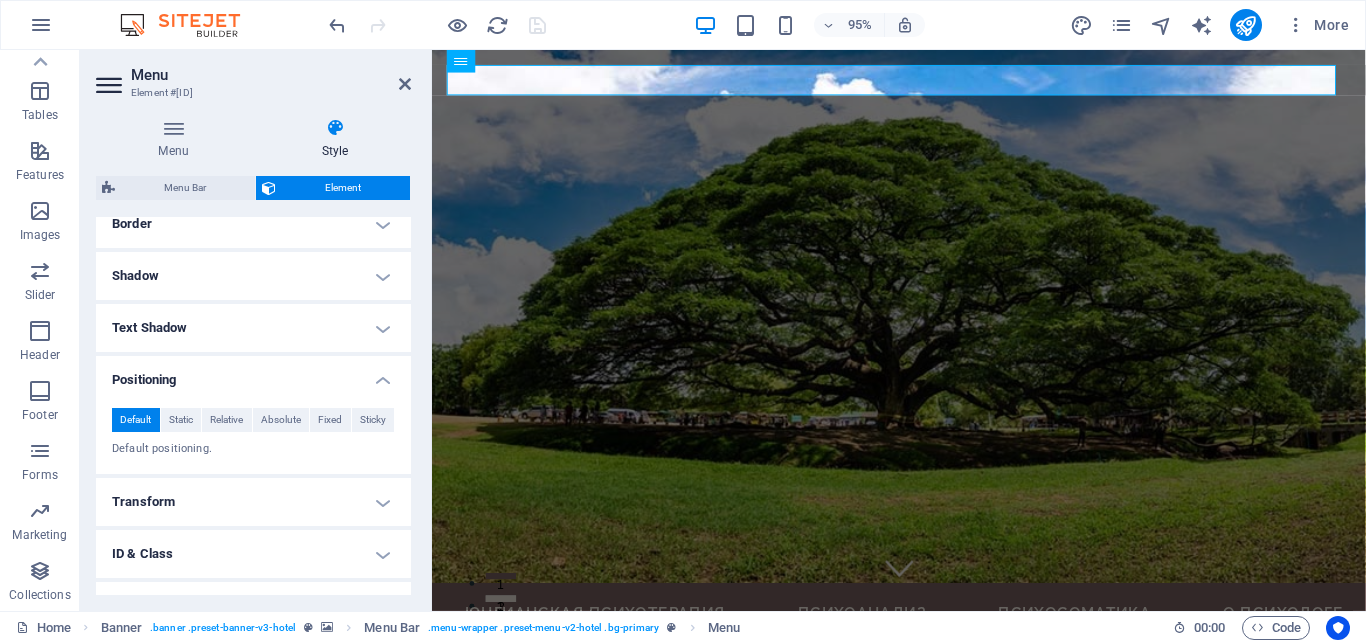 scroll, scrollTop: 553, scrollLeft: 0, axis: vertical 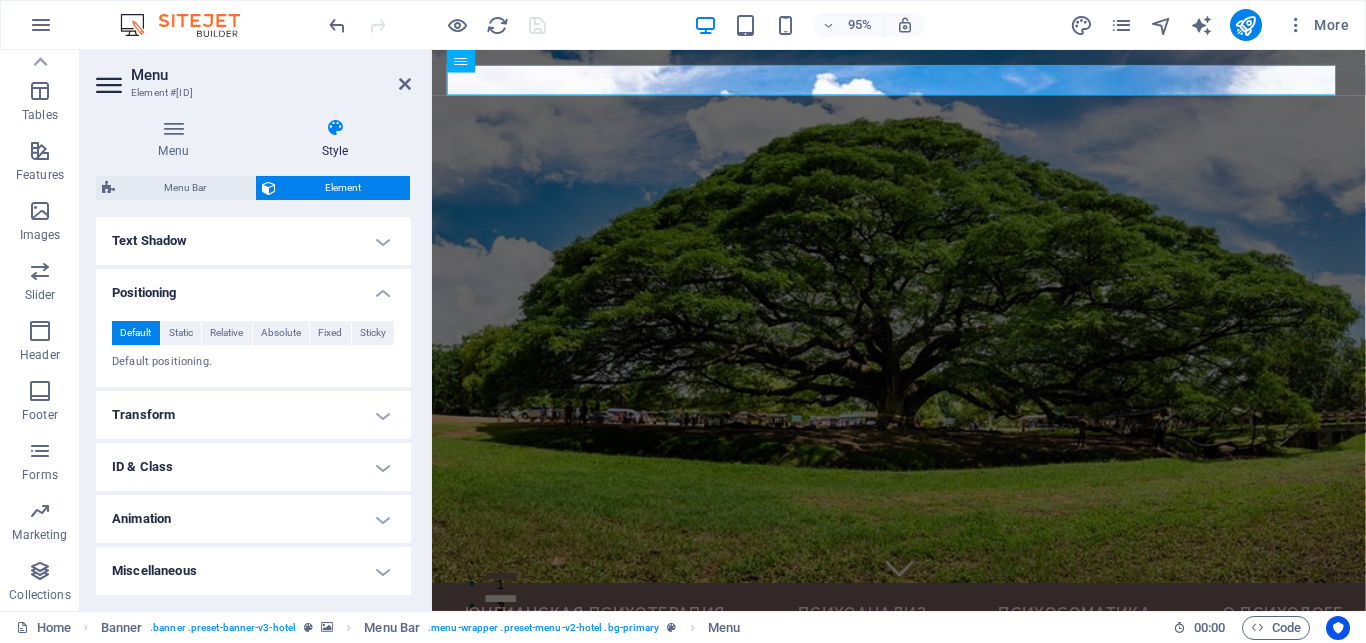 click on "Transform" at bounding box center [253, 415] 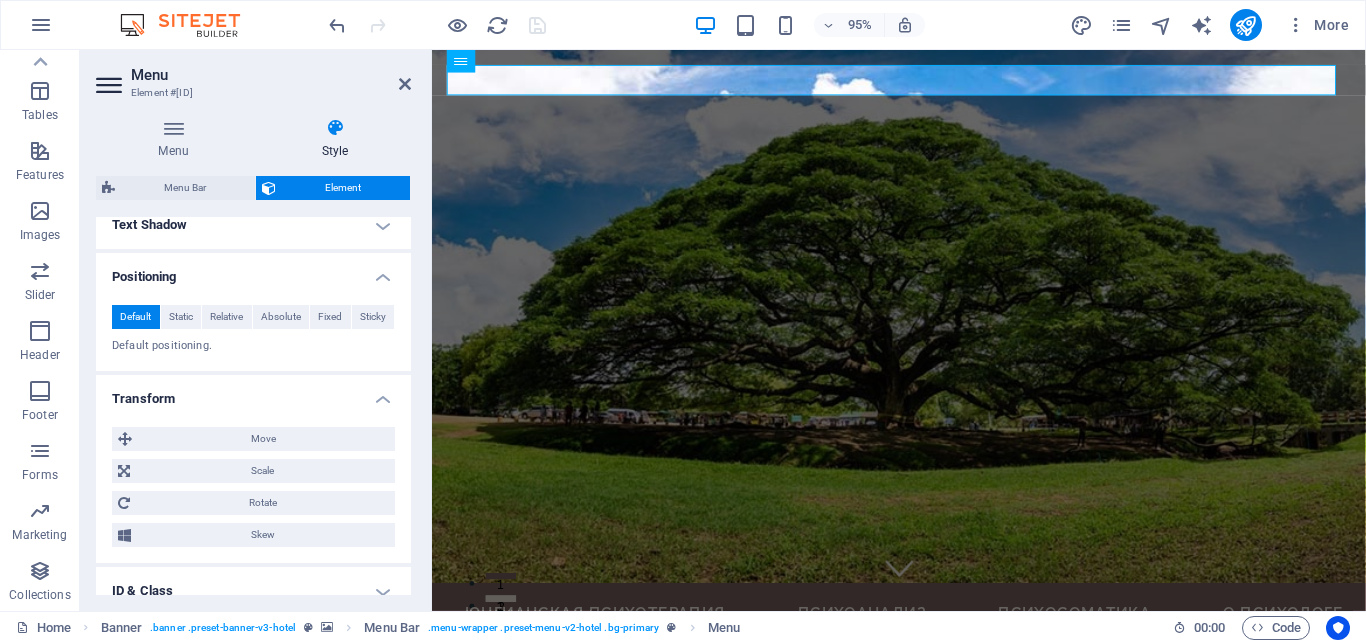 click on "Transform" at bounding box center (253, 393) 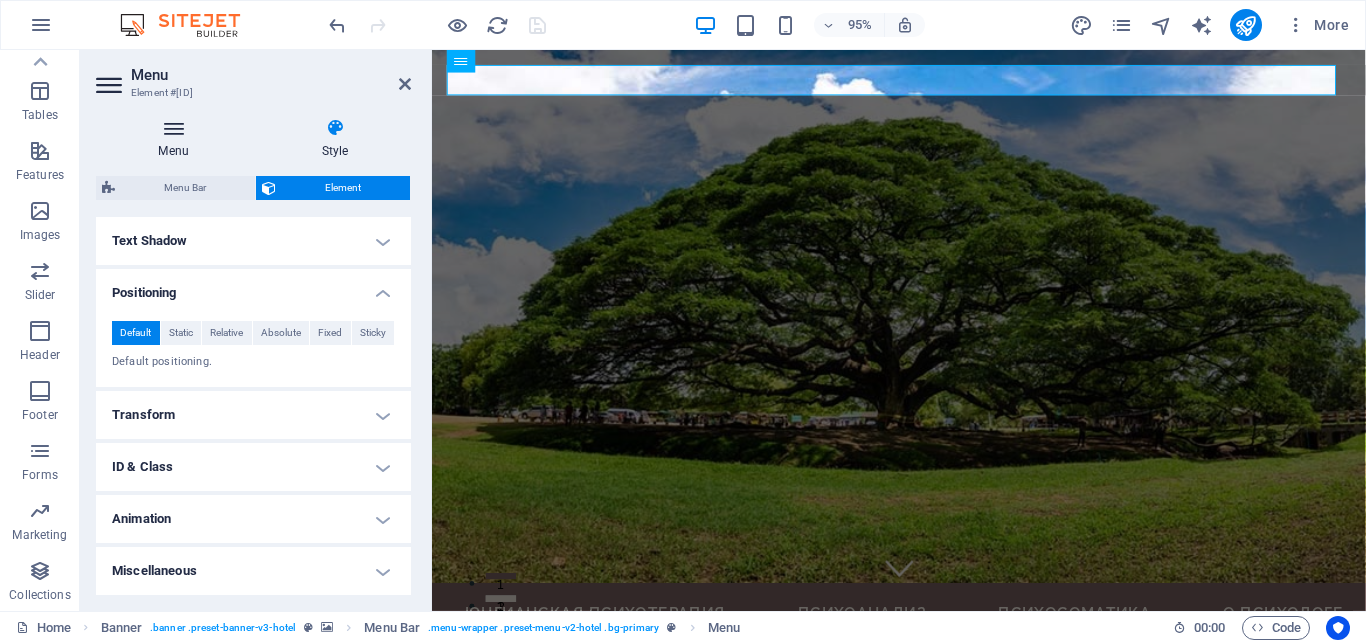 click at bounding box center [173, 128] 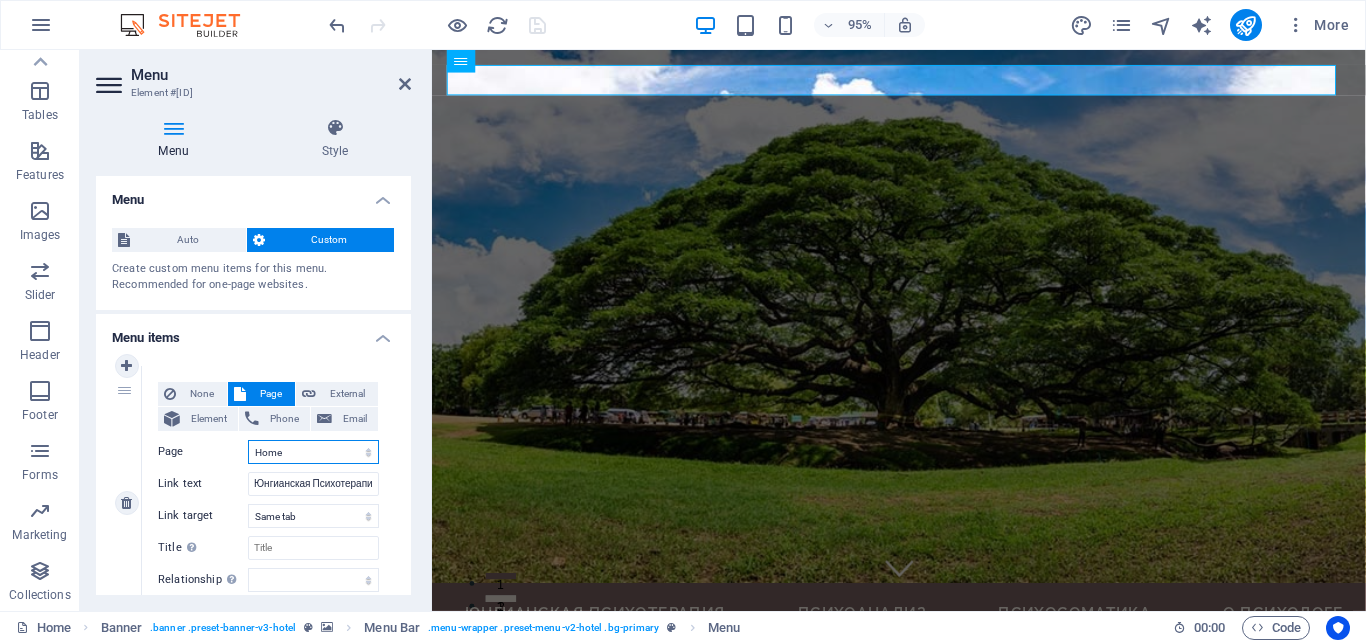 click on "Home Suites Experiences Contact Legal Notice Privacy" at bounding box center (313, 452) 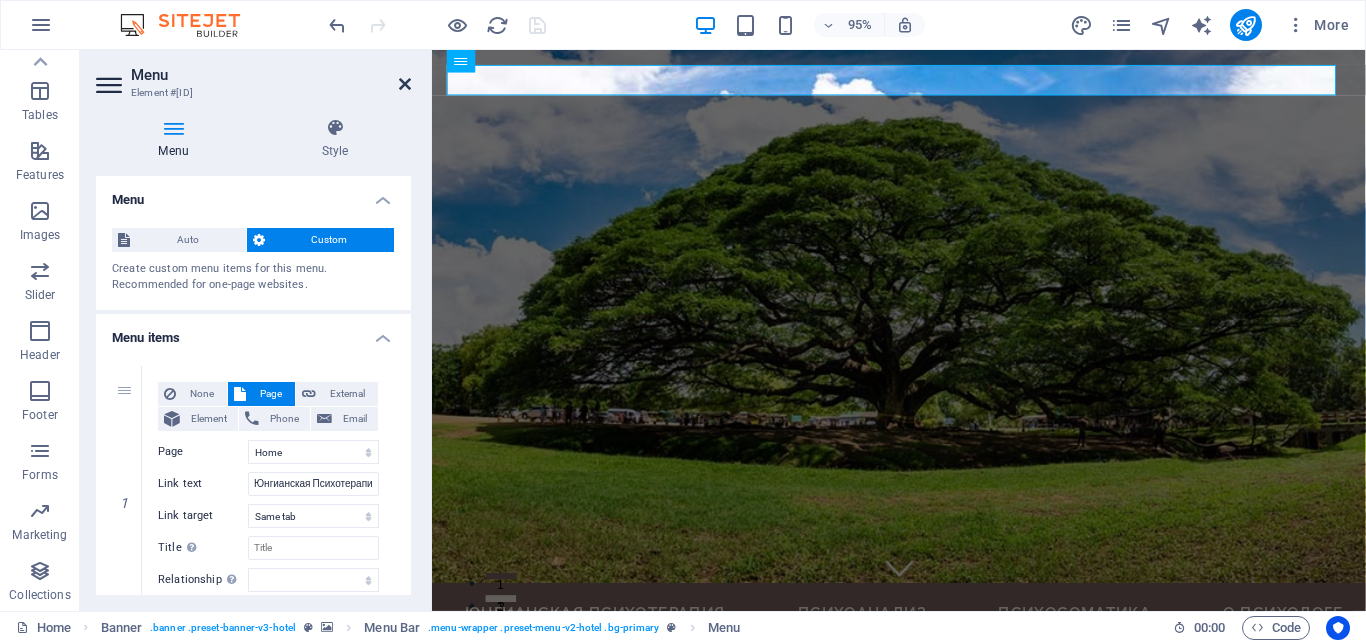 click at bounding box center (405, 84) 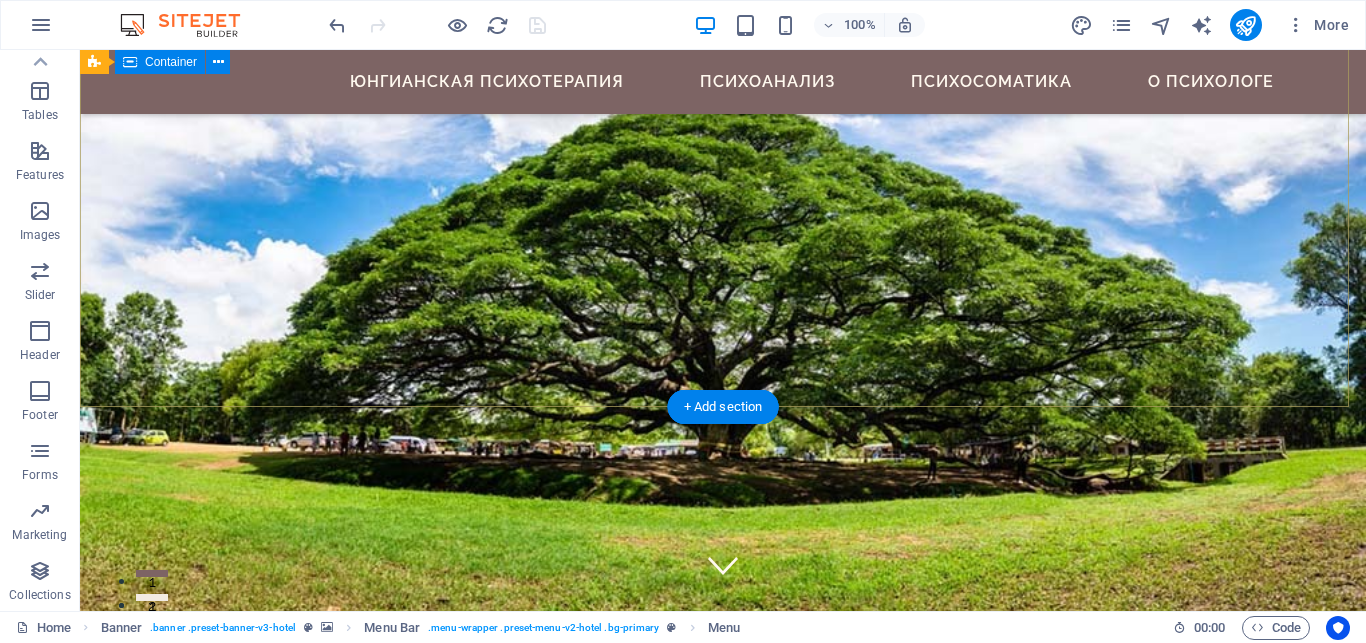 scroll, scrollTop: 204, scrollLeft: 0, axis: vertical 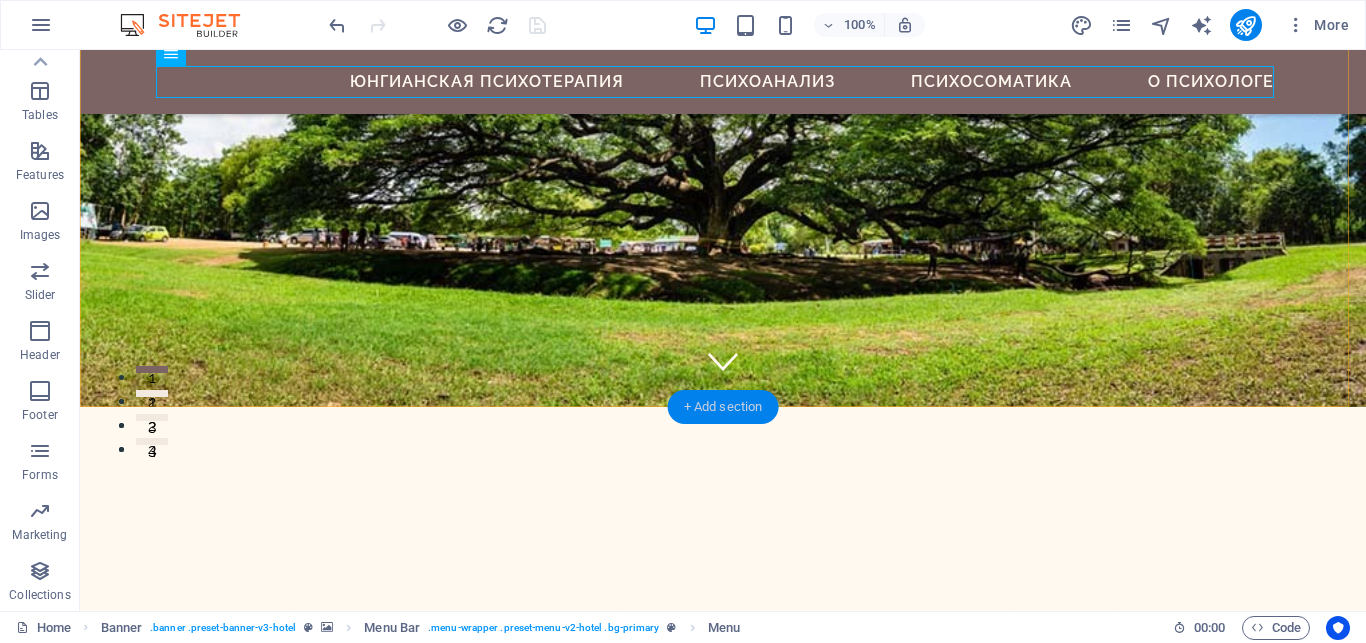 click on "+ Add section" at bounding box center [723, 407] 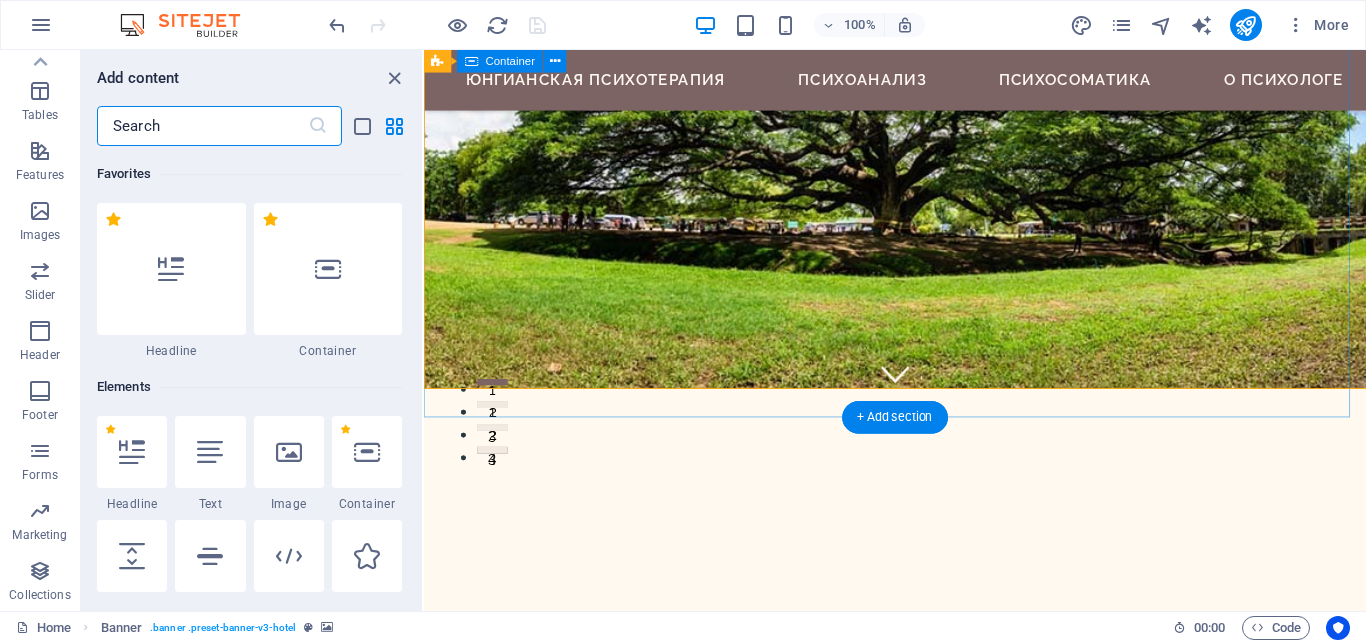 scroll, scrollTop: 339, scrollLeft: 0, axis: vertical 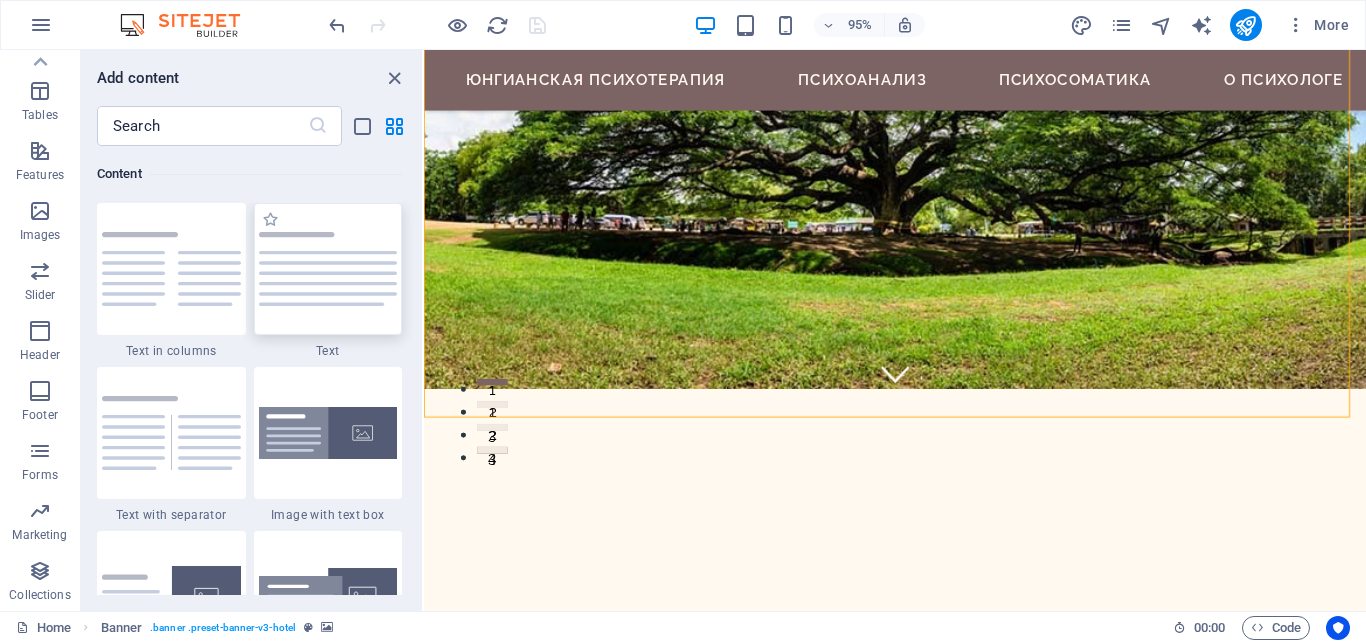 click at bounding box center (328, 269) 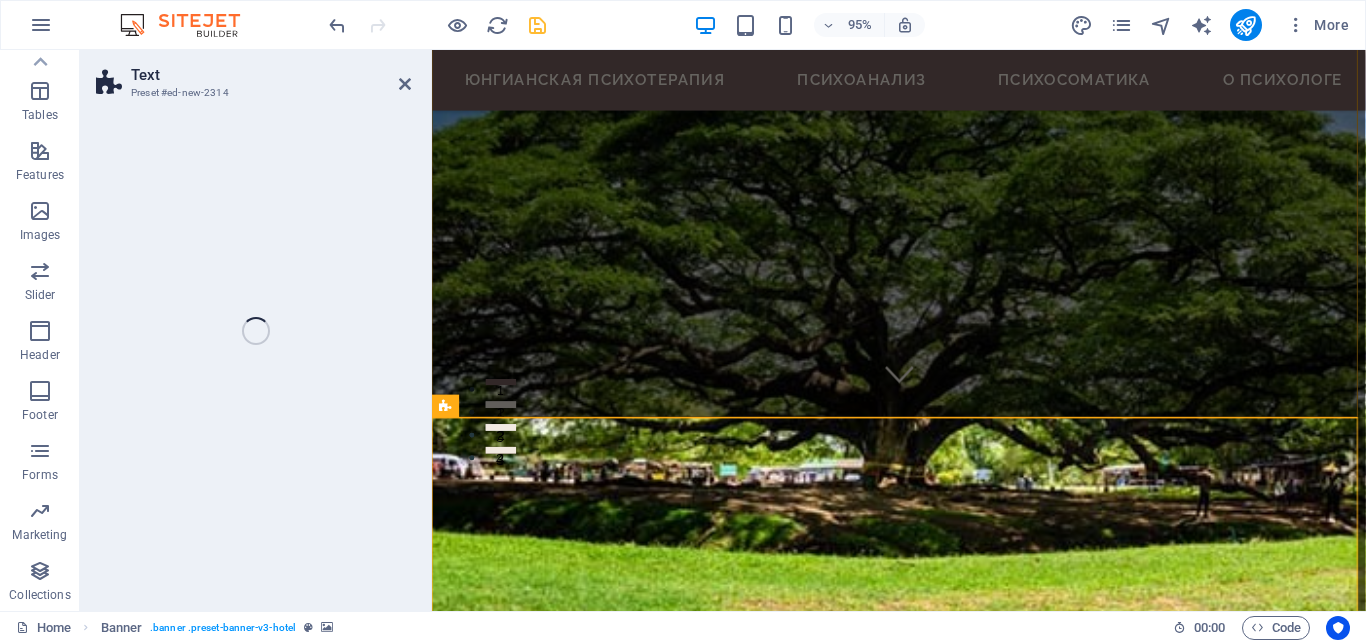 scroll, scrollTop: 339, scrollLeft: 0, axis: vertical 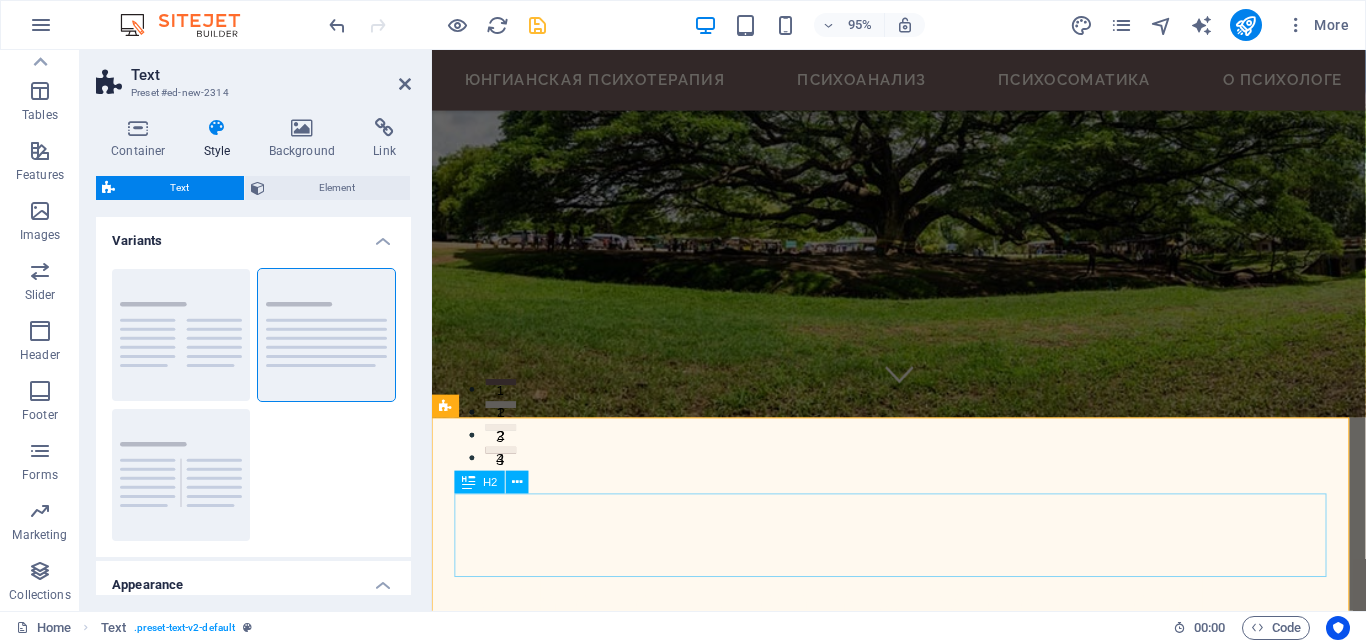 click on "Headline" at bounding box center (923, 939) 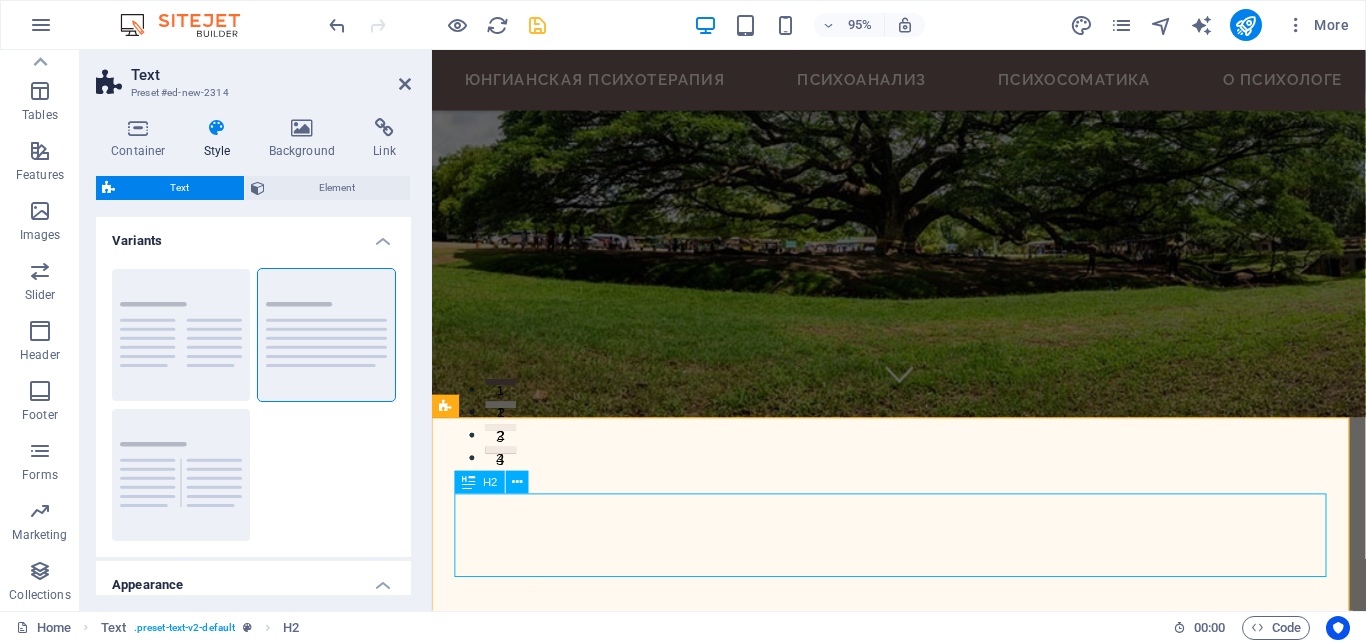 click on "Headline" at bounding box center (923, 939) 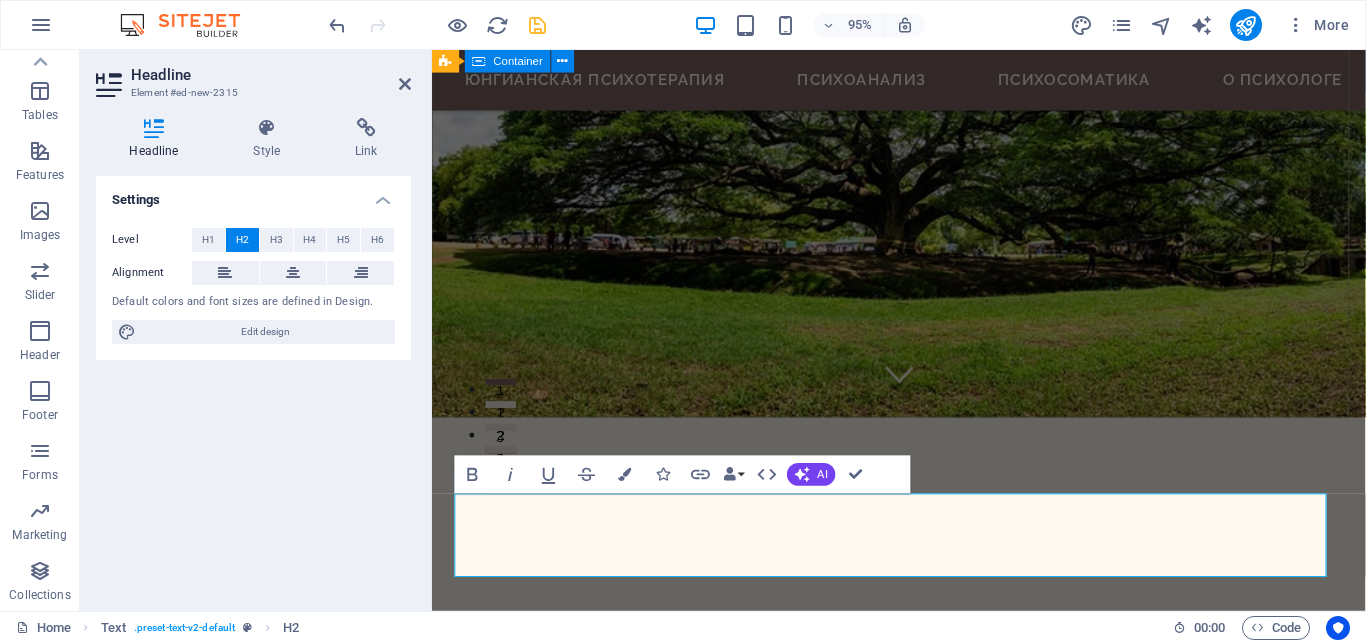type 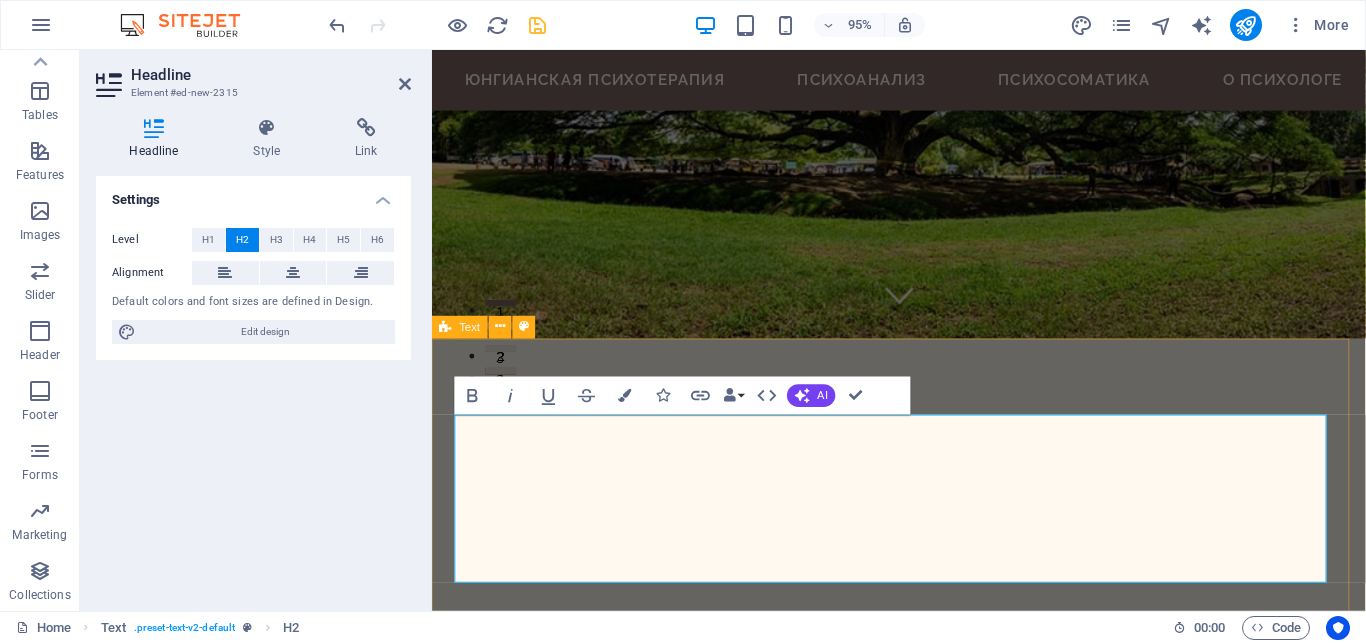 drag, startPoint x: 645, startPoint y: 562, endPoint x: 449, endPoint y: 462, distance: 220.03636 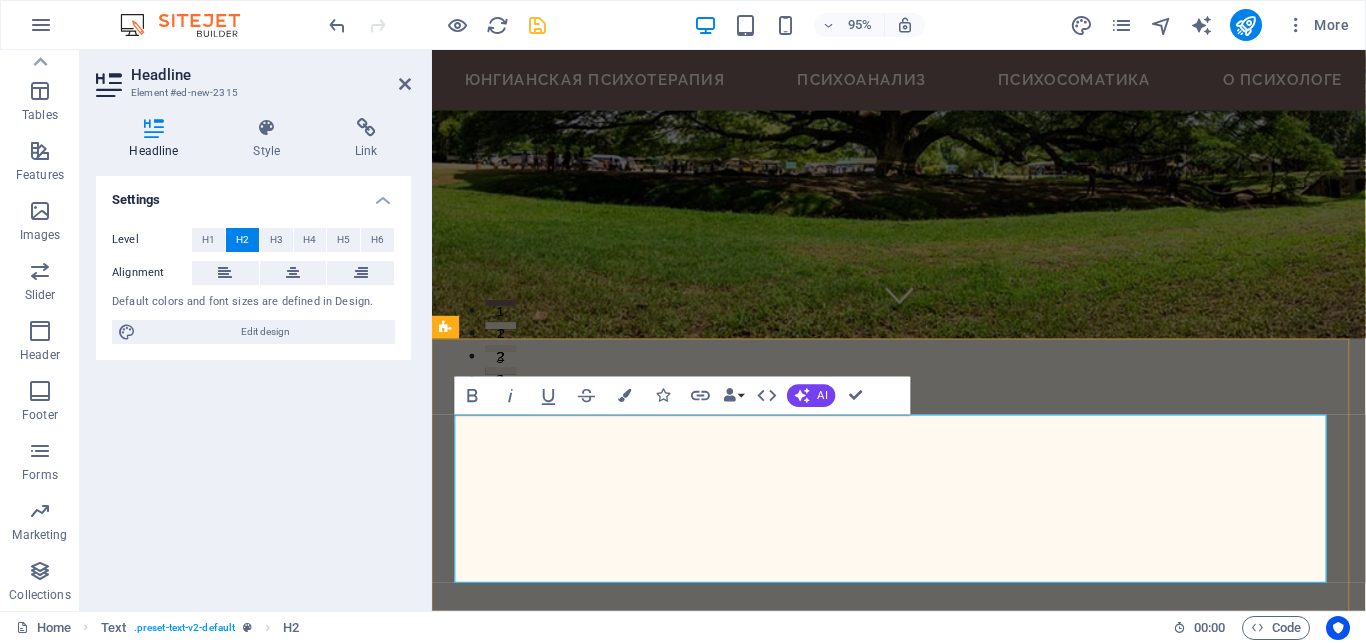 click on "Последние обновления на сайте:" at bounding box center (923, 856) 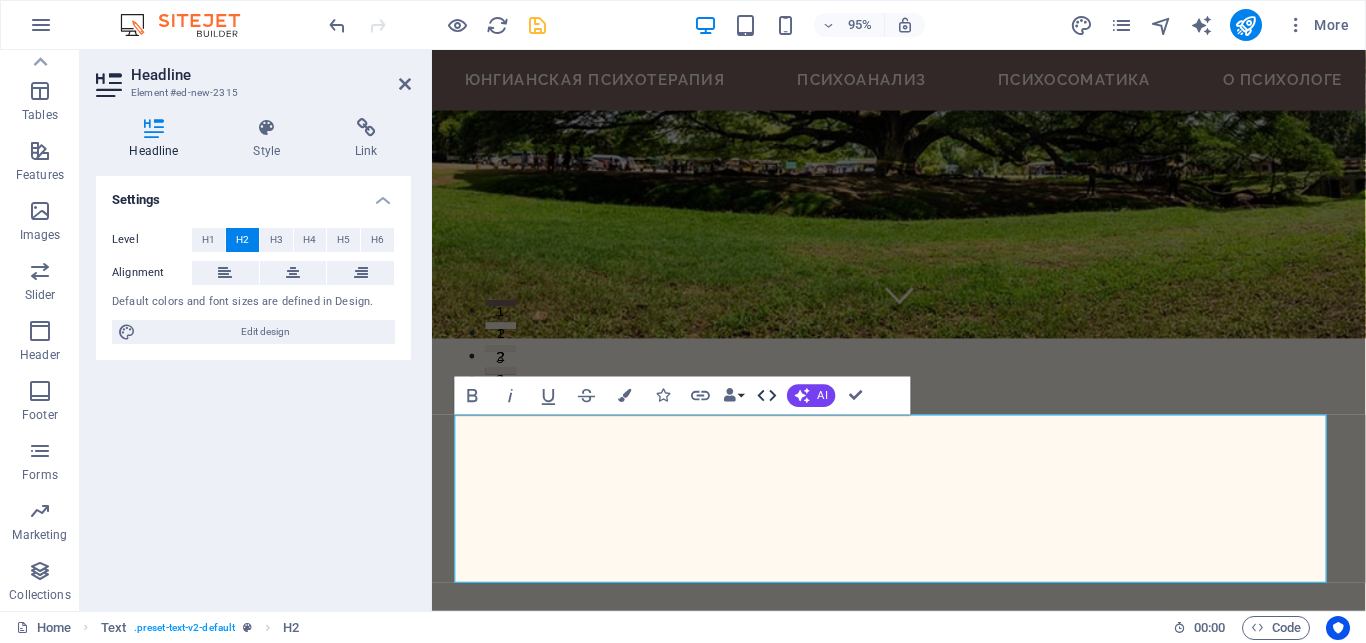 click 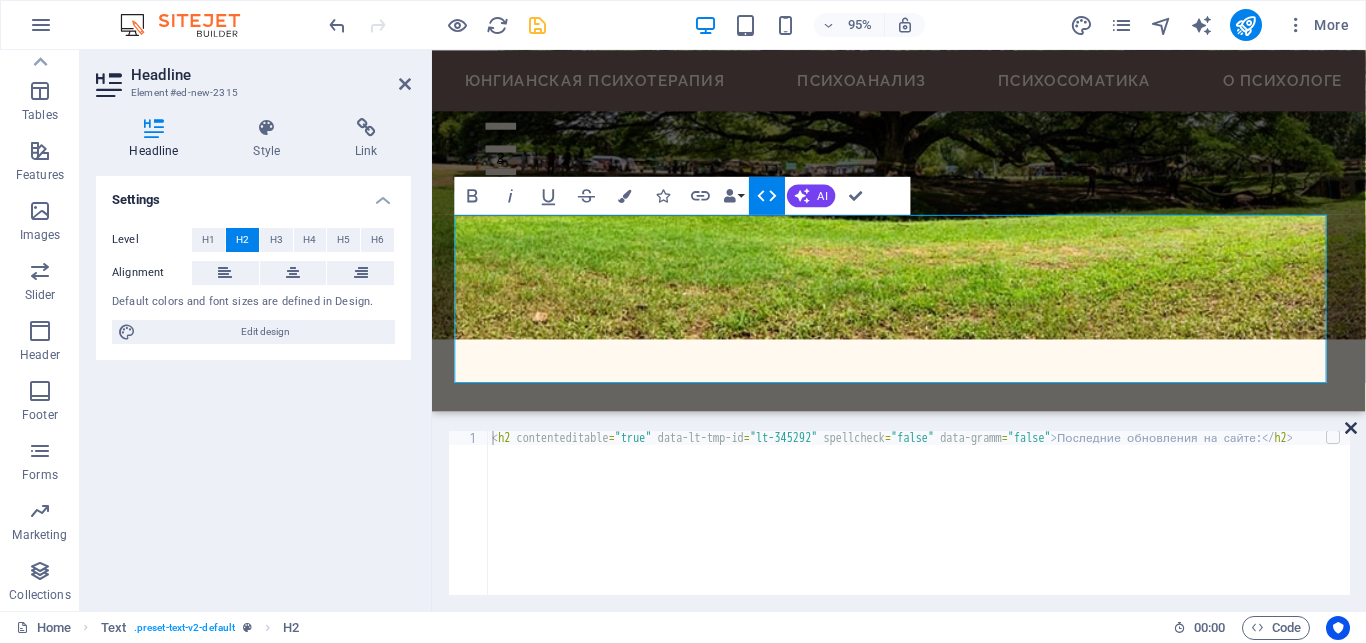 click at bounding box center [1351, 428] 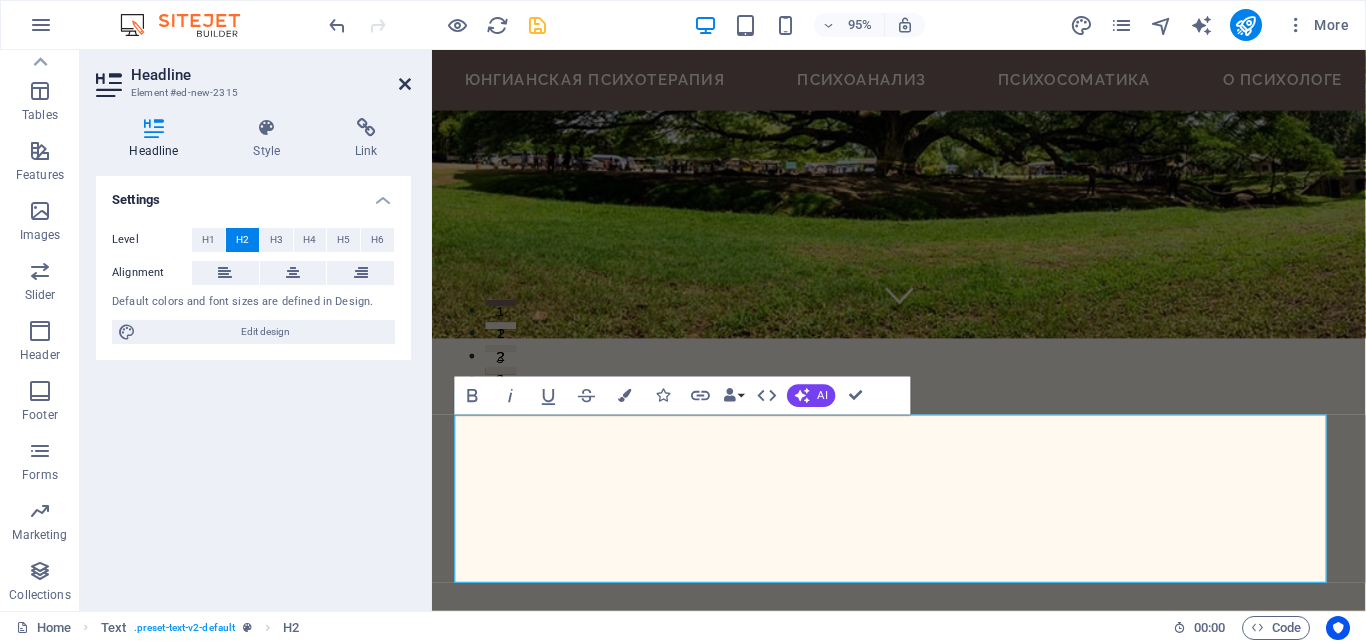 click at bounding box center (405, 84) 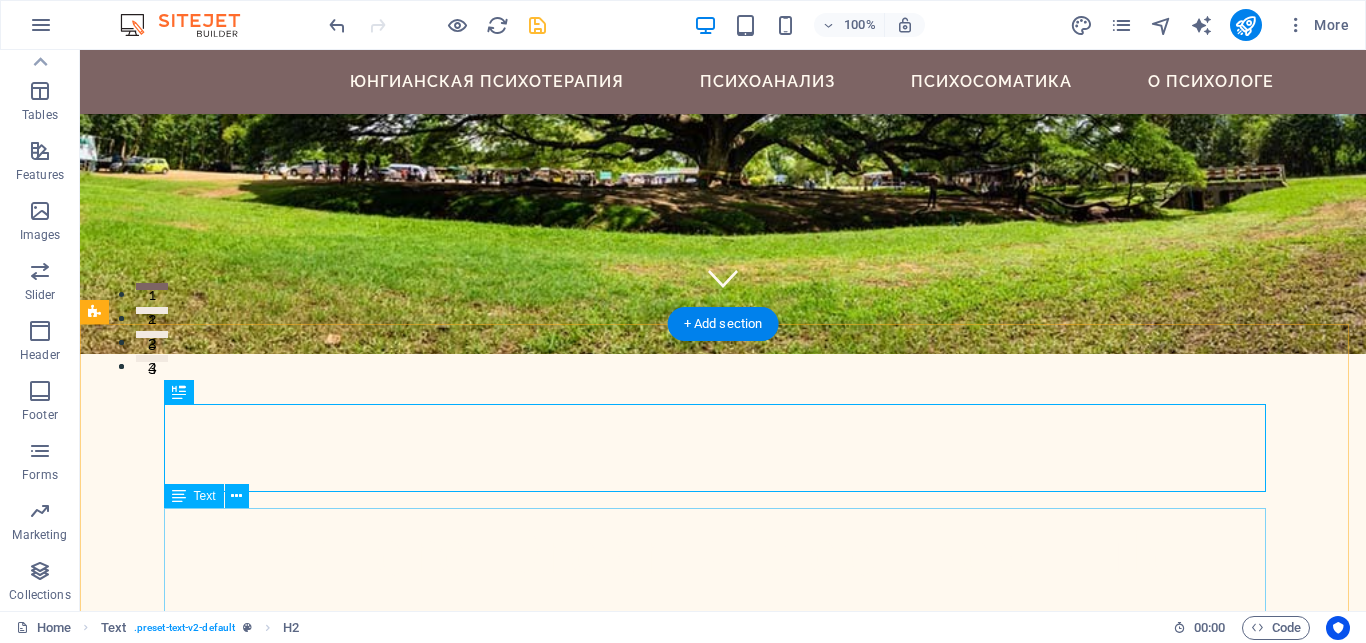click on "Lorem ipsum dolor sitope amet, consectetur adipisicing elitip. Massumenda, dolore, cum vel modi asperiores consequatur suscipit quidem ducimus eveniet iure expedita consecteture odiogil voluptatum similique fugit voluptates atem accusamus quae quas dolorem tenetur facere tempora maiores adipisci reiciendis accusantium voluptatibus id voluptate tempore dolor harum nisi amet! Nobis, eaque. Aenean commodo ligula eget dolor. Lorem ipsum dolor sit amet, consectetuer adipiscing elit leget odiogil voluptatum similique fugit voluptates dolor. Libero assumenda, dolore, cum vel modi asperiores consequatur." at bounding box center [723, 960] 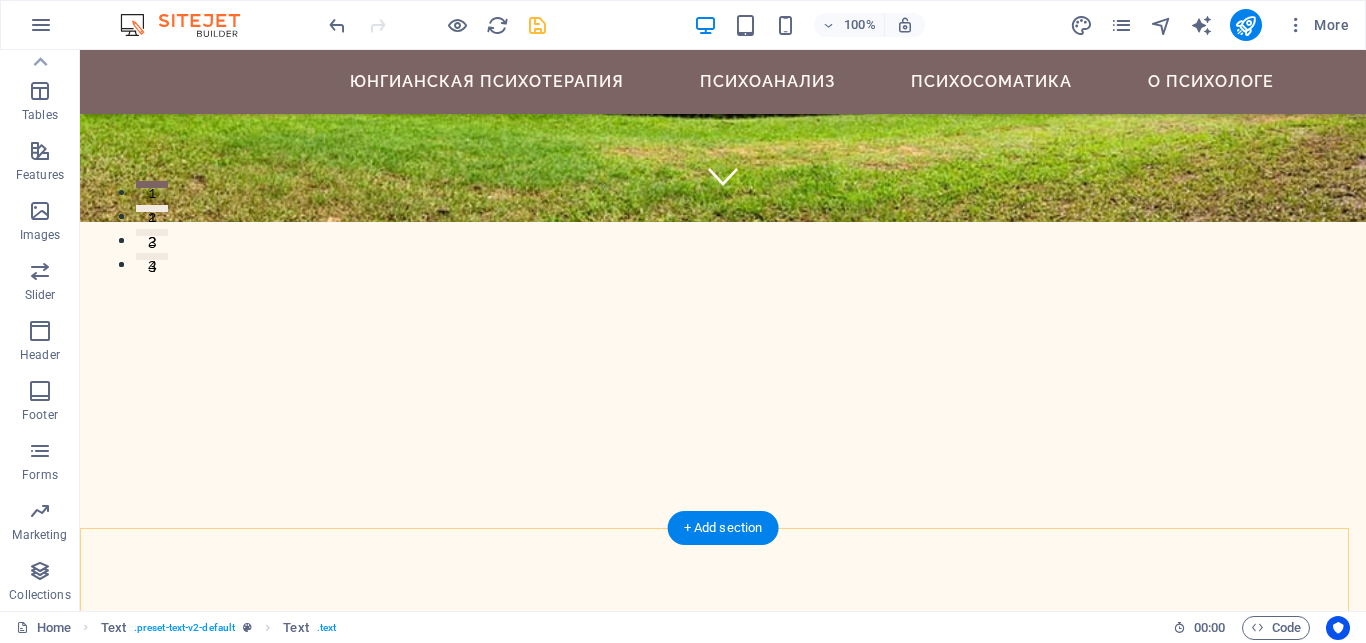 scroll, scrollTop: 83, scrollLeft: 0, axis: vertical 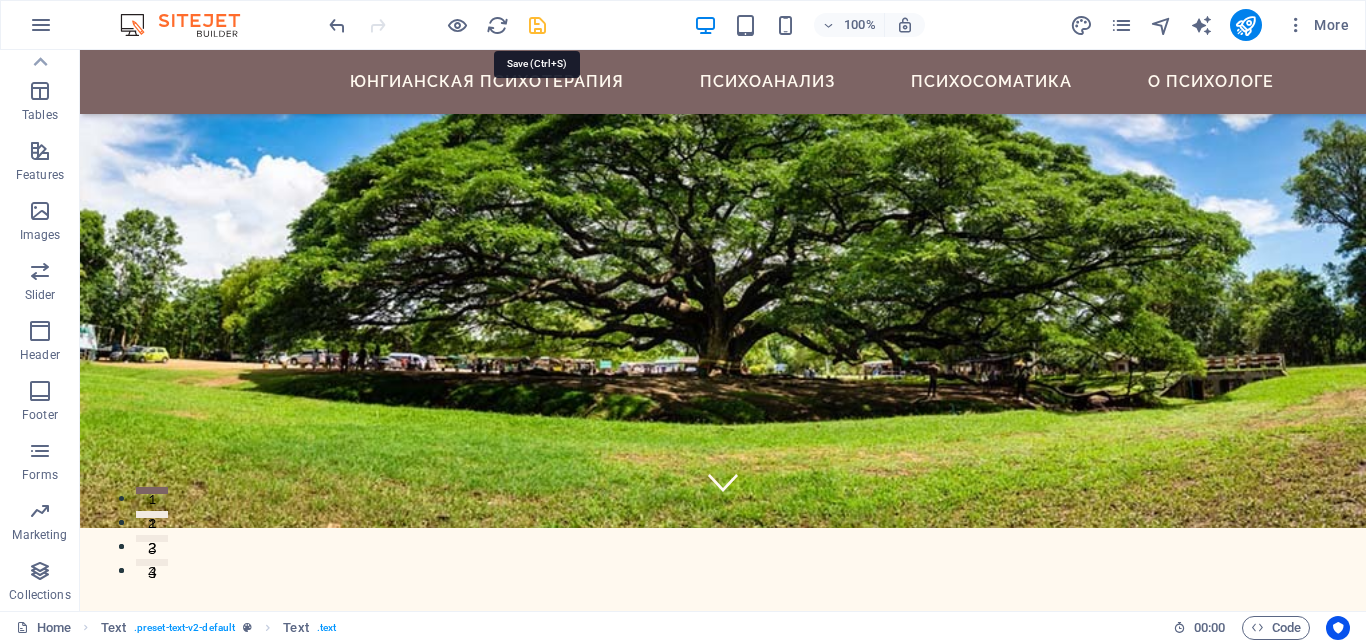 click at bounding box center (537, 25) 